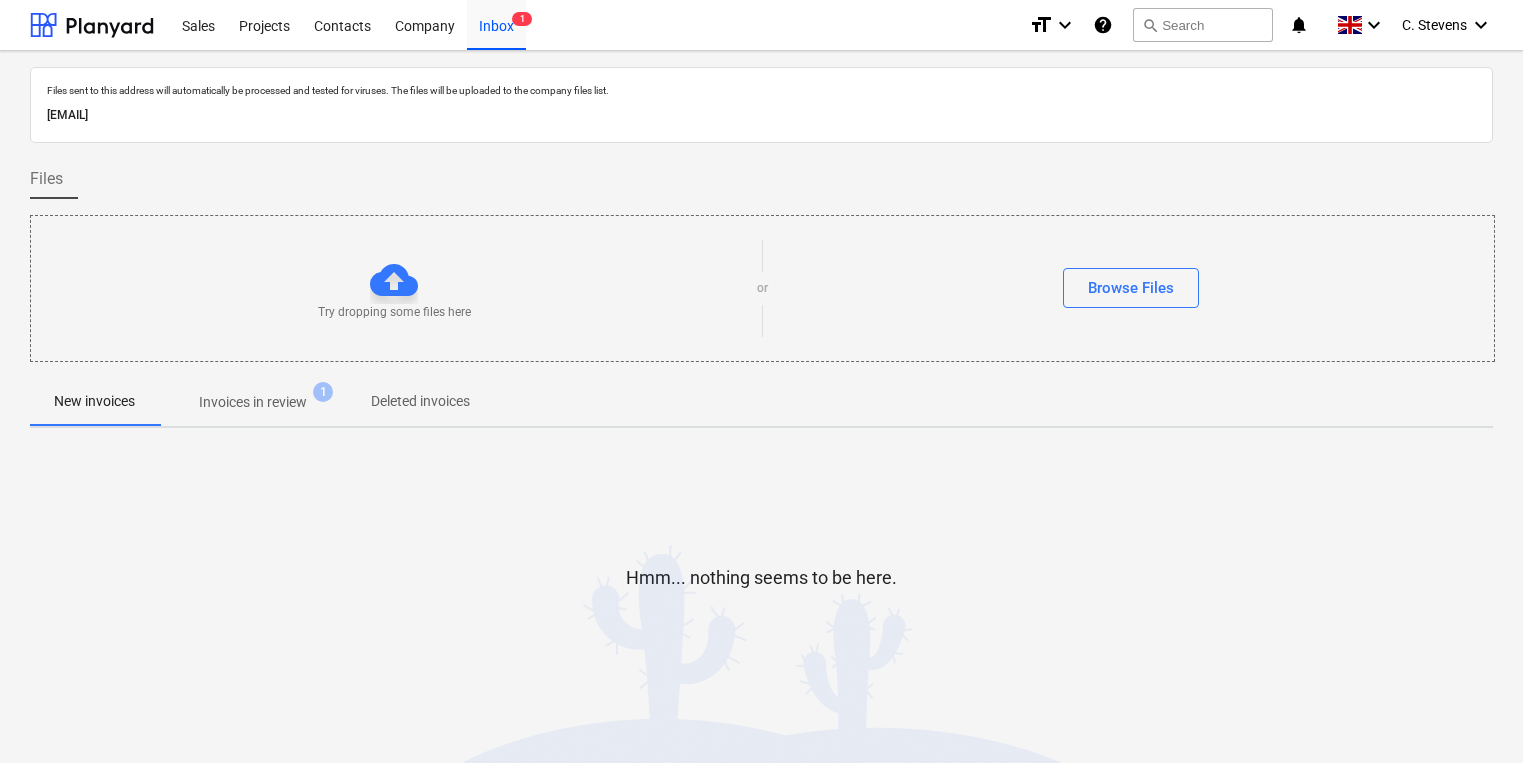 scroll, scrollTop: 0, scrollLeft: 0, axis: both 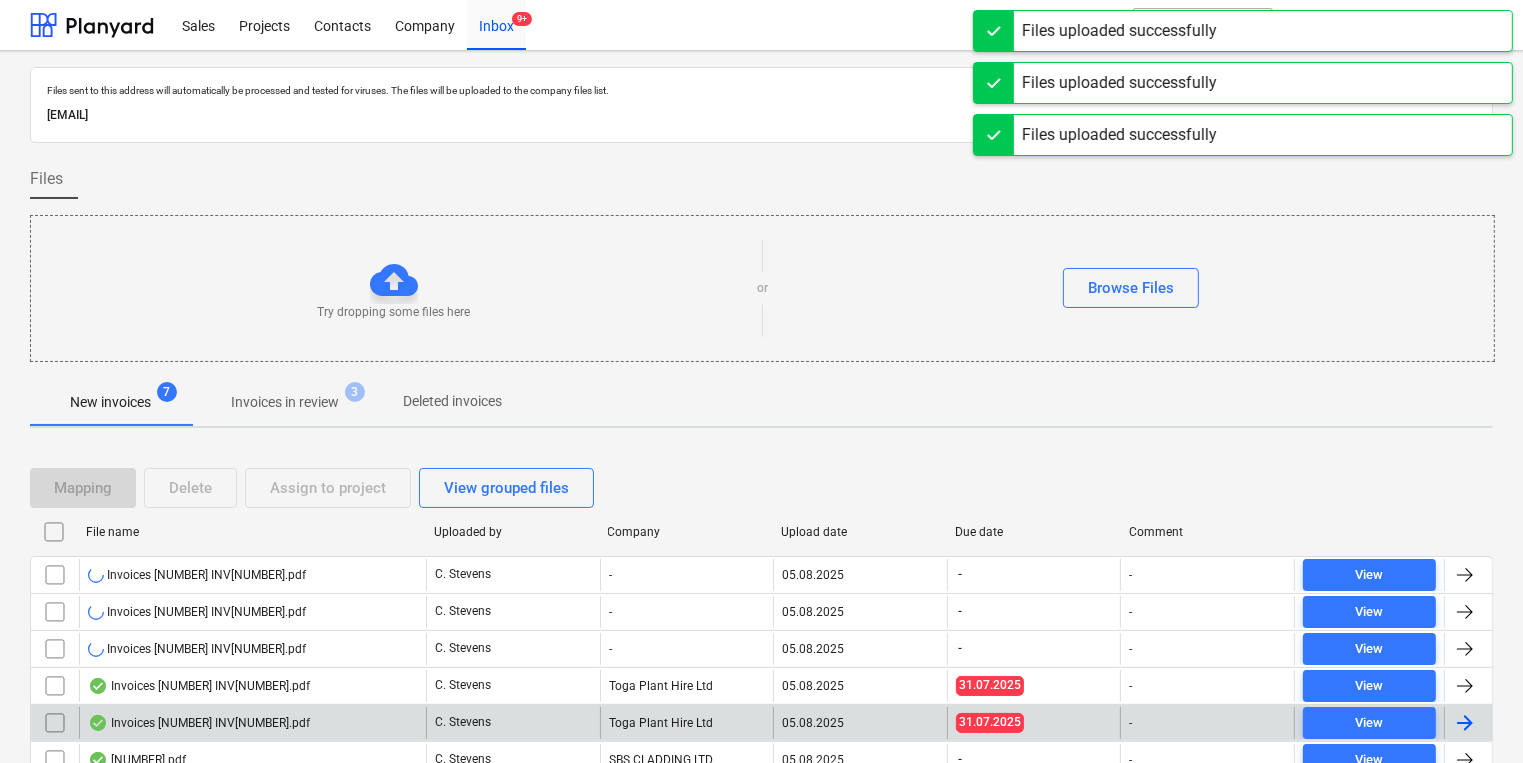 click on "Invoices [NUMBER] INV[NUMBER].pdf" at bounding box center [199, 723] 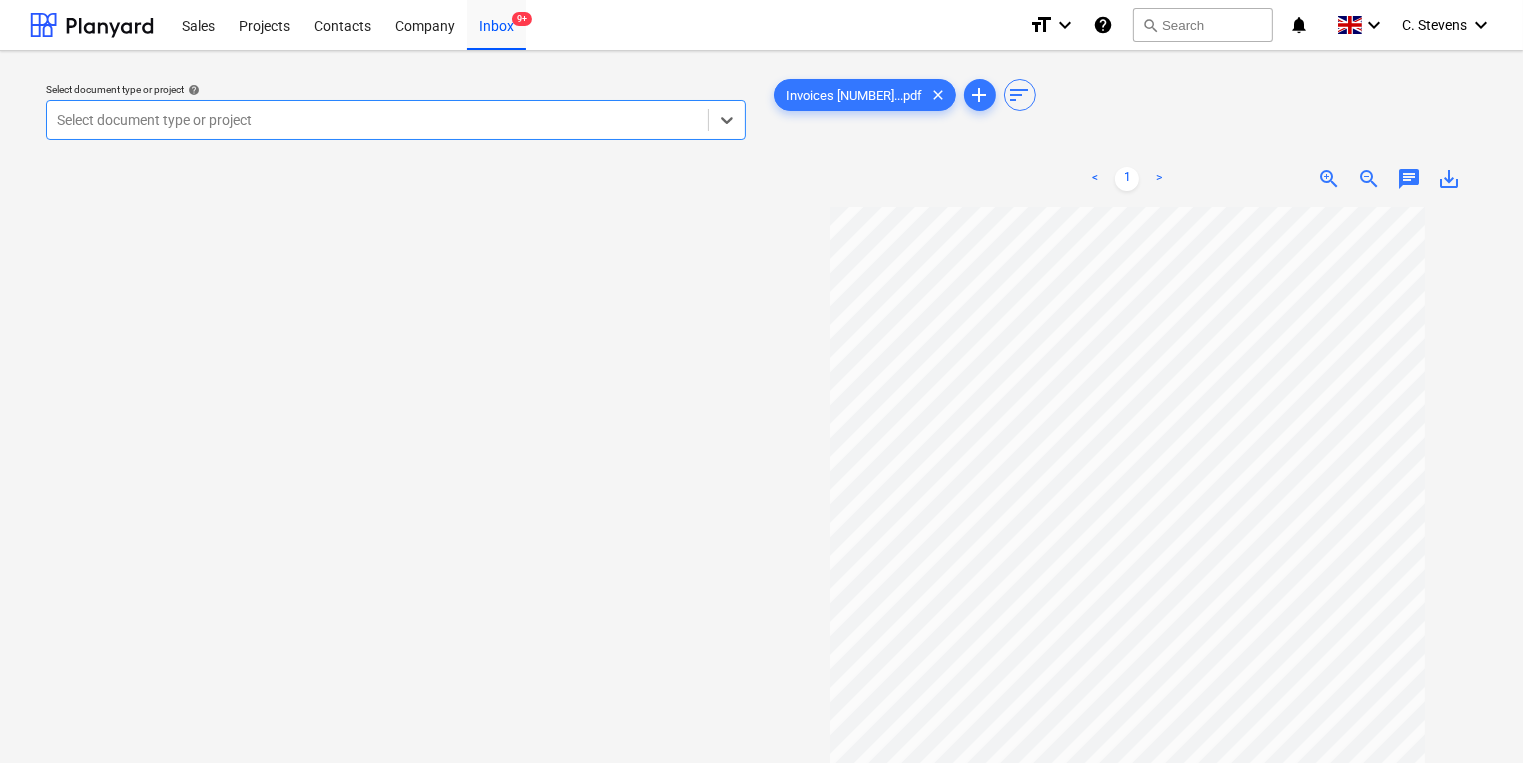 click at bounding box center (377, 120) 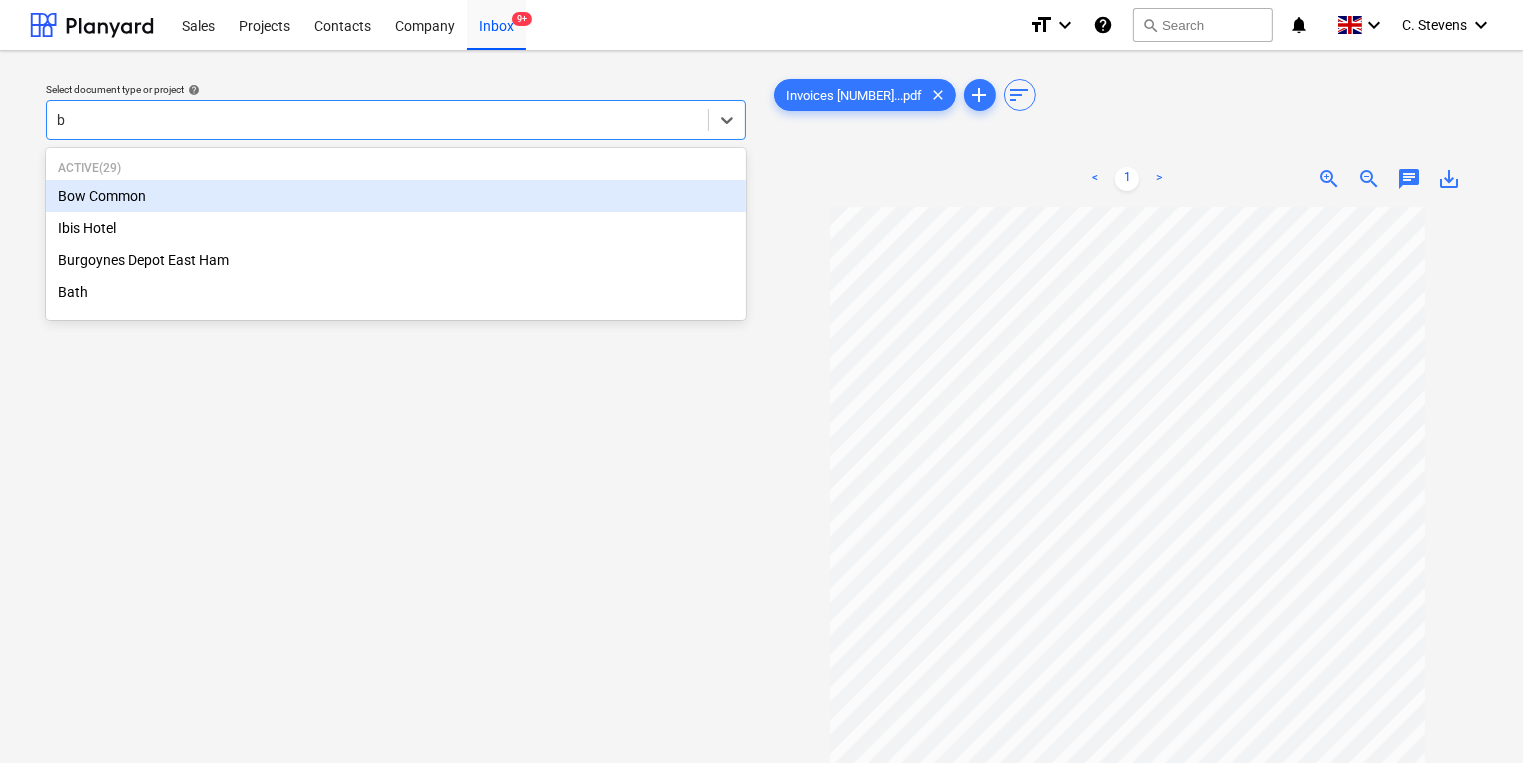 type on "bo" 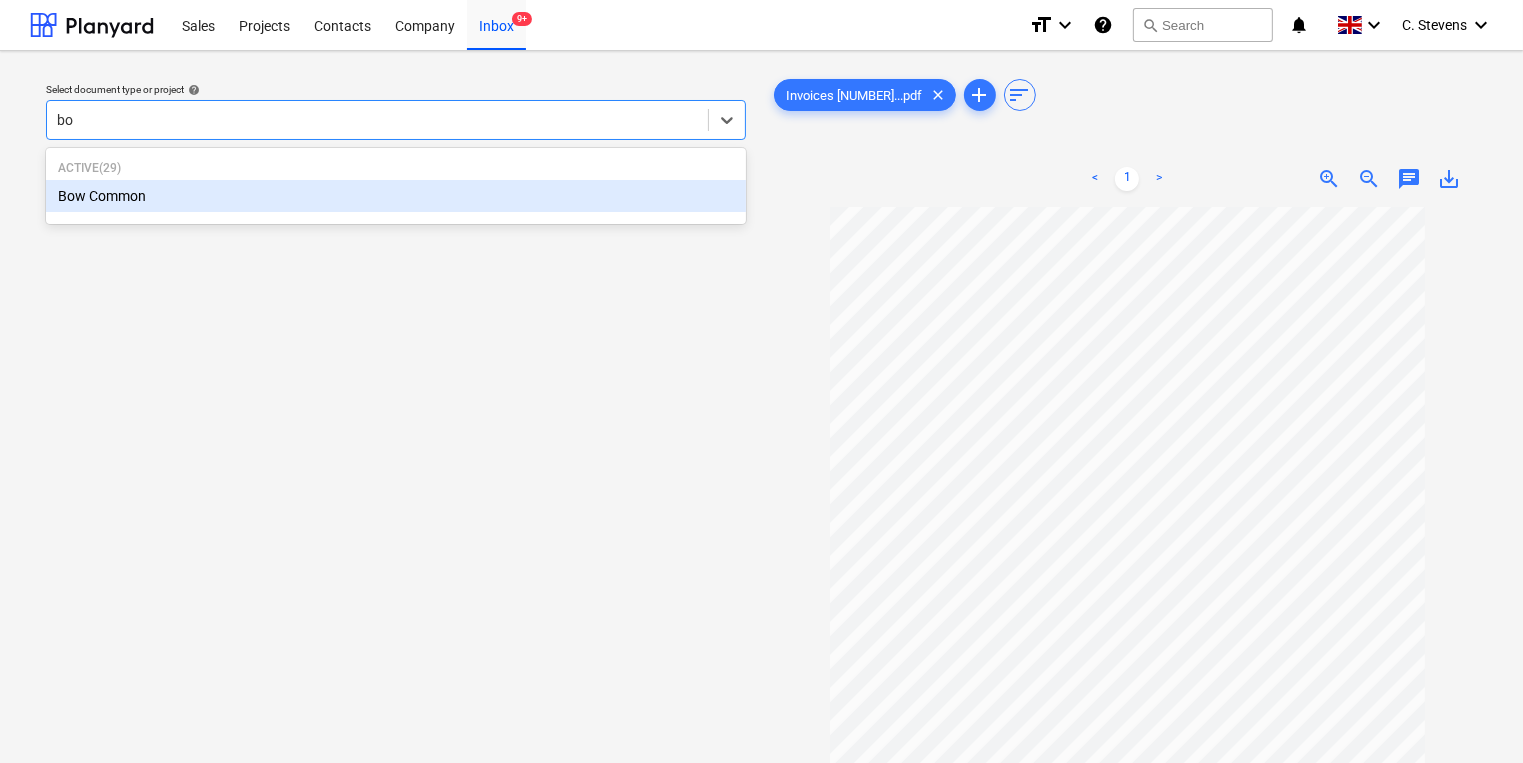 type 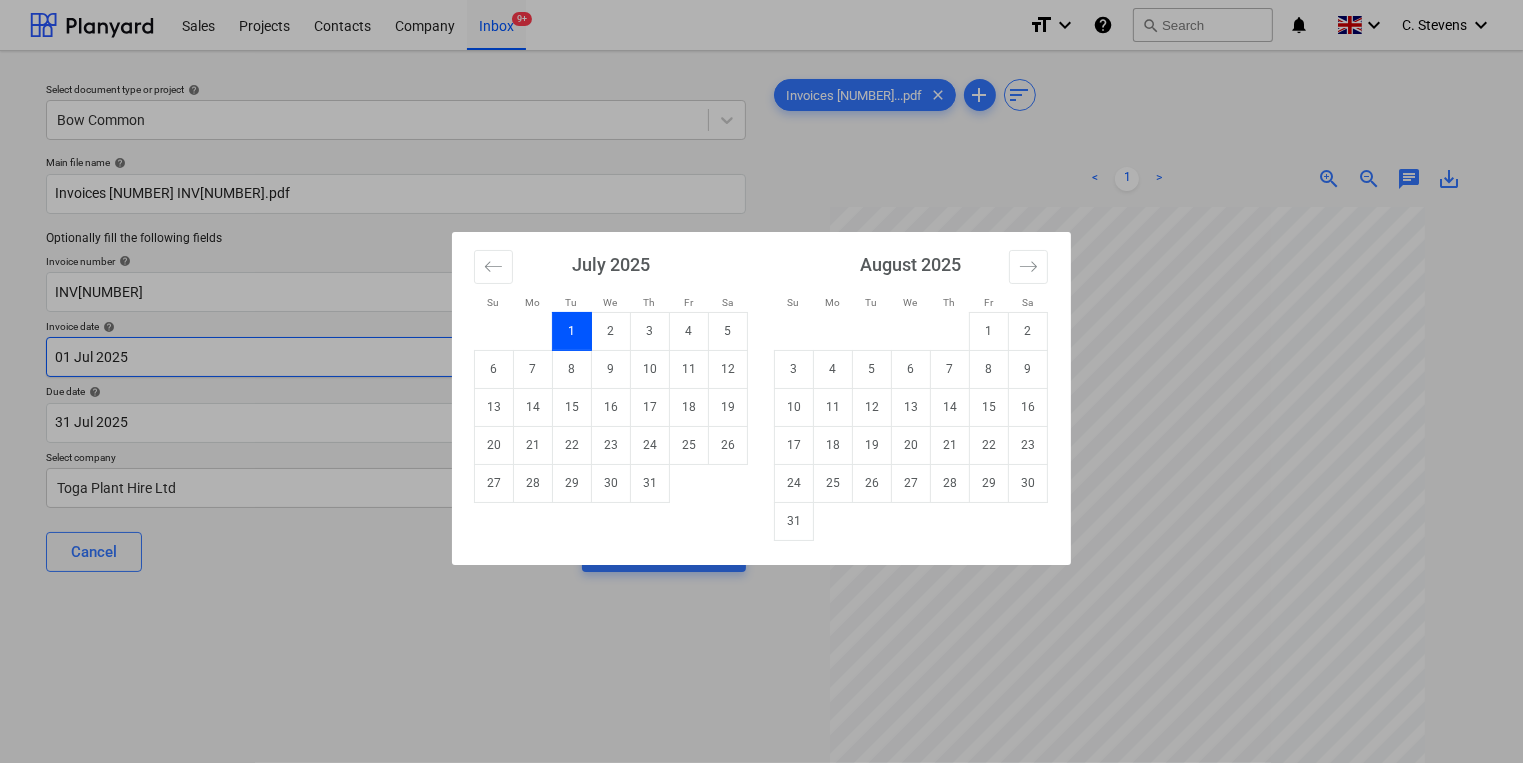click on "Sales Projects Contacts Company Inbox 9+ format_size keyboard_arrow_down help search Search notifications 0 keyboard_arrow_down C. Stevens keyboard_arrow_down Select document type or project help Bow Common Main file name help Invoices [NUMBER] INV[NUMBER].pdf Optionally fill the following fields Invoice number help INV[NUMBER] Invoice date help [DD] [MONTH] [YYYY] [DD].[MM].[YYYY] Press the down arrow key to interact with the calendar and
select a date. Press the question mark key to get the keyboard shortcuts for changing dates. Due date help [DD] [MONTH] [YYYY] [DD].[MM].[YYYY] Press the down arrow key to interact with the calendar and
select a date. Press the question mark key to get the keyboard shortcuts for changing dates. Select company [COMPANY]   Cancel Assign to project Invoices [NUMBER]...pdf clear add sort < 1 > zoom_in zoom_out chat 0 save_alt Files uploaded successfully Files uploaded successfully
Su Mo Tu We Th Fr Sa Su Mo Tu We Th Fr Sa June [YEAR] 1 2 3 4 5 6 7 8 9 10 11 12 13 14 15 16 17 18 19 20 1" at bounding box center (761, 381) 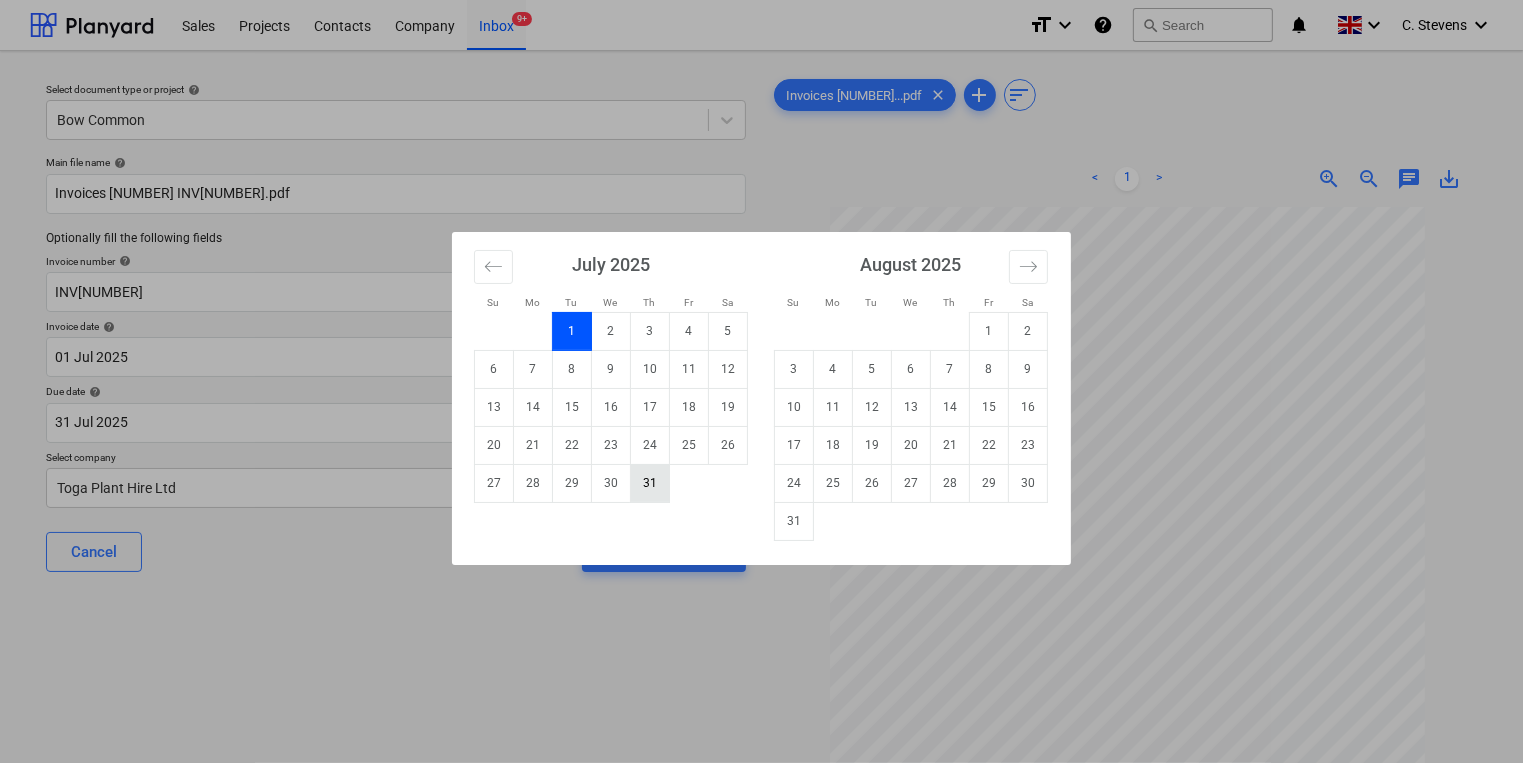 click on "31" at bounding box center [650, 483] 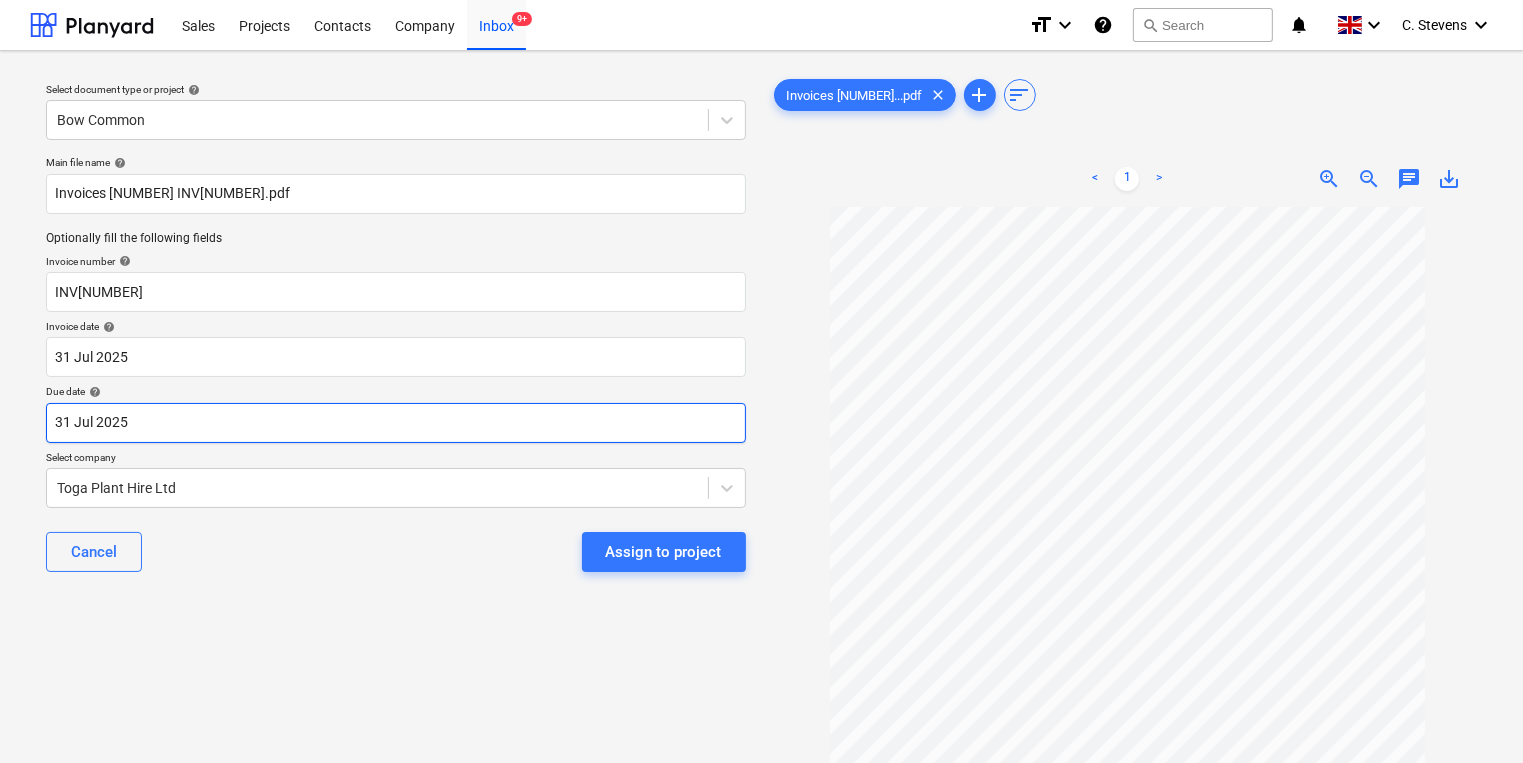 click on "Sales Projects Contacts Company Inbox 9+ format_size keyboard_arrow_down help search Search notifications 0 keyboard_arrow_down C. Stevens keyboard_arrow_down Select document type or project help Bow Common Main file name help Invoices [NUMBER] INV[NUMBER].pdf Optionally fill the following fields Invoice number help INV[NUMBER] Invoice date help [DD] [MONTH] [YYYY] [DD].[MM].[YYYY] Press the down arrow key to interact with the calendar and
select a date. Press the question mark key to get the keyboard shortcuts for changing dates. Due date help [DD] [MONTH] [YYYY] [DD].[MM].[YYYY] Press the down arrow key to interact with the calendar and
select a date. Press the question mark key to get the keyboard shortcuts for changing dates. Select company [COMPANY]   Cancel Assign to project Invoices [NUMBER]...pdf clear add sort < 1 > zoom_in zoom_out chat 0 save_alt Files uploaded successfully Files uploaded successfully" at bounding box center [761, 381] 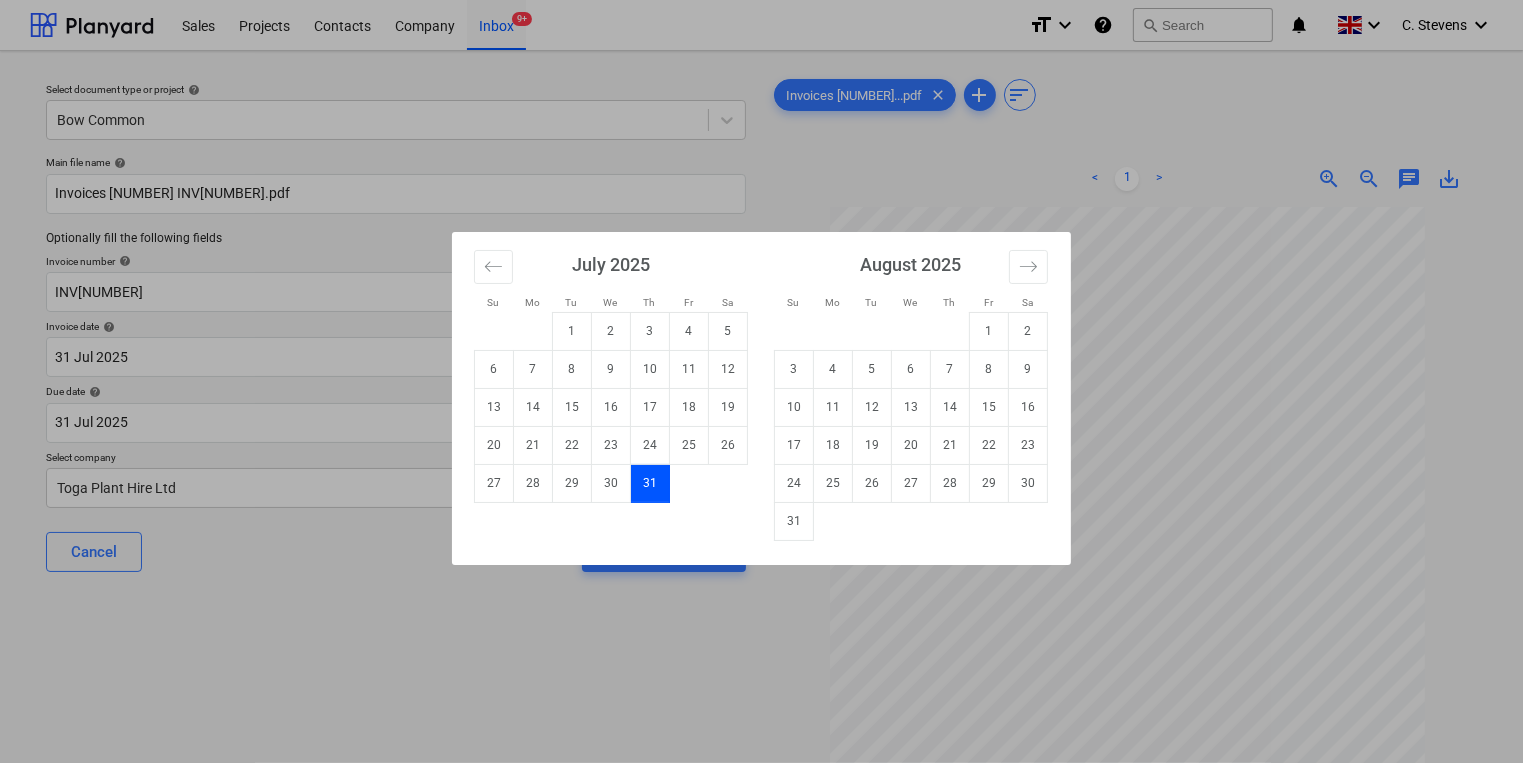 click on "31" at bounding box center (794, 521) 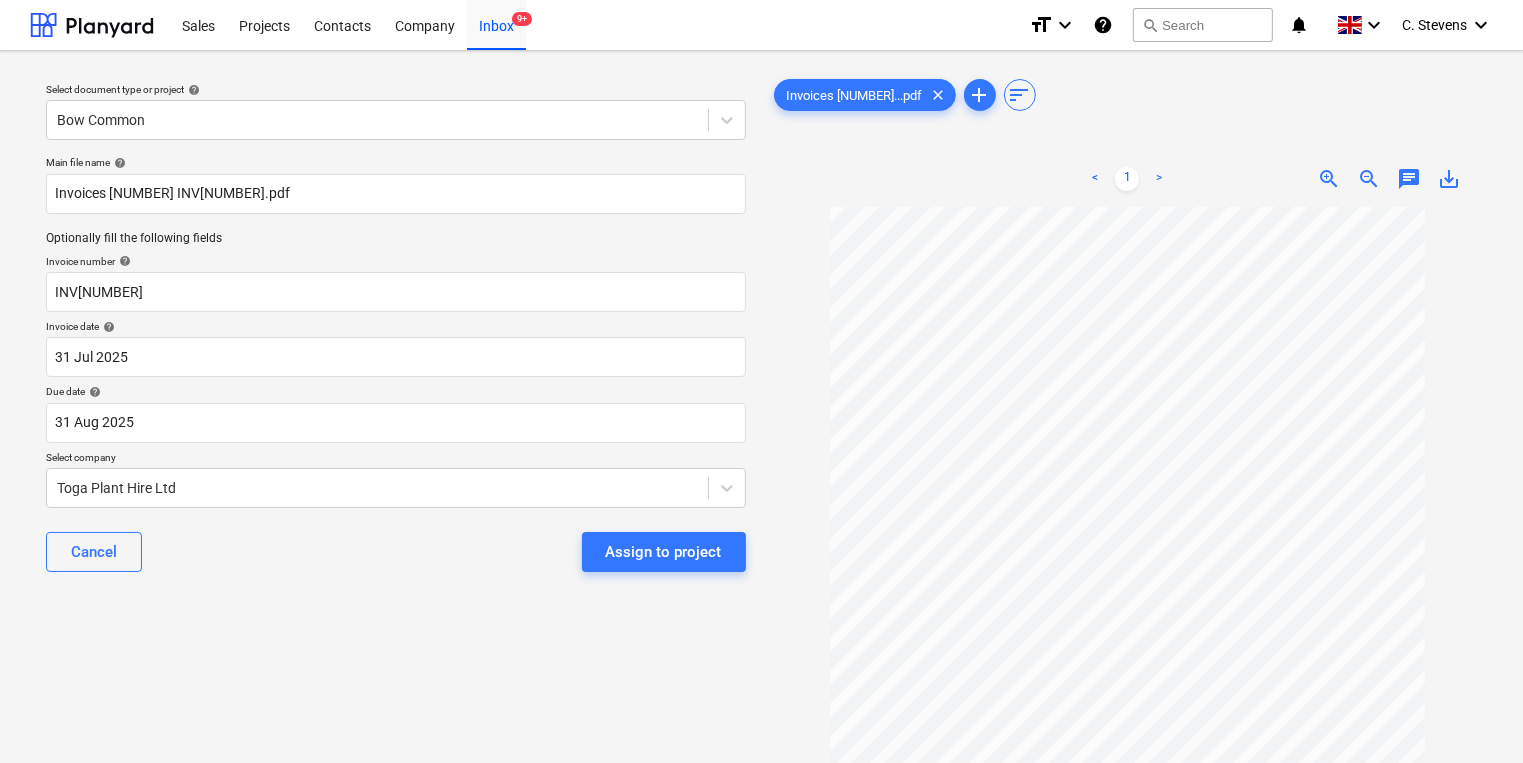 scroll, scrollTop: 138, scrollLeft: 0, axis: vertical 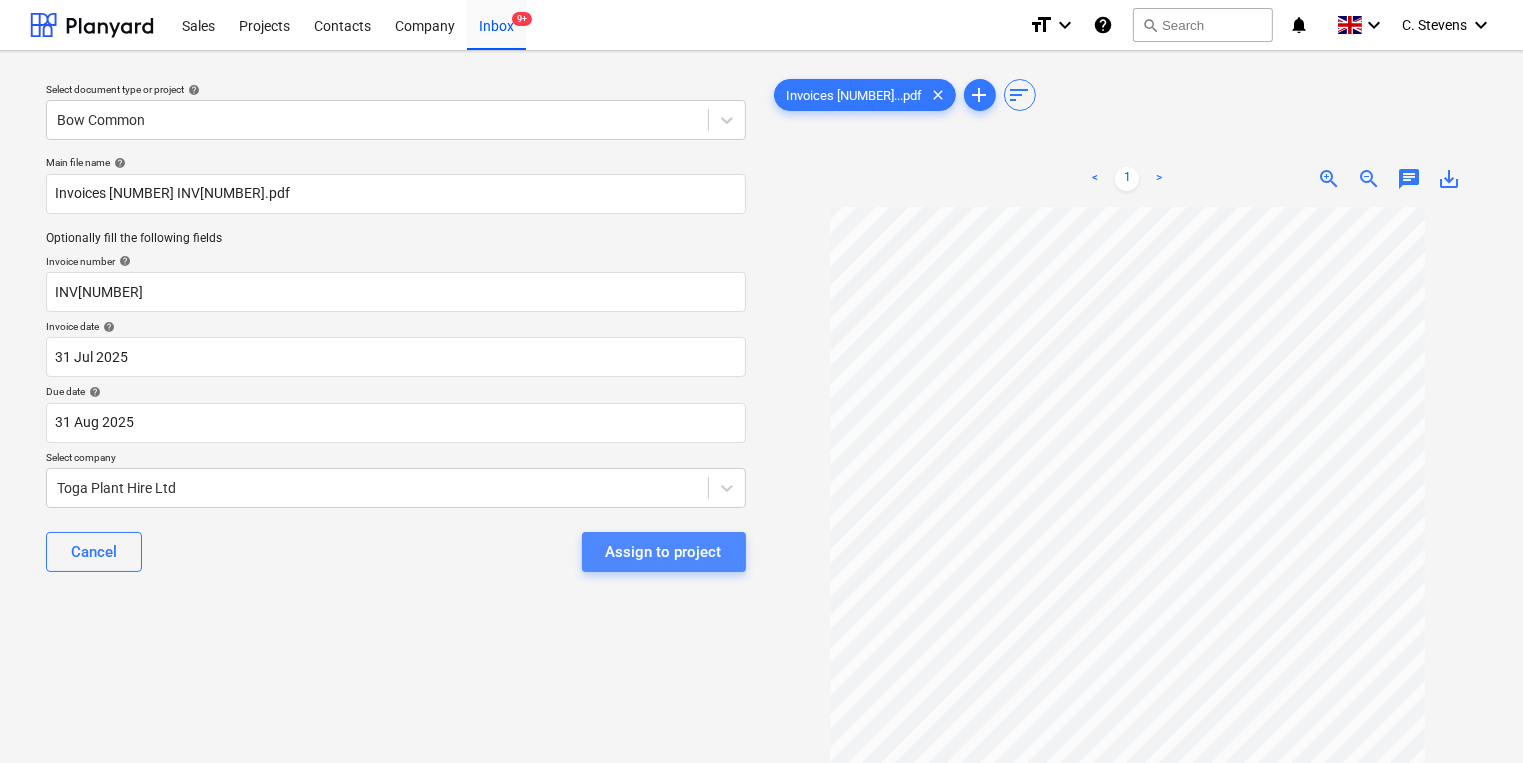 click on "Assign to project" at bounding box center (664, 552) 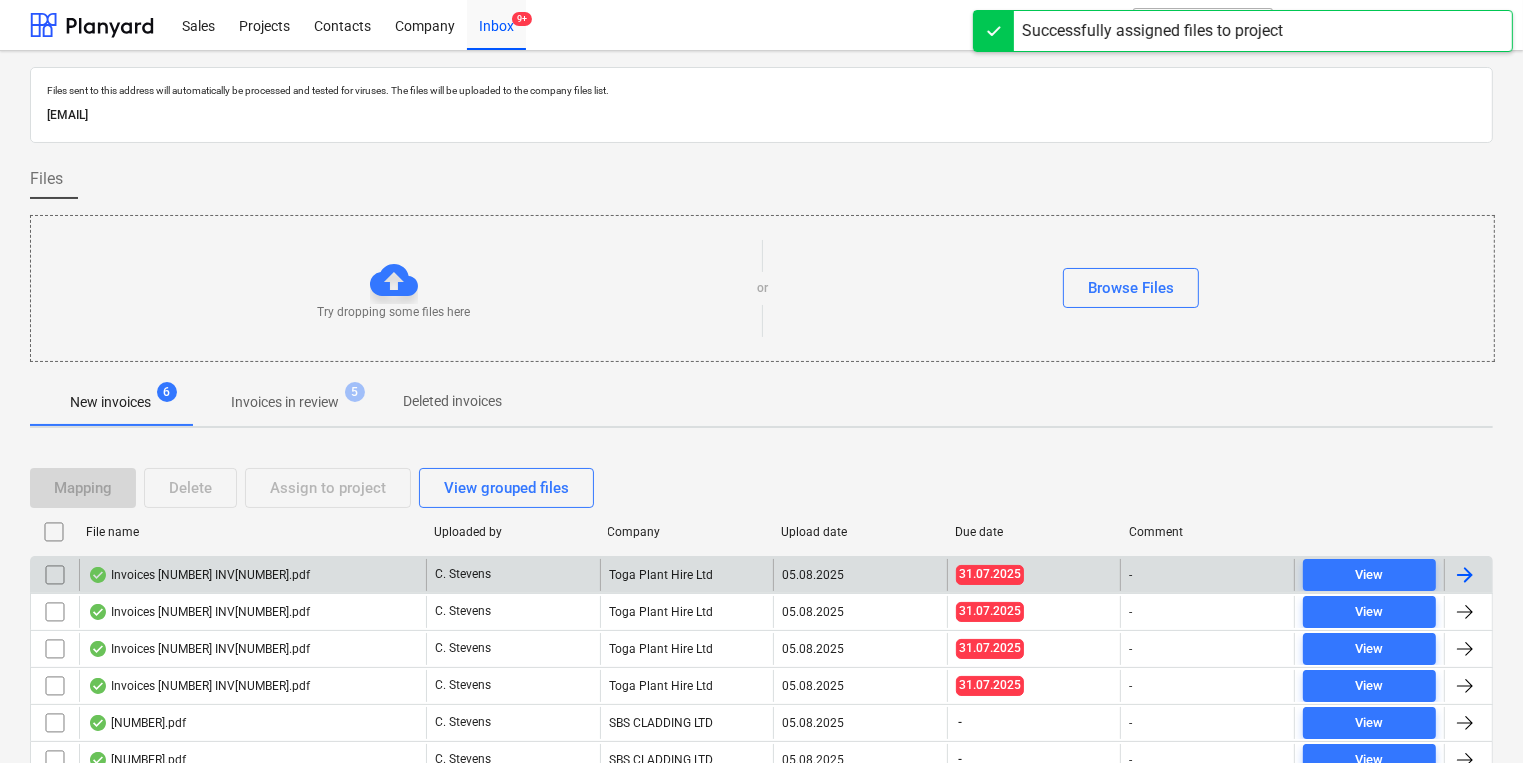 click on "Invoices [NUMBER] INV[NUMBER].pdf" at bounding box center [252, 575] 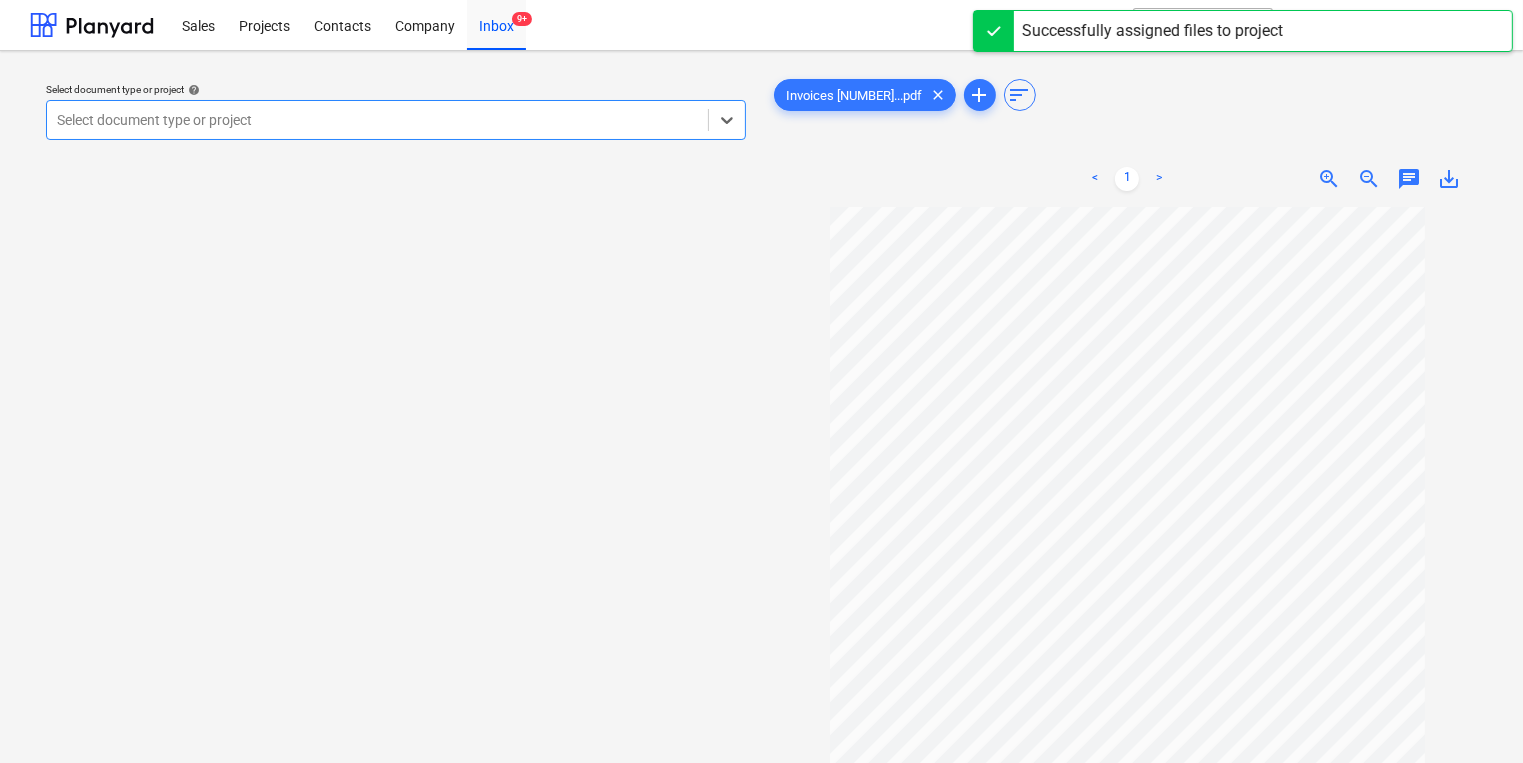 click at bounding box center [377, 120] 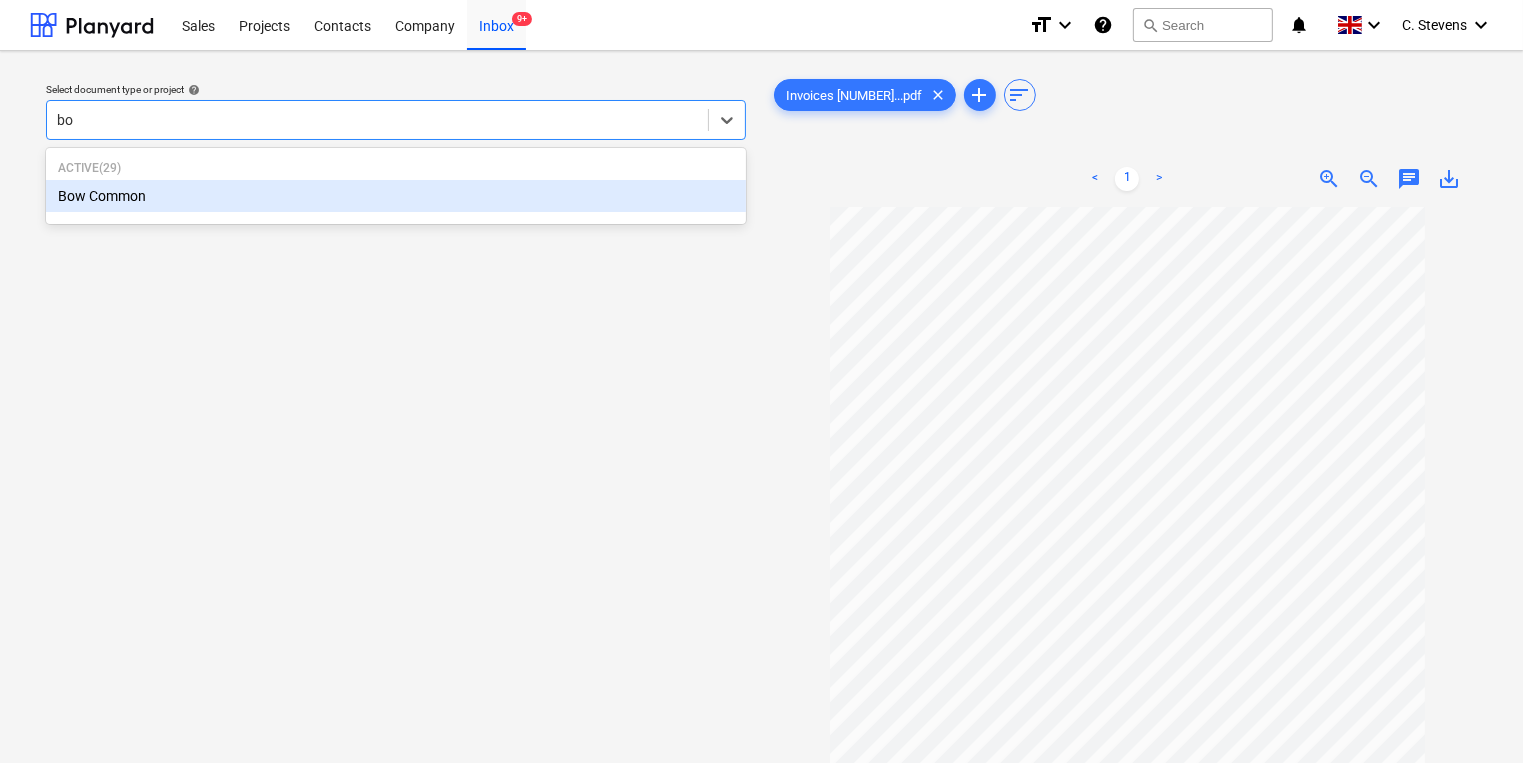 type on "bow" 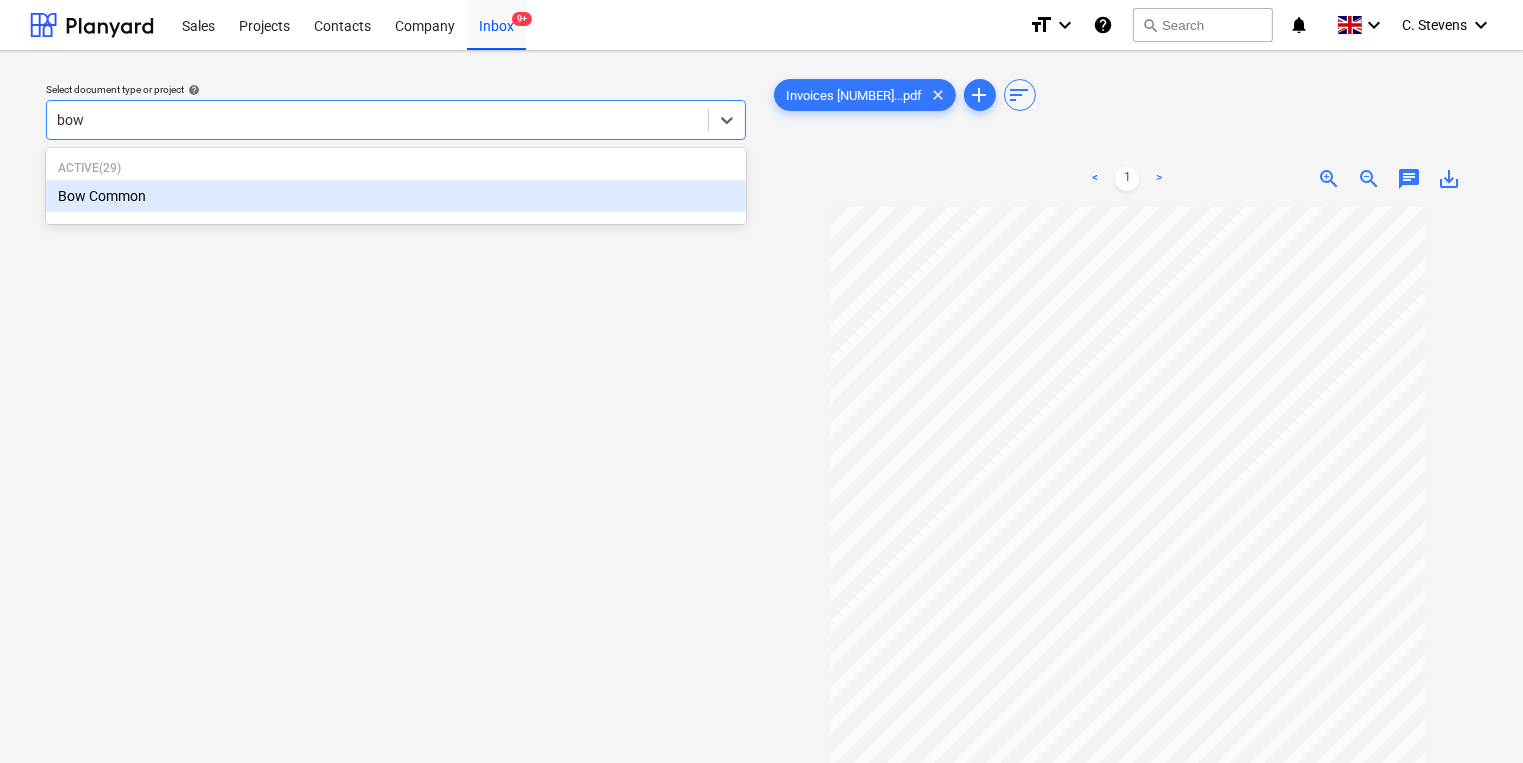 type 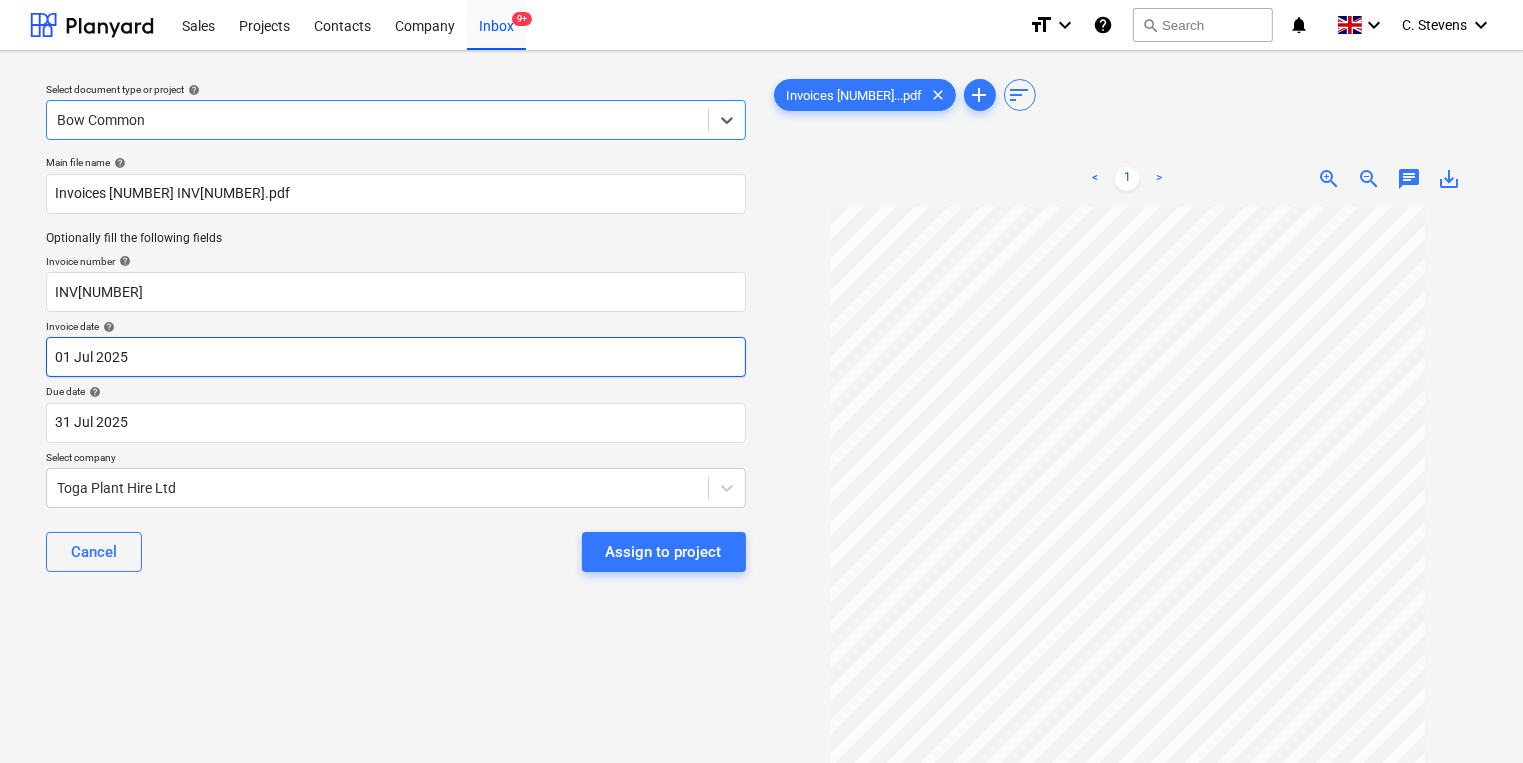 click on "Sales Projects Contacts Company Inbox 9+ format_size keyboard_arrow_down help search Search notifications 0 keyboard_arrow_down C. Stevens keyboard_arrow_down Select document type or project help option Bow Common, selected.   Select is focused ,type to refine list, press Down to open the menu,  Bow Common Main file name help Invoices [NUMBER] INV[NUMBER].pdf Optionally fill the following fields Invoice number help INV[NUMBER] Invoice date help [DD] [MONTH] [YYYY] [DD].[MM].[YYYY] Press the down arrow key to interact with the calendar and
select a date. Press the question mark key to get the keyboard shortcuts for changing dates. Due date help [DD] [MONTH] [YYYY] [DD].[MM].[YYYY] Press the down arrow key to interact with the calendar and
select a date. Press the question mark key to get the keyboard shortcuts for changing dates. Select company [COMPANY]   Cancel Assign to project Invoices [NUMBER]...pdf clear add sort < 1 > zoom_in zoom_out chat 0 save_alt Files uploaded successfully Files uploaded successfully" at bounding box center (761, 381) 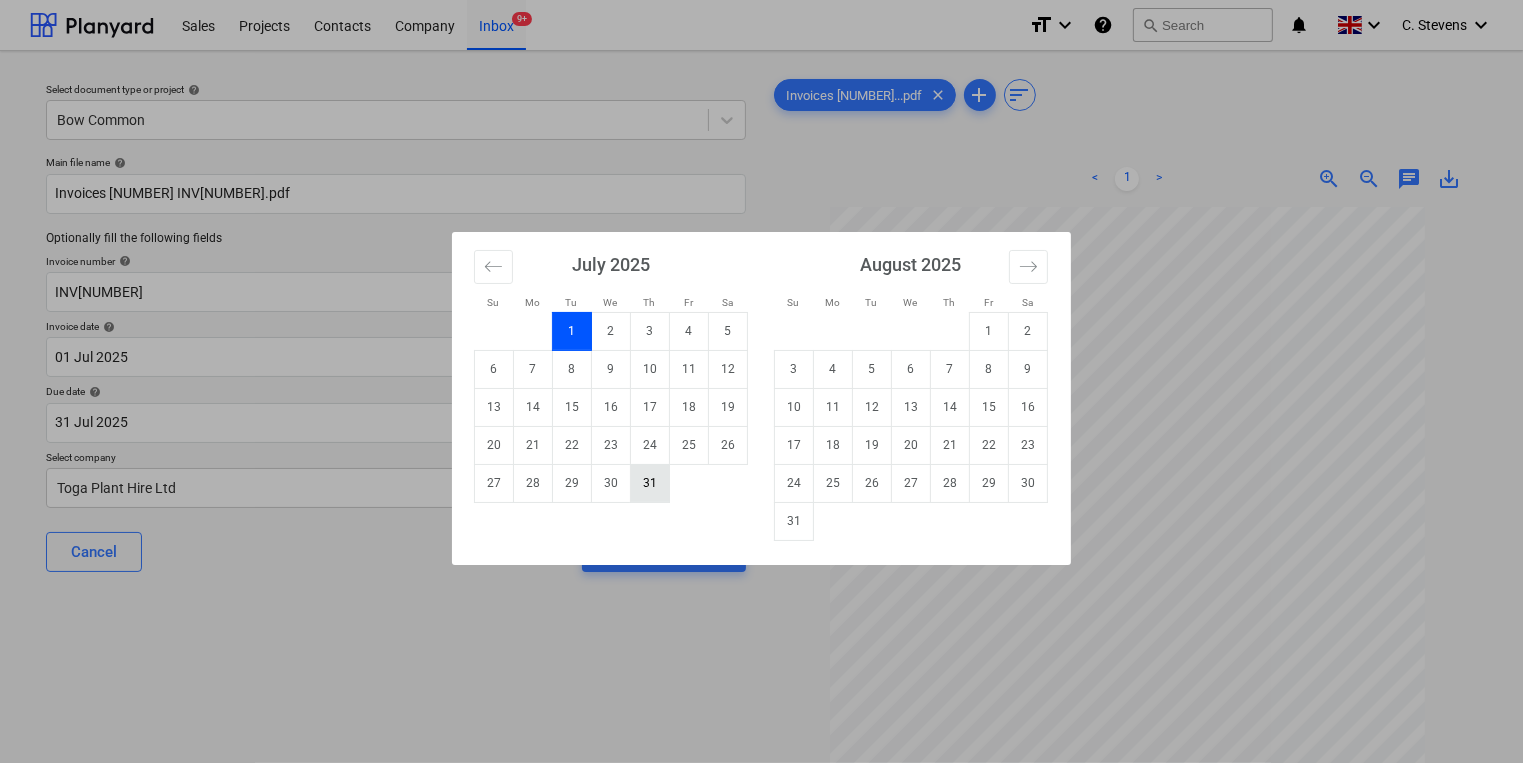 click on "31" at bounding box center (650, 483) 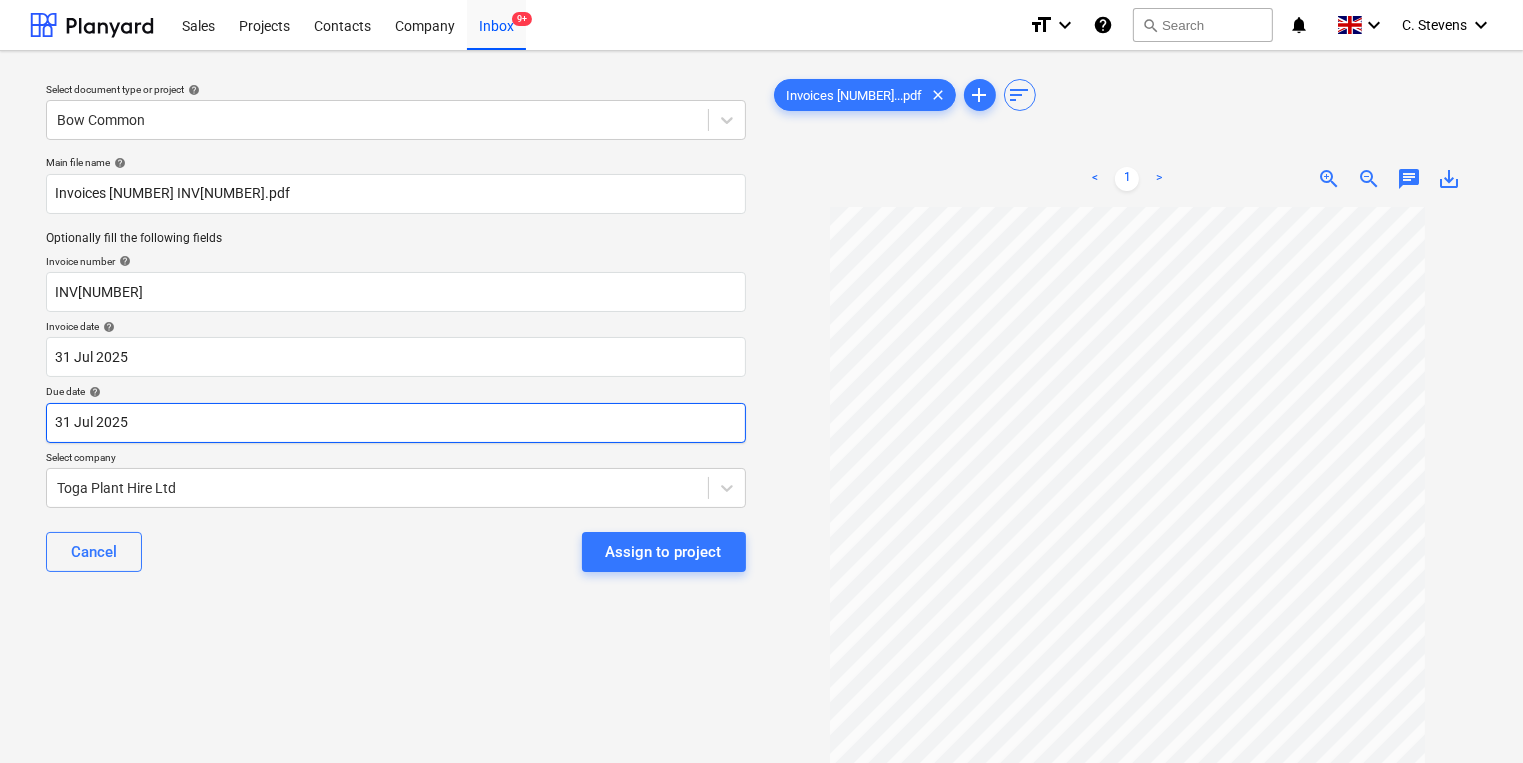 click on "Sales Projects Contacts Company Inbox 9+ format_size keyboard_arrow_down help search Search notifications 0 keyboard_arrow_down C. Stevens keyboard_arrow_down Select document type or project help Bow Common Main file name help Invoices [NUMBER] INV[NUMBER].pdf Optionally fill the following fields Invoice number help INV[NUMBER] Invoice date help [DD] [MONTH] [YYYY] [DD].[MM].[YYYY] Press the down arrow key to interact with the calendar and
select a date. Press the question mark key to get the keyboard shortcuts for changing dates. Due date help [DD] [MONTH] [YYYY] [DD].[MM].[YYYY] Press the down arrow key to interact with the calendar and
select a date. Press the question mark key to get the keyboard shortcuts for changing dates. Select company [COMPANY]   Cancel Assign to project Invoices [NUMBER]...pdf clear add sort < 1 > zoom_in zoom_out chat 0 save_alt Files uploaded successfully Files uploaded successfully" at bounding box center [761, 381] 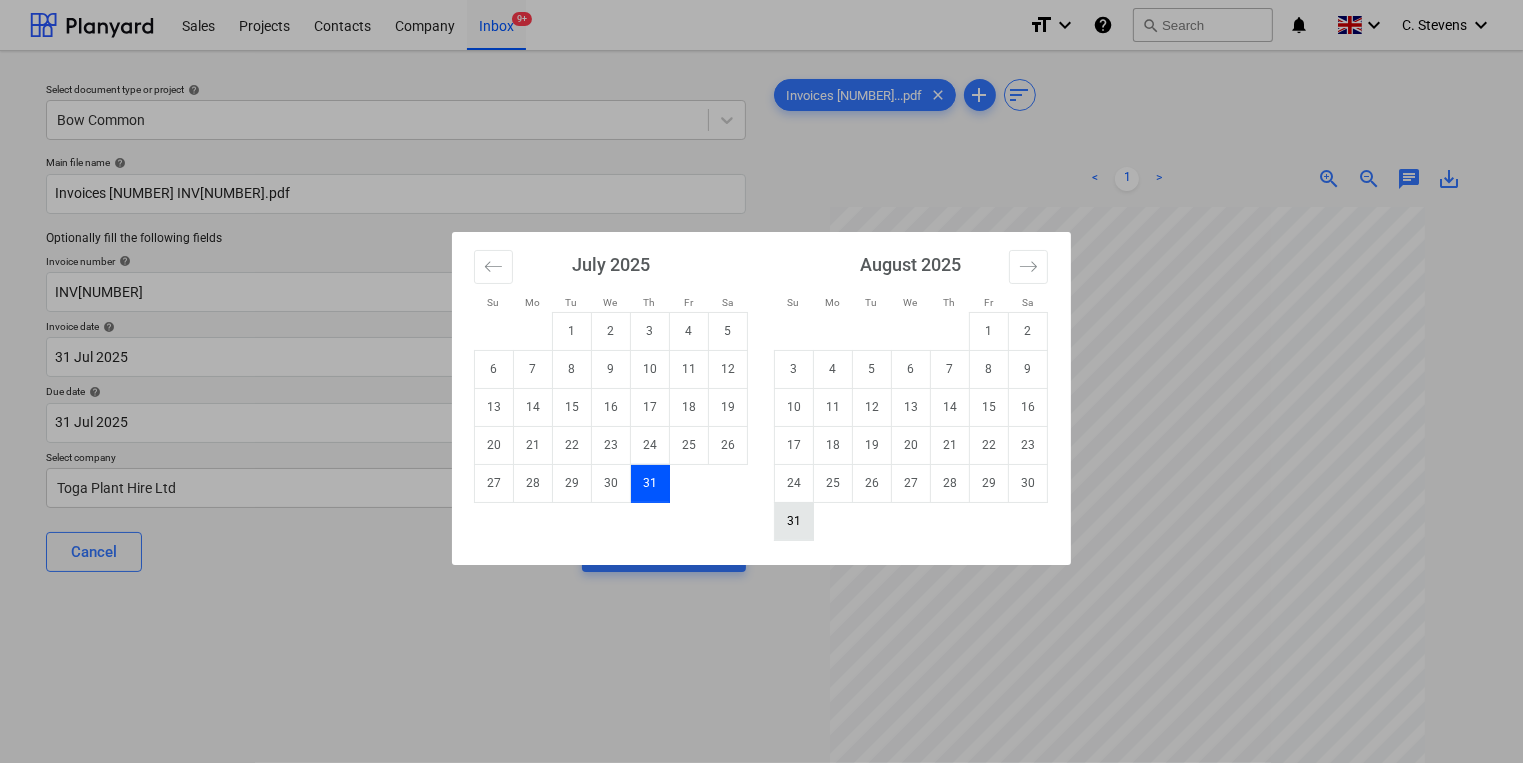 click on "31" at bounding box center (794, 521) 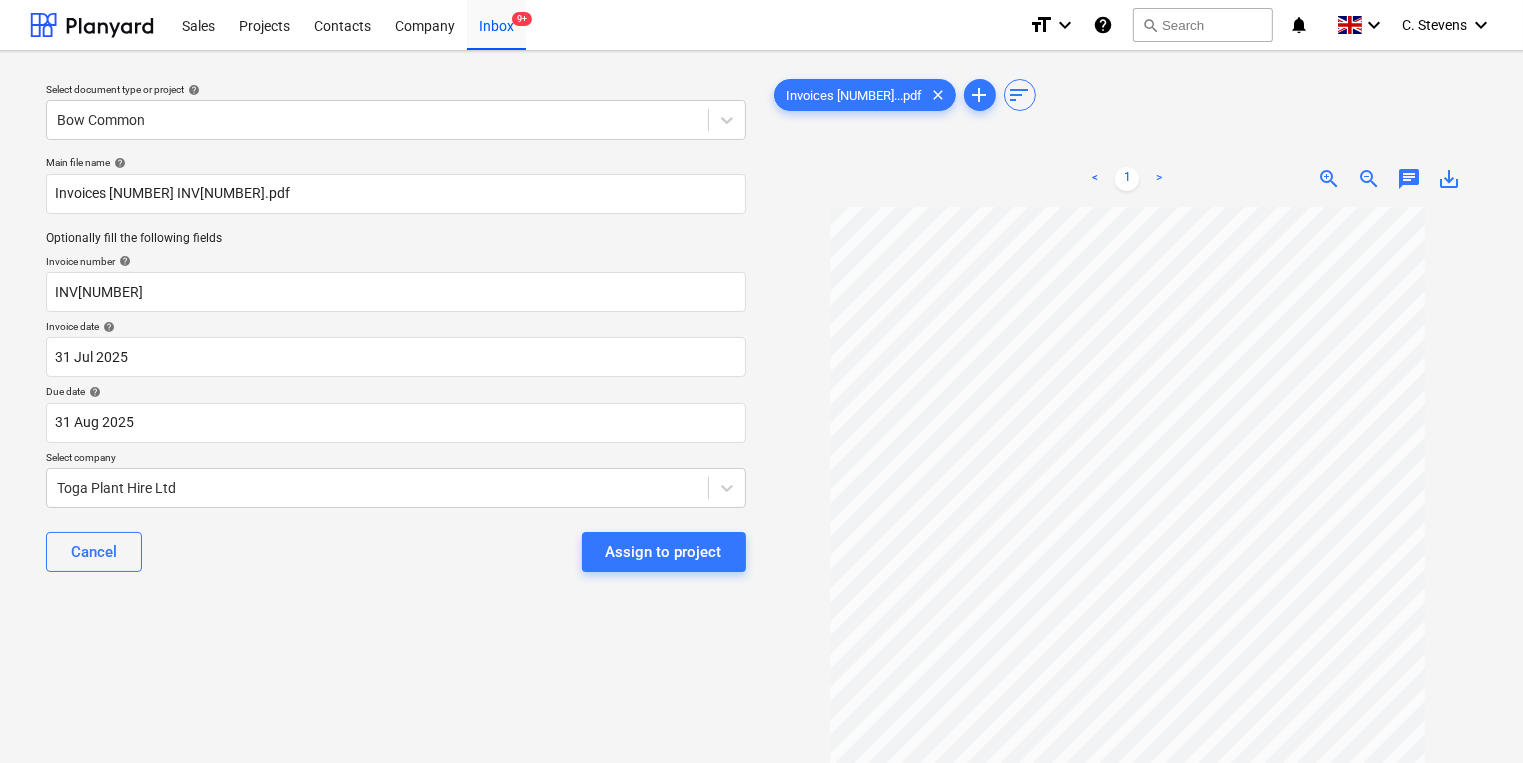 type on "31 Aug 2025" 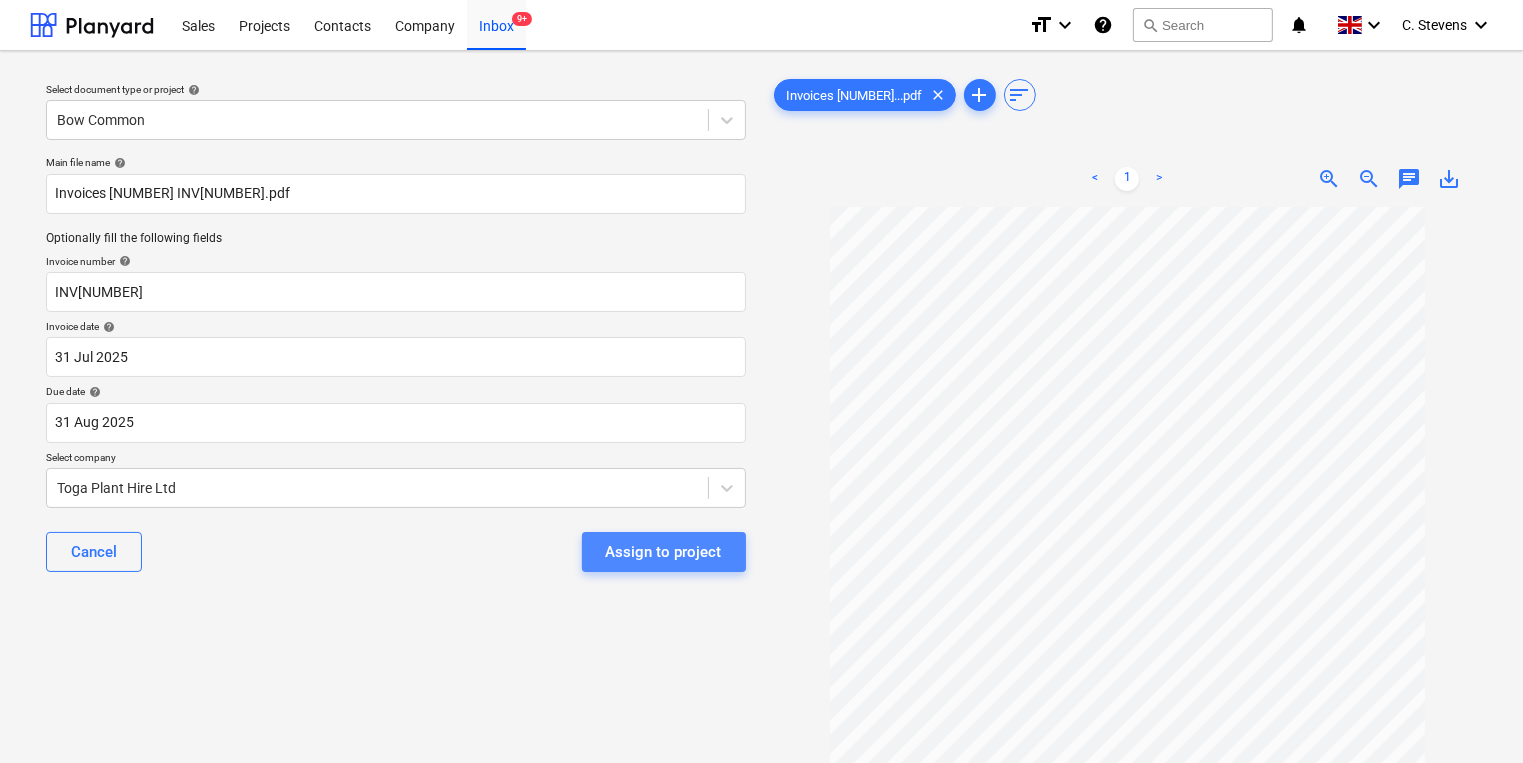 click on "Assign to project" at bounding box center (664, 552) 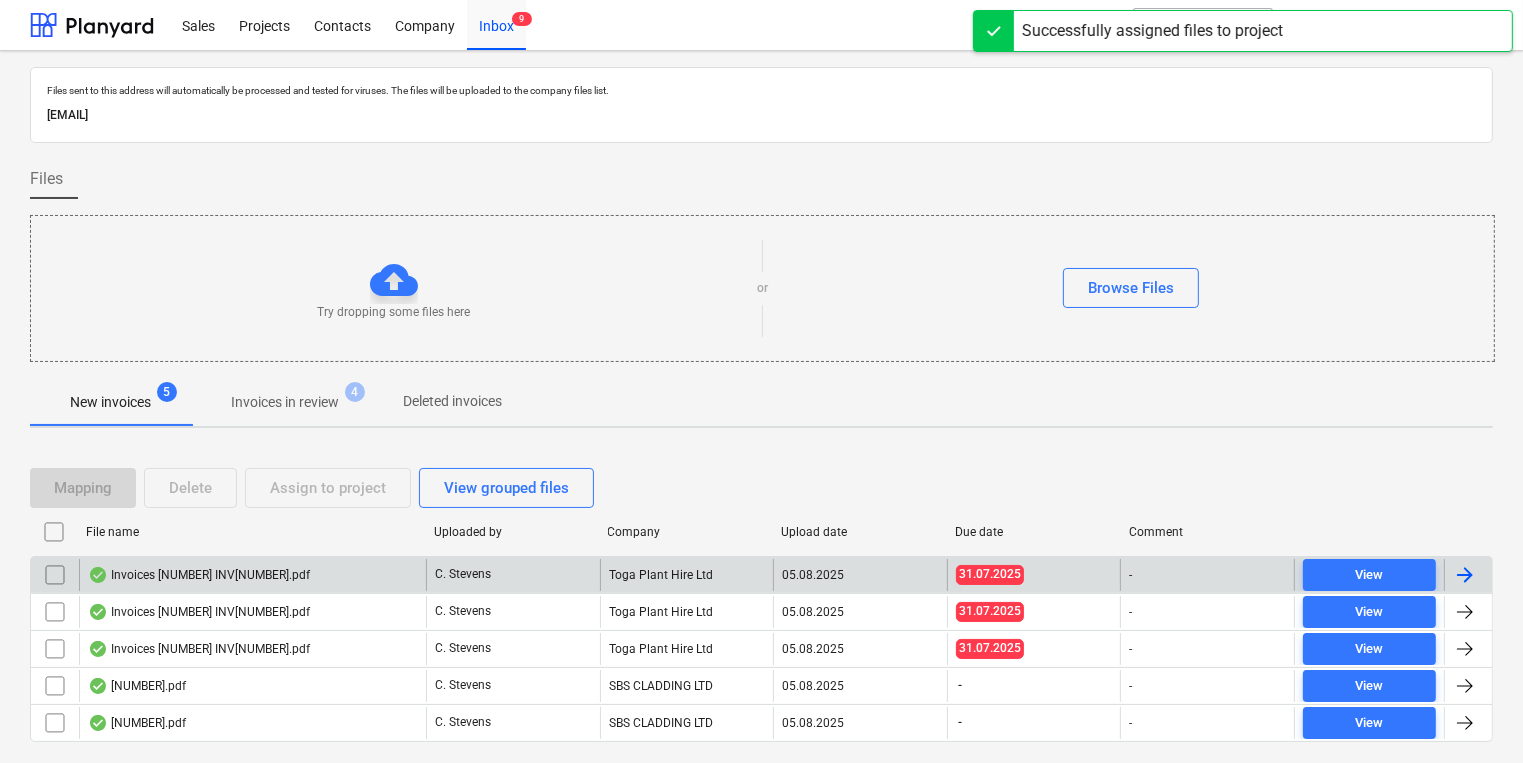 click on "C. Stevens" at bounding box center (513, 575) 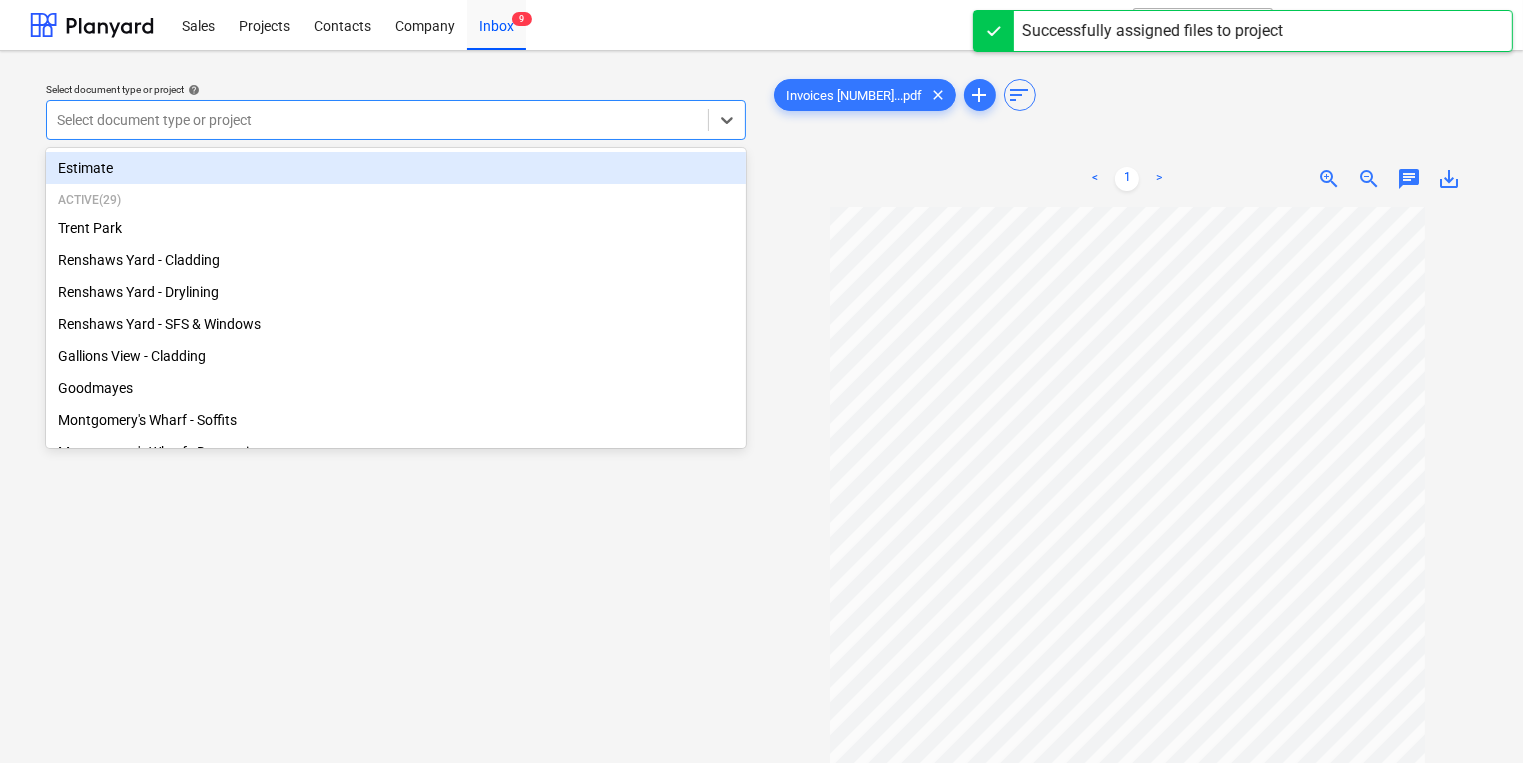 click at bounding box center (377, 120) 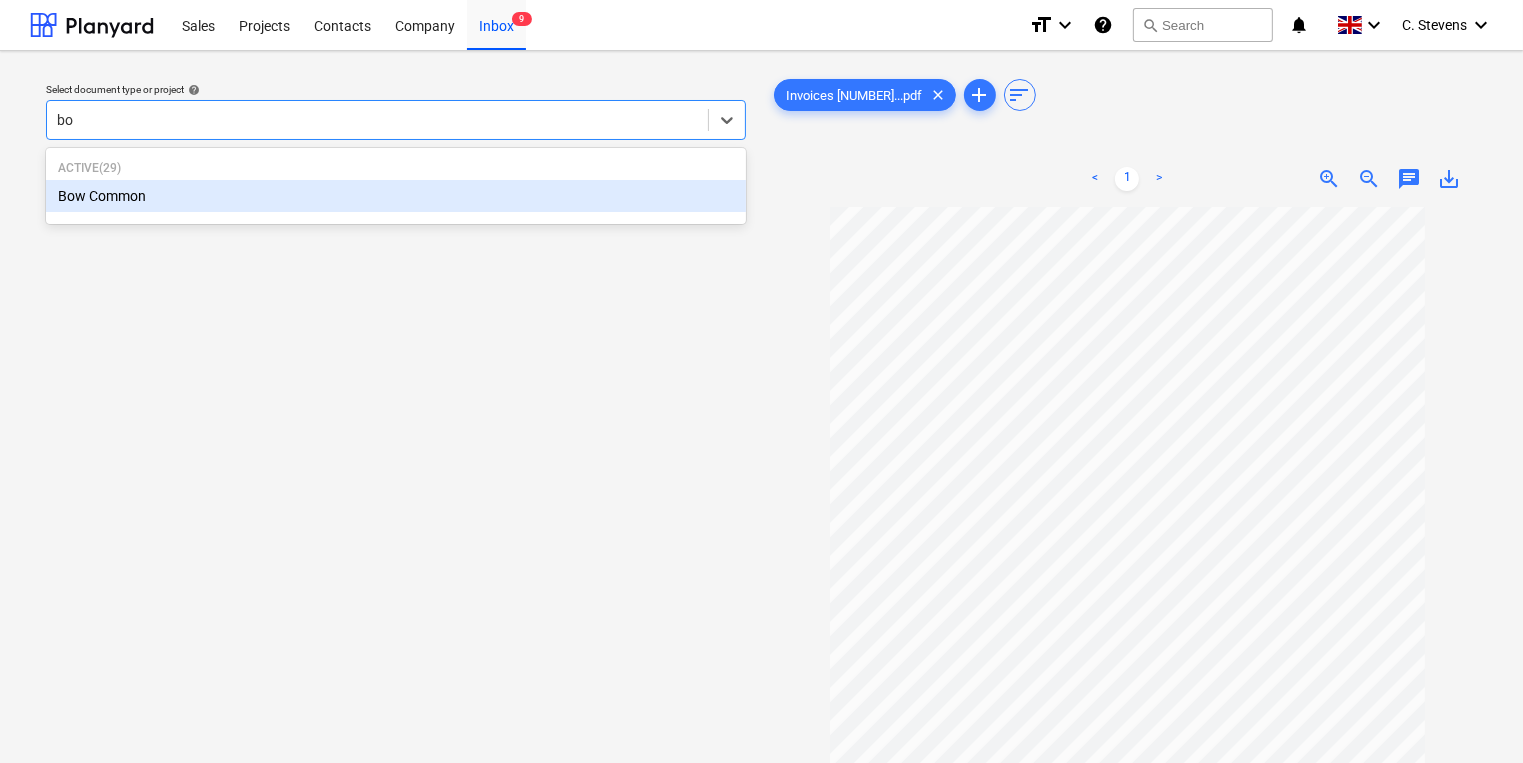 type on "bow" 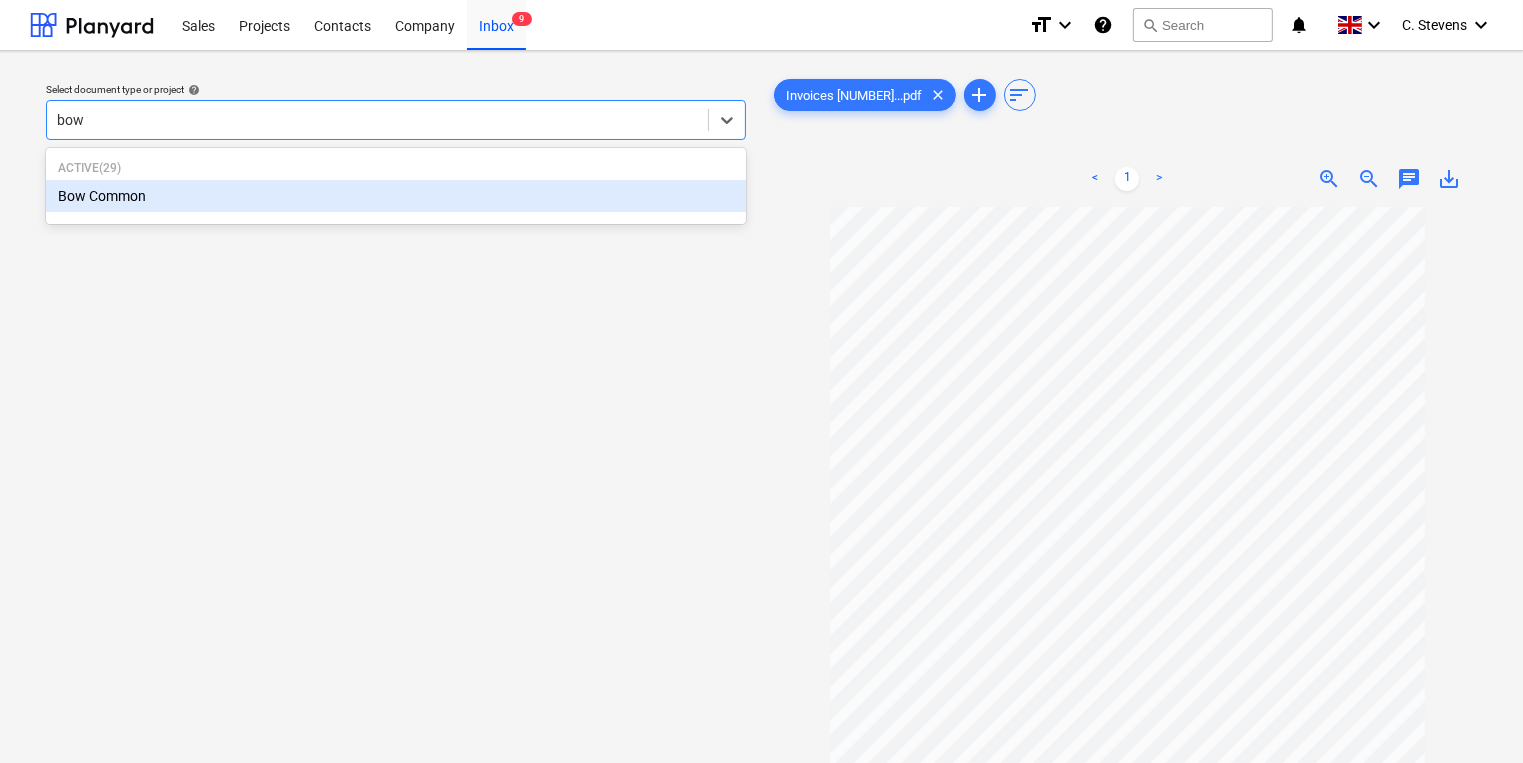 type 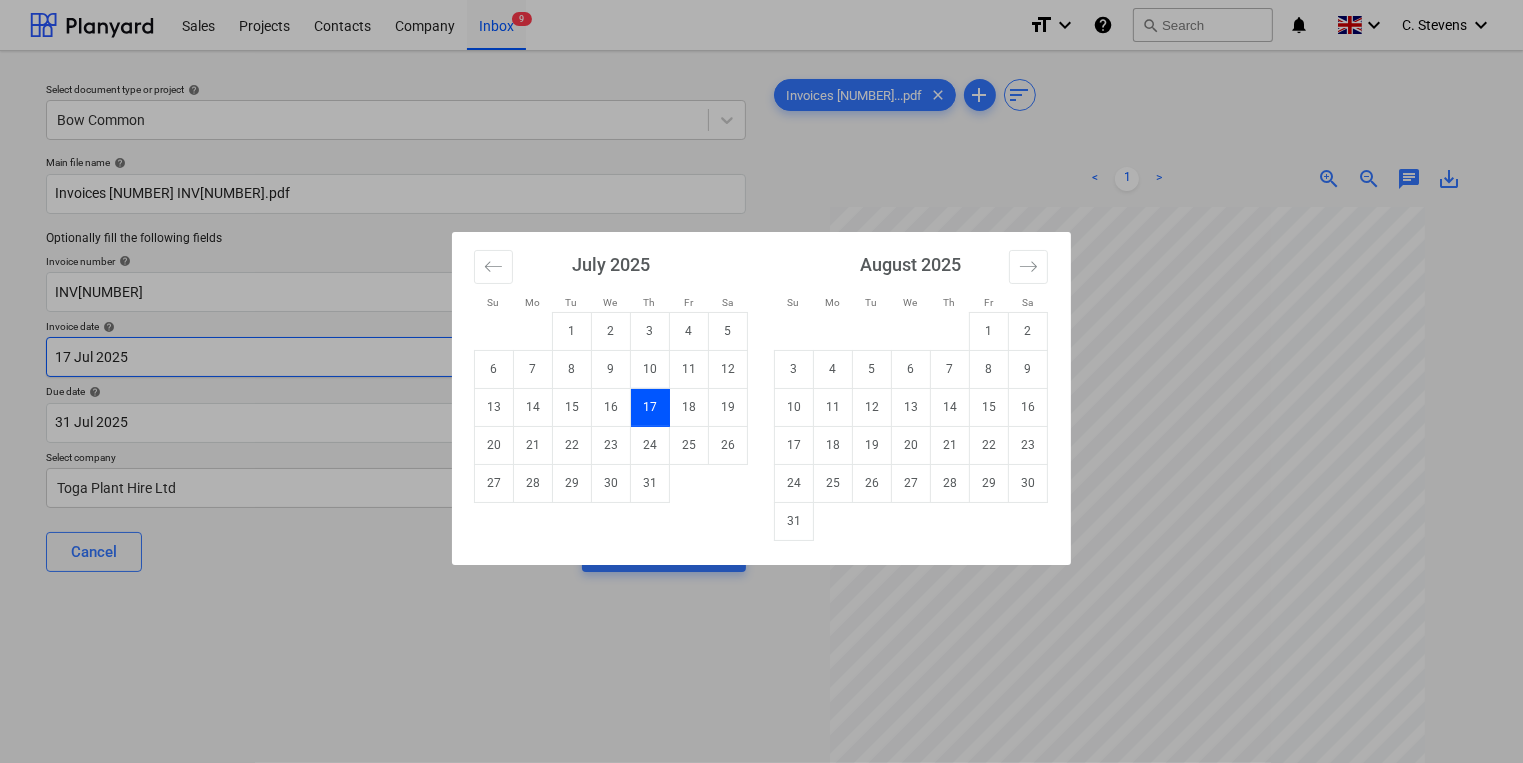 click on "Sales Projects Contacts Company Inbox 9 format_size keyboard_arrow_down help search Search notifications 0 keyboard_arrow_down C. Stevens keyboard_arrow_down Select document type or project help Bow Common Main file name help Invoices [NUMBER] INV[NUMBER].pdf Optionally fill the following fields Invoice number help INV[NUMBER] Invoice date help [DD] [MONTH] [YYYY] [DD].[MM].[YYYY] Press the down arrow key to interact with the calendar and
select a date. Press the question mark key to get the keyboard shortcuts for changing dates. Due date help [DD] [MONTH] [YYYY] [DD].[MM].[YYYY] Press the down arrow key to interact with the calendar and
select a date. Press the question mark key to get the keyboard shortcuts for changing dates. Select company [COMPANY]   Cancel Assign to project Invoices [NUMBER]...pdf clear add sort < 1 > zoom_in zoom_out chat 0 save_alt Files uploaded successfully Files uploaded successfully
Su Mo Tu We Th Fr Sa Su Mo Tu We Th Fr Sa June [YEAR] 1 2 3 4 5 6 7 8 9 10 11 12 13 14 15 16 17 18 19 20 21" at bounding box center (761, 381) 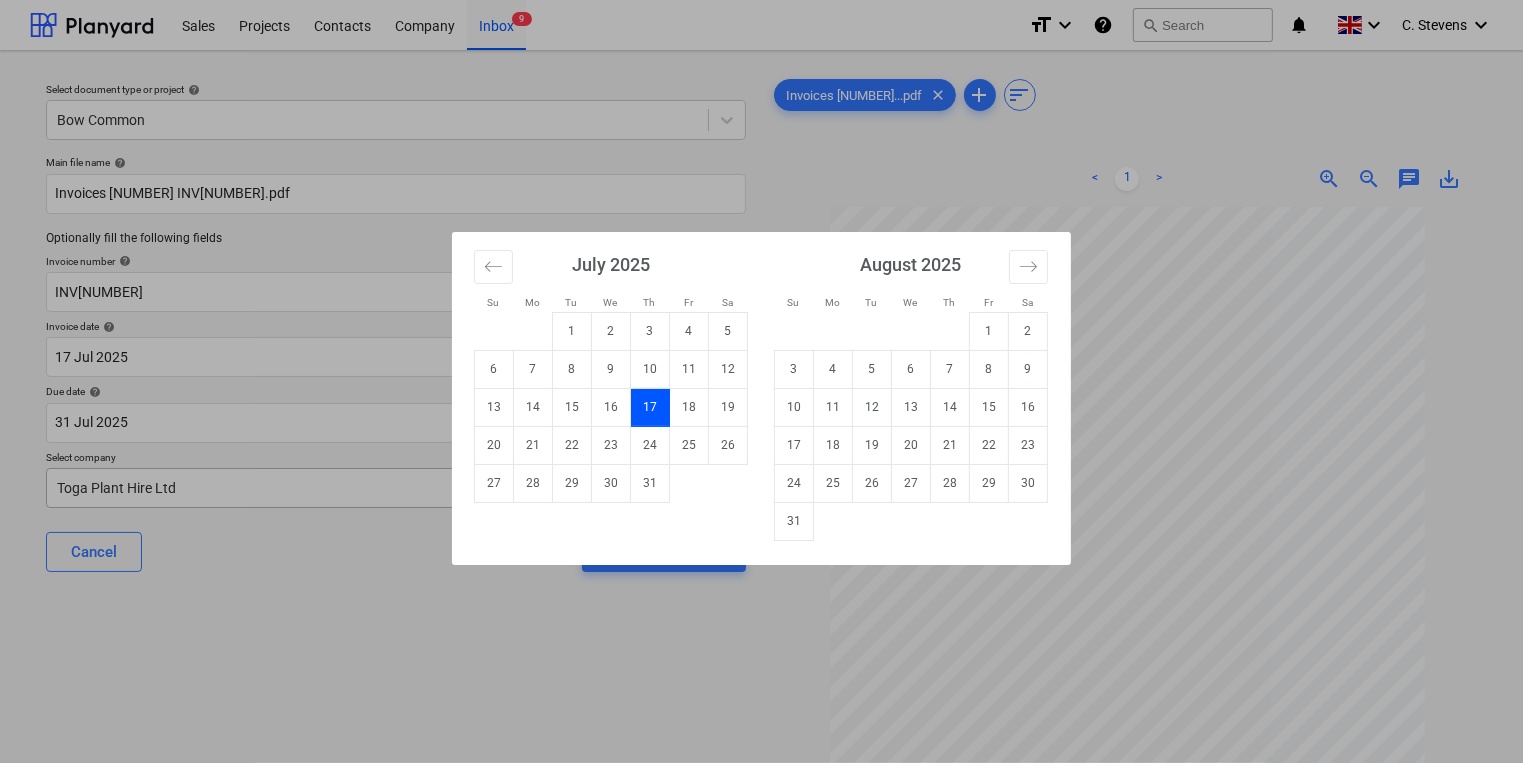 click on "31" at bounding box center [650, 483] 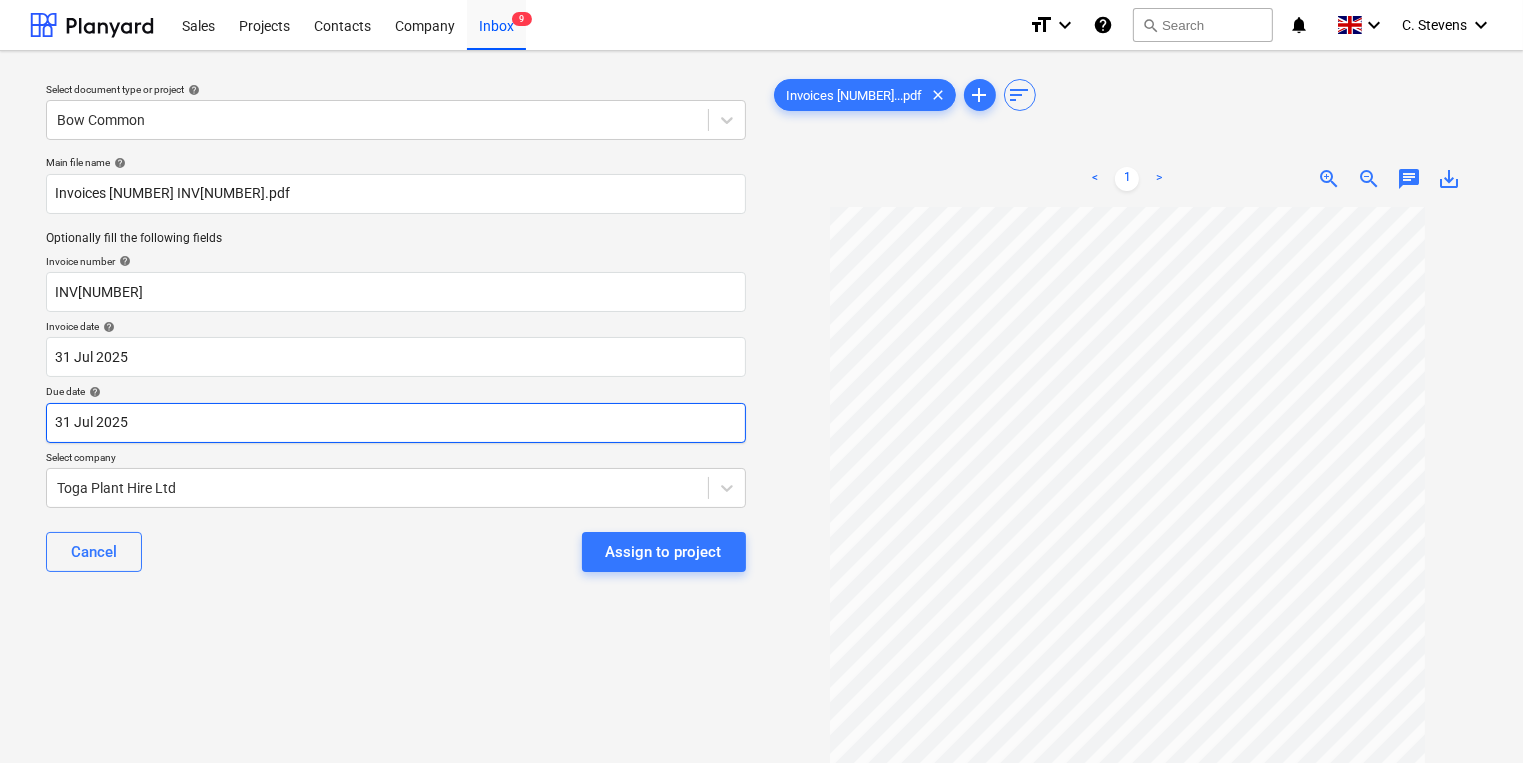 click on "Sales Projects Contacts Company Inbox 9 format_size keyboard_arrow_down help search Search notifications 0 keyboard_arrow_down C. Stevens keyboard_arrow_down Select document type or project help Bow Common Main file name help Invoices [NUMBER] INV[NUMBER].pdf Optionally fill the following fields Invoice number help INV[NUMBER] Invoice date help [DD] [MONTH] [YYYY] [DD].[MM].[YYYY] Press the down arrow key to interact with the calendar and
select a date. Press the question mark key to get the keyboard shortcuts for changing dates. Due date help [DD] [MONTH] [YYYY] [DD].[MM].[YYYY] Press the down arrow key to interact with the calendar and
select a date. Press the question mark key to get the keyboard shortcuts for changing dates. Select company [COMPANY]   Cancel Assign to project Invoices [NUMBER]...pdf clear add sort < 1 > zoom_in zoom_out chat 0 save_alt Files uploaded successfully Files uploaded successfully" at bounding box center [761, 381] 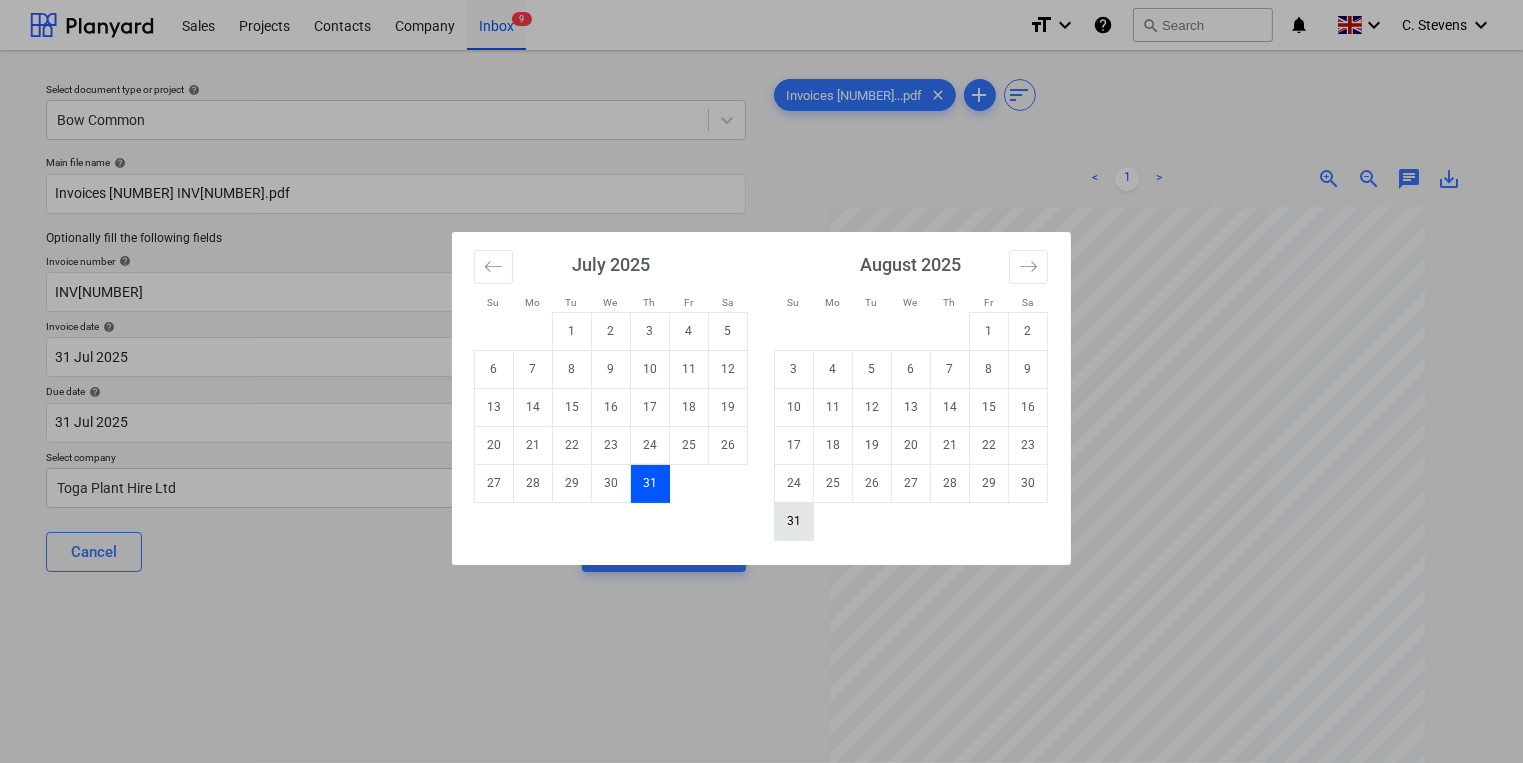 click on "31" at bounding box center [794, 521] 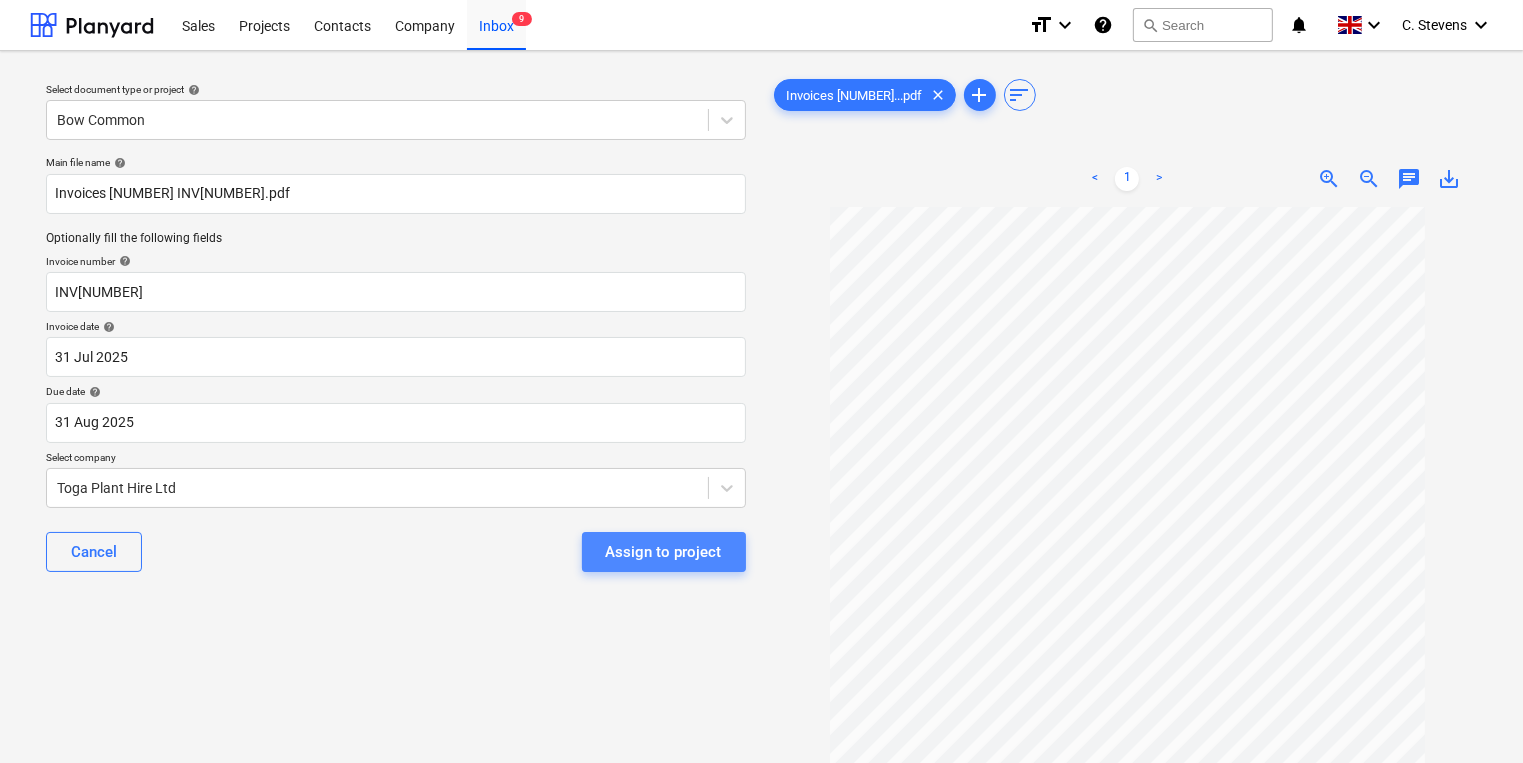 click on "Assign to project" at bounding box center [664, 552] 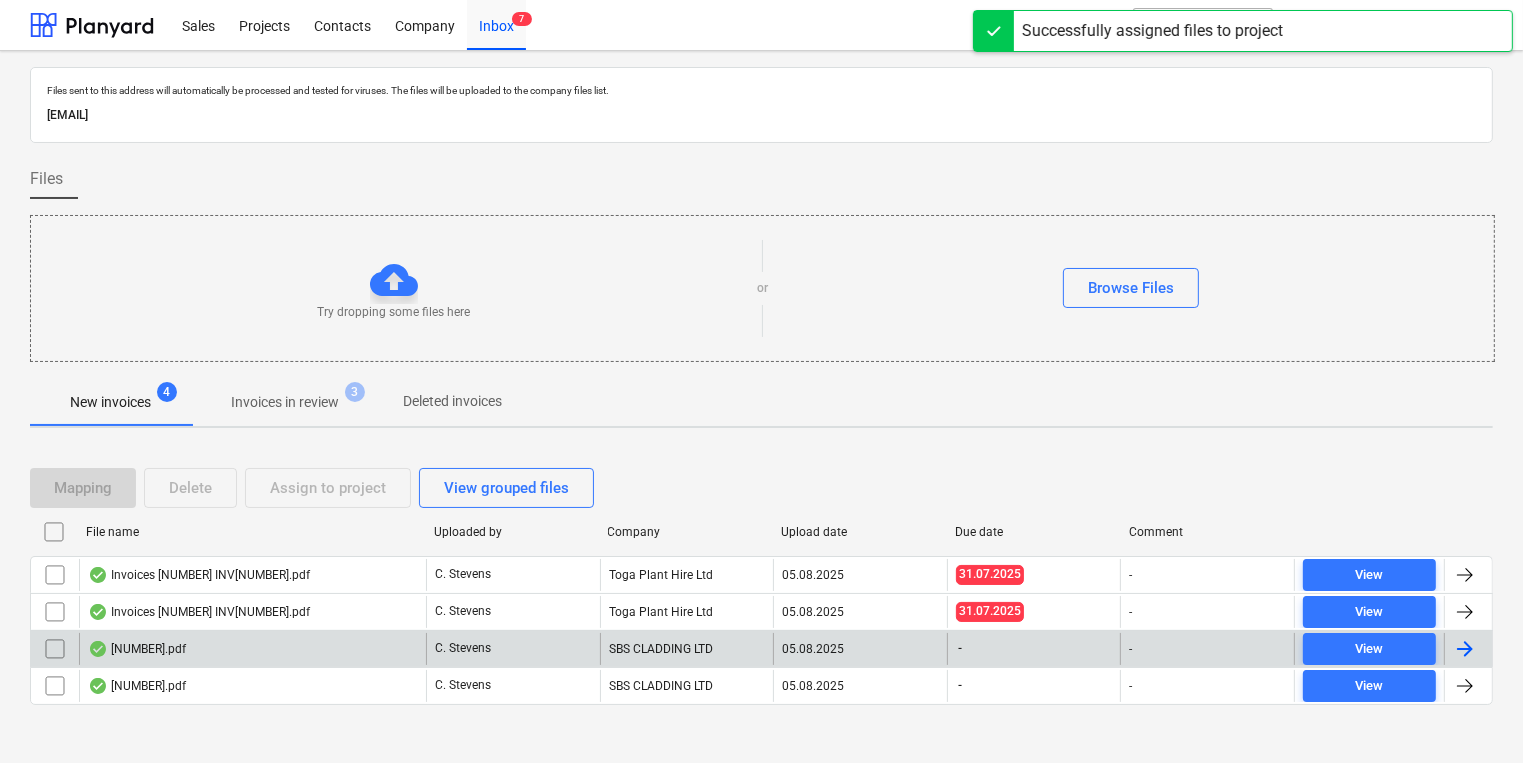 click on "[NUMBER].pdf" at bounding box center (252, 649) 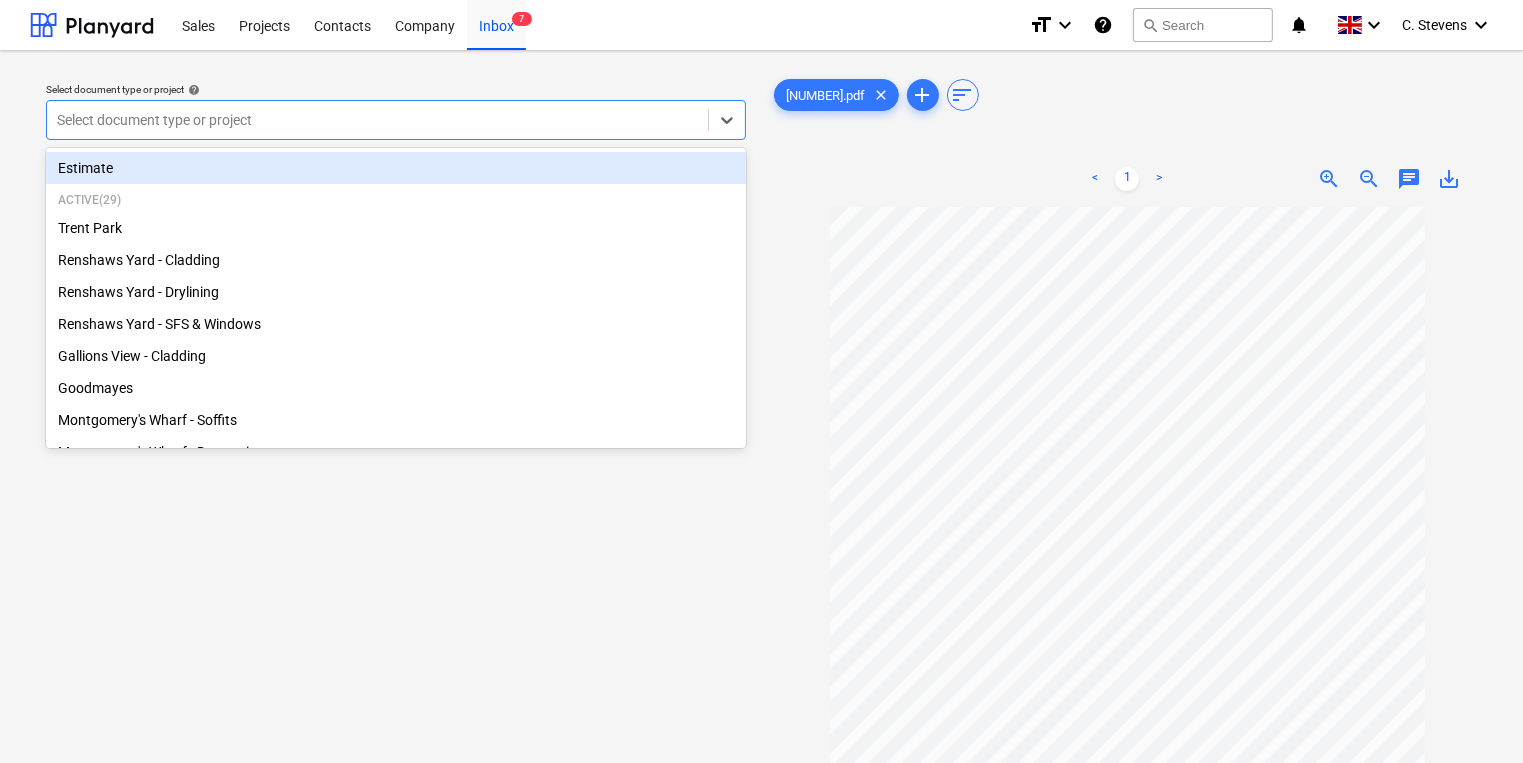 click at bounding box center [377, 120] 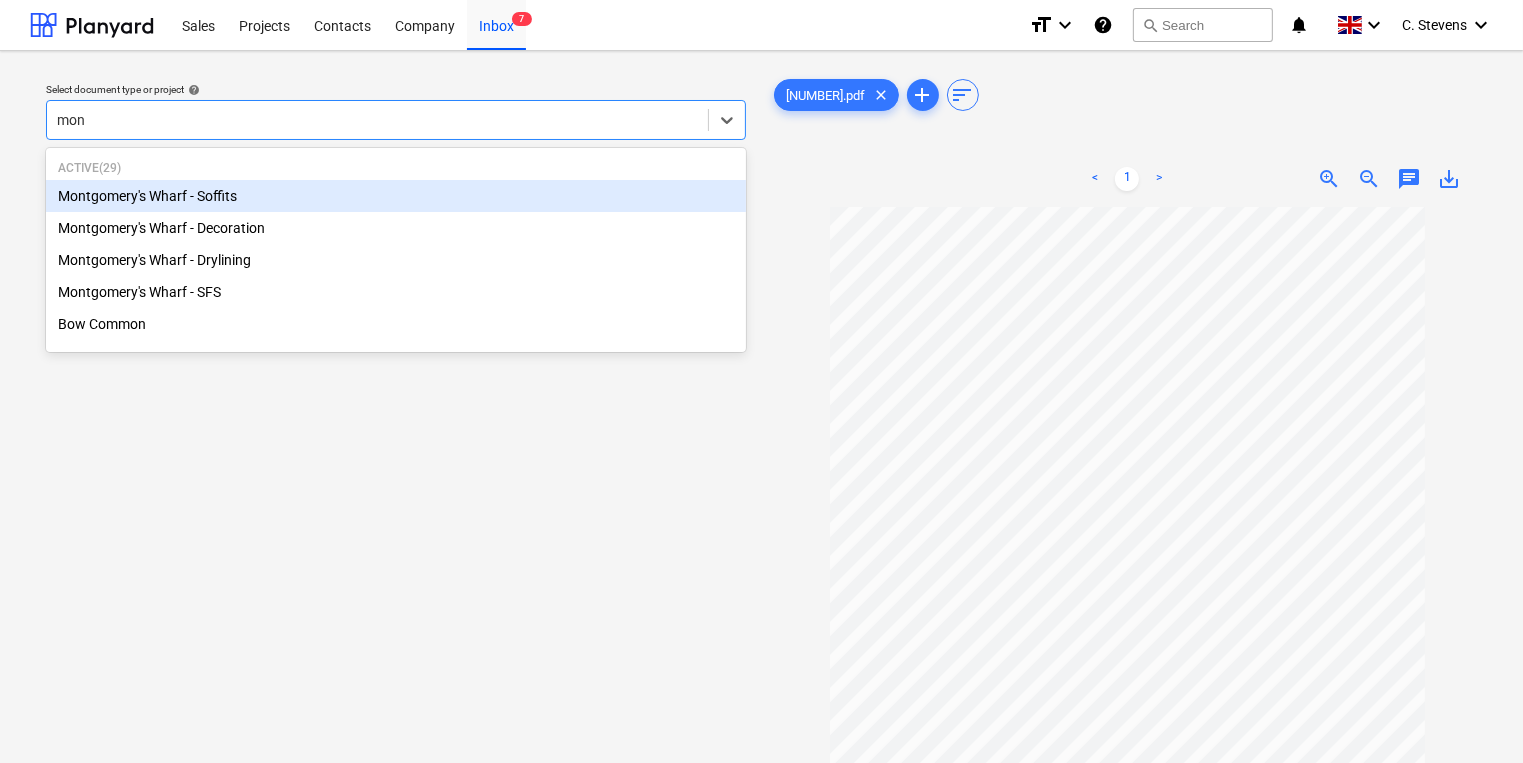 type on "mont" 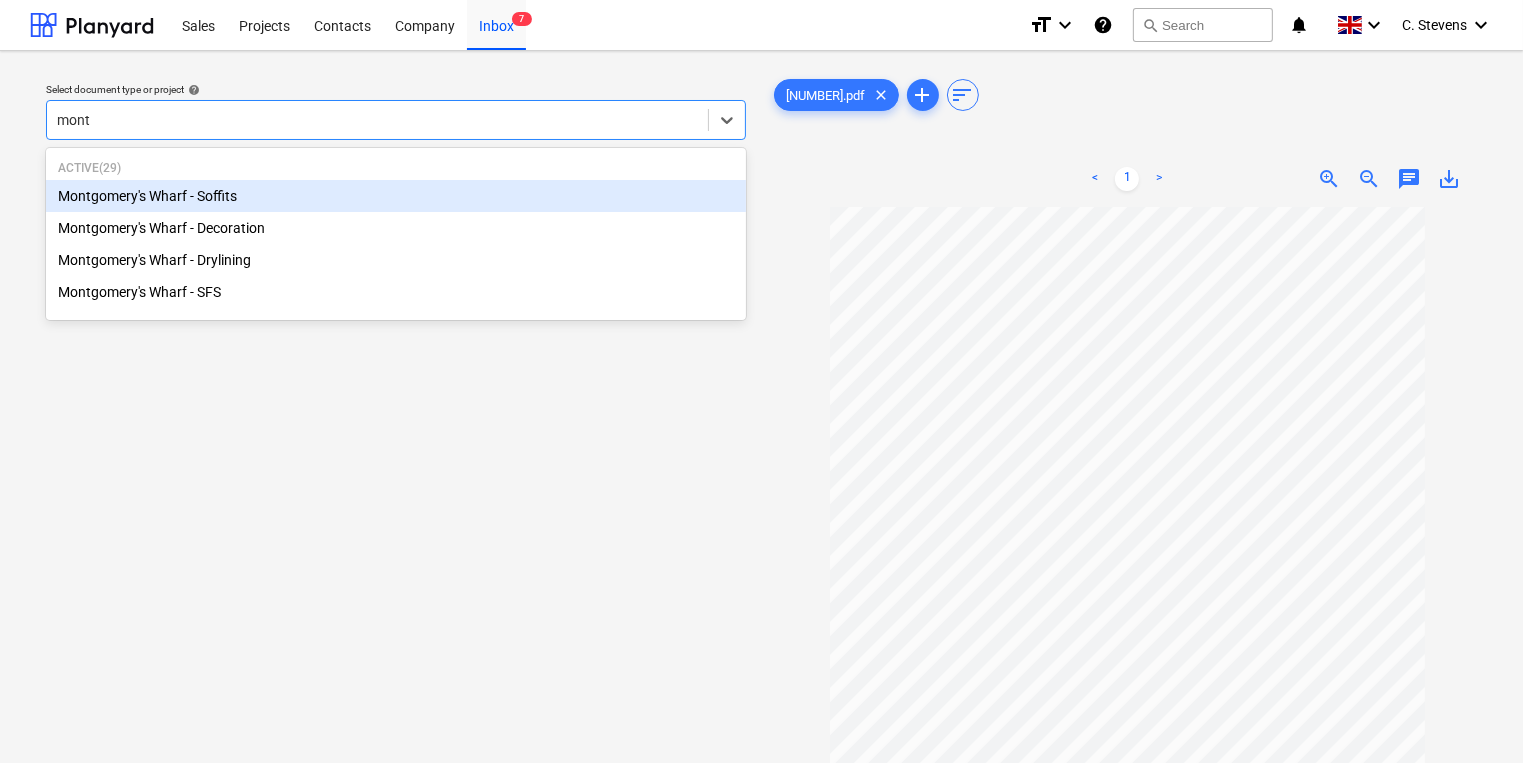 type 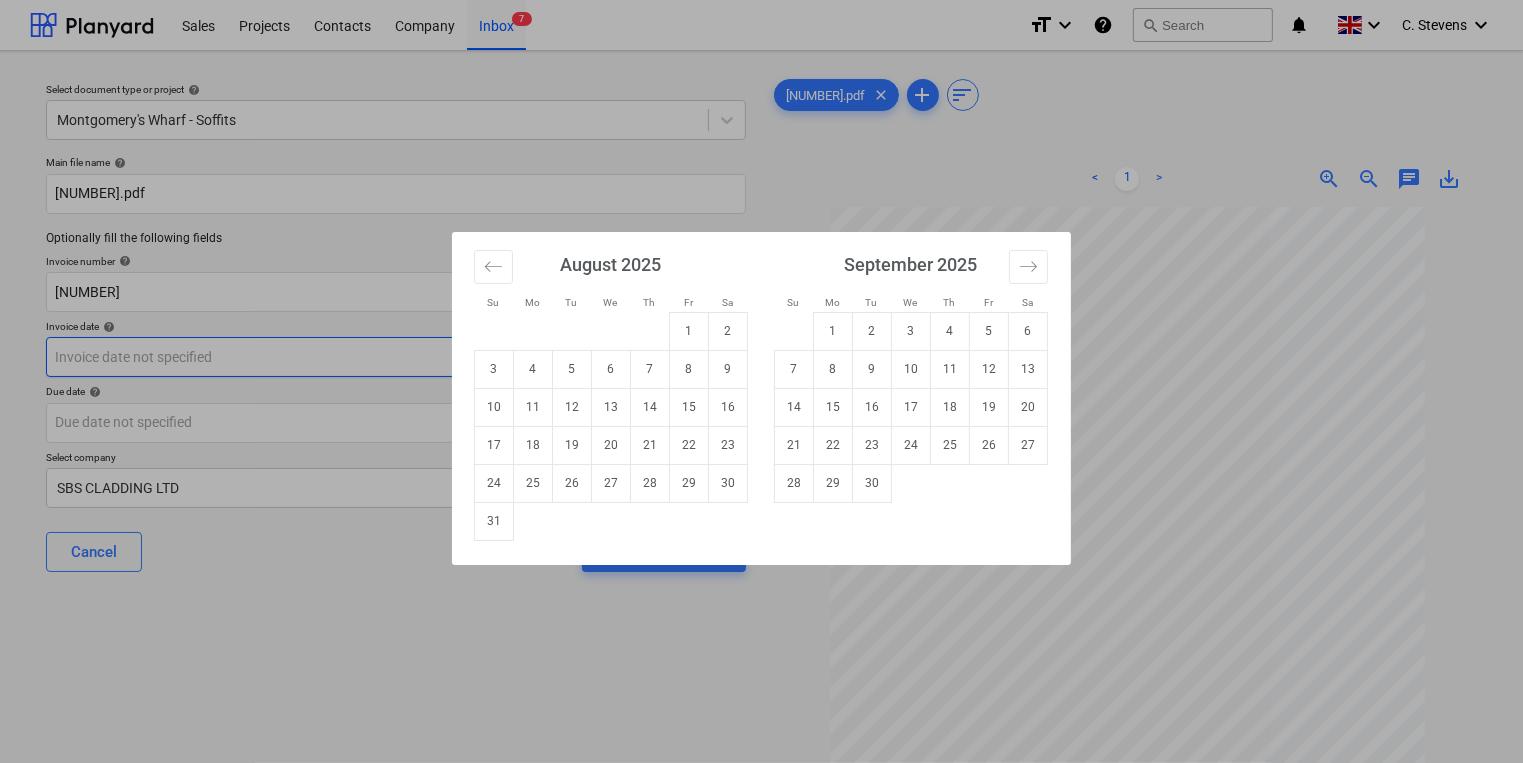 click on "Sales Projects Contacts Company Inbox 7 format_size keyboard_arrow_down help search Search notifications 0 keyboard_arrow_down [FIRST] [LAST] keyboard_arrow_down Select document type or project help Montgomery's Wharf - Soffits Main file name help 6421710.pdf Optionally fill the following fields Invoice number help 6421710 Invoice date help Press the down arrow key to interact with the calendar and  select a date. Press the question mark key to get the keyboard shortcuts for changing dates. Due date help Press the down arrow key to interact with the calendar and  select a date. Press the question mark key to get the keyboard shortcuts for changing dates. Select company SBS CLADDING LTD   Cancel Assign to project 6421710.pdf clear add sort < 1 > zoom_in zoom_out chat 0 save_alt Files uploaded successfully Files uploaded successfully
Su Mo Tu We Th Fr Sa Su Mo Tu We Th Fr Sa July 2025 1 2 3 4 5 6 7 8 9 10 11 12 13 14 15 16 17 18 19 20 21 22 23 24 25 26 27 28 29 30 31 August 2025 1 2 3 4 5 6 7 8" at bounding box center (761, 381) 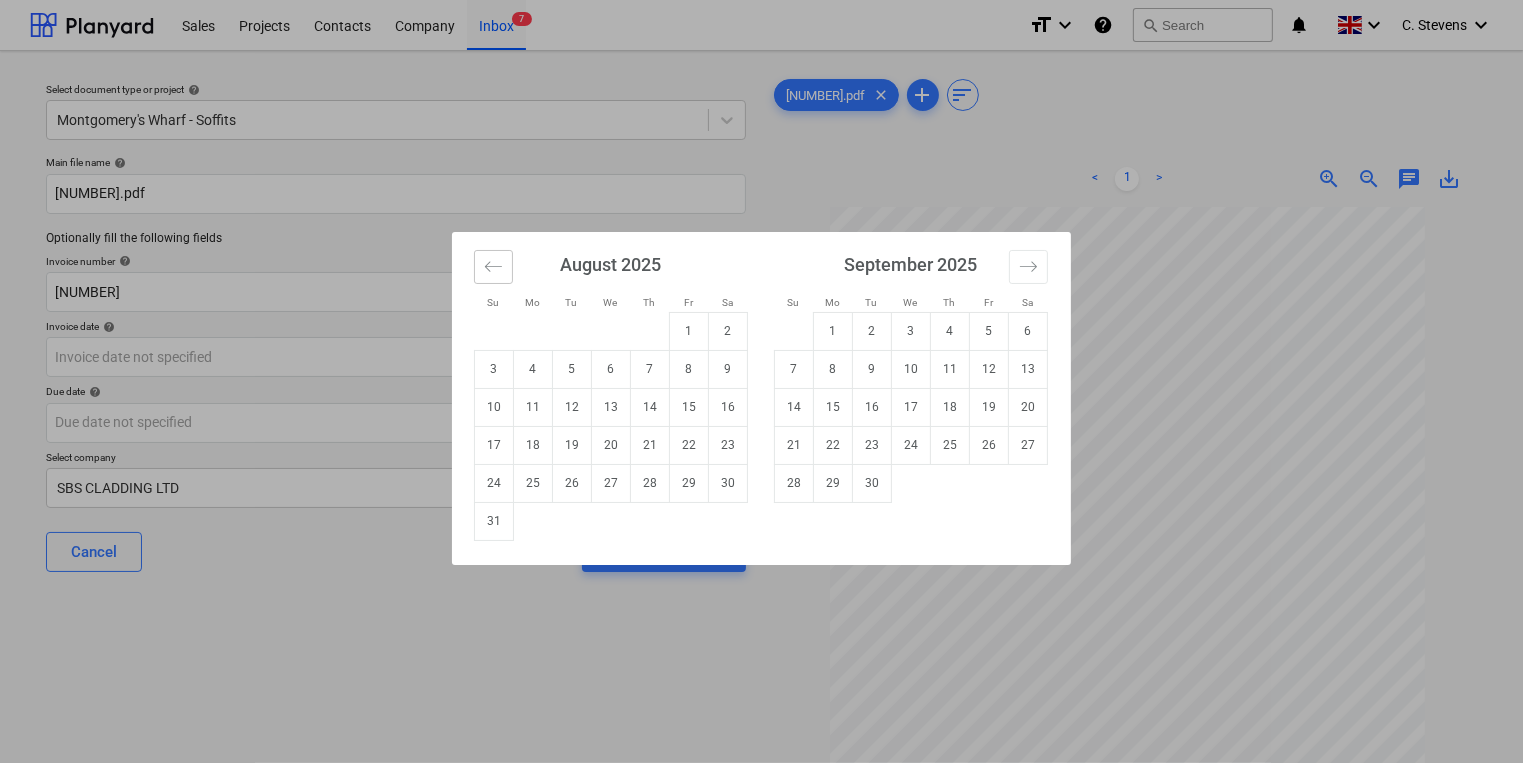 click 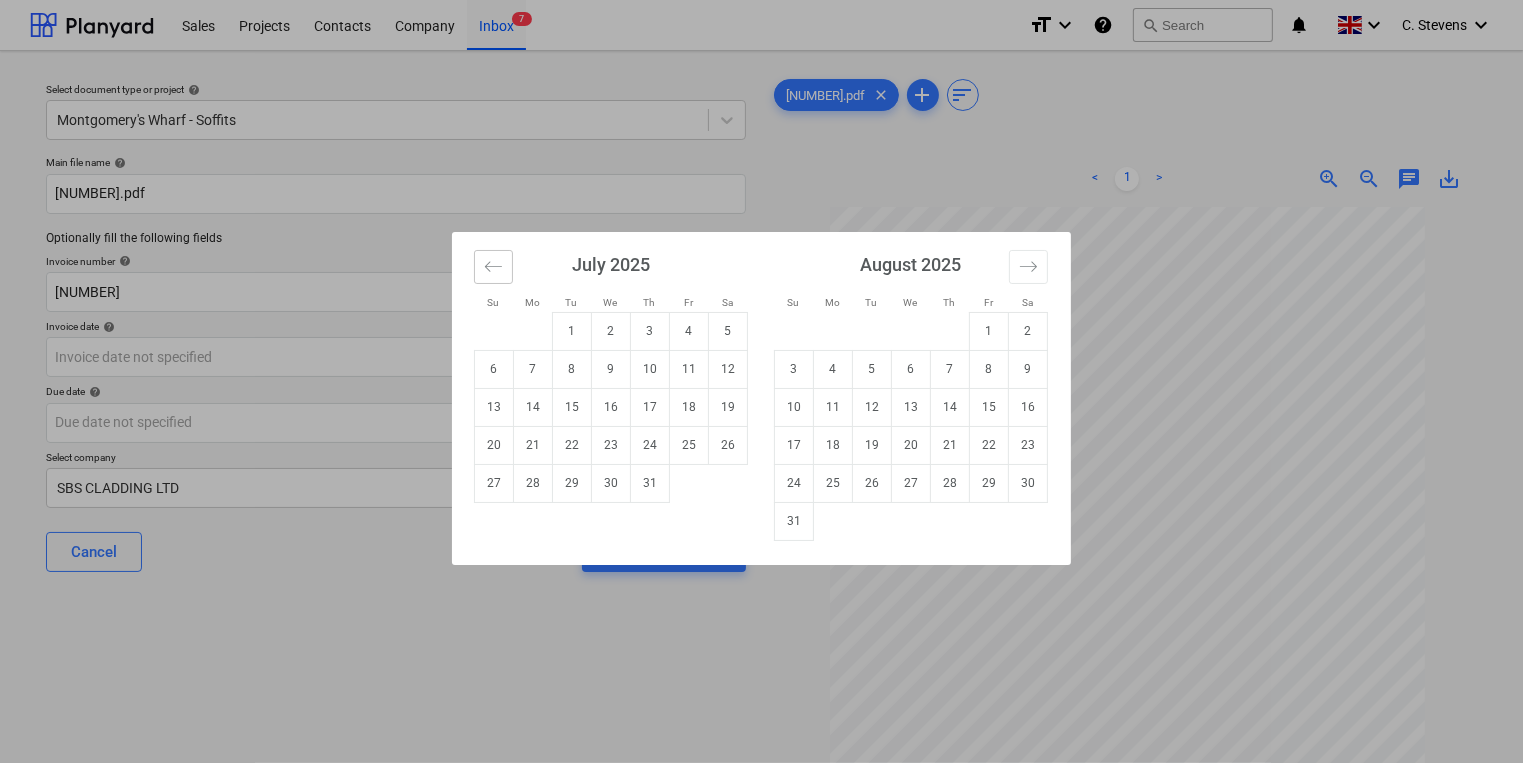 click at bounding box center (493, 267) 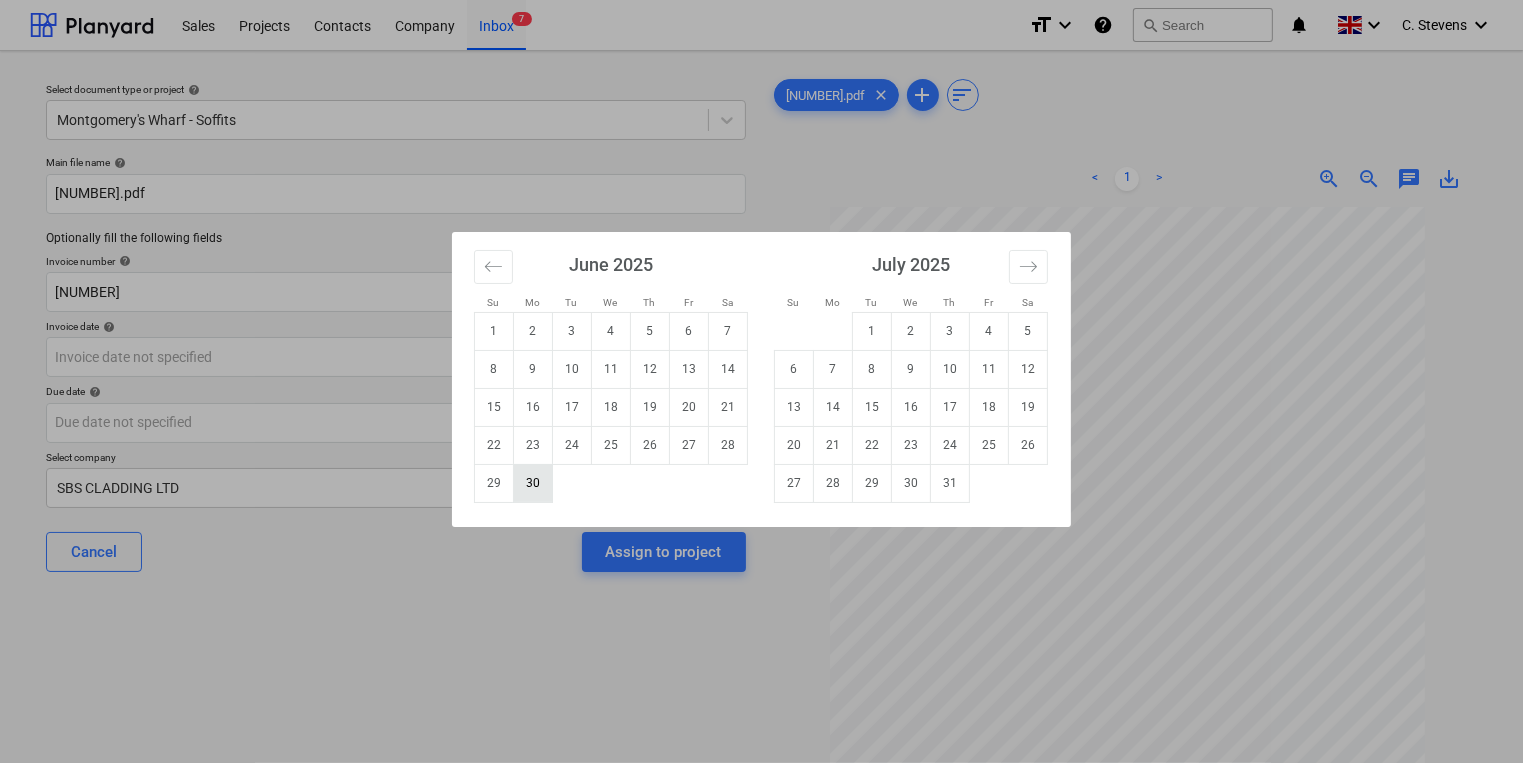 click on "30" at bounding box center [533, 483] 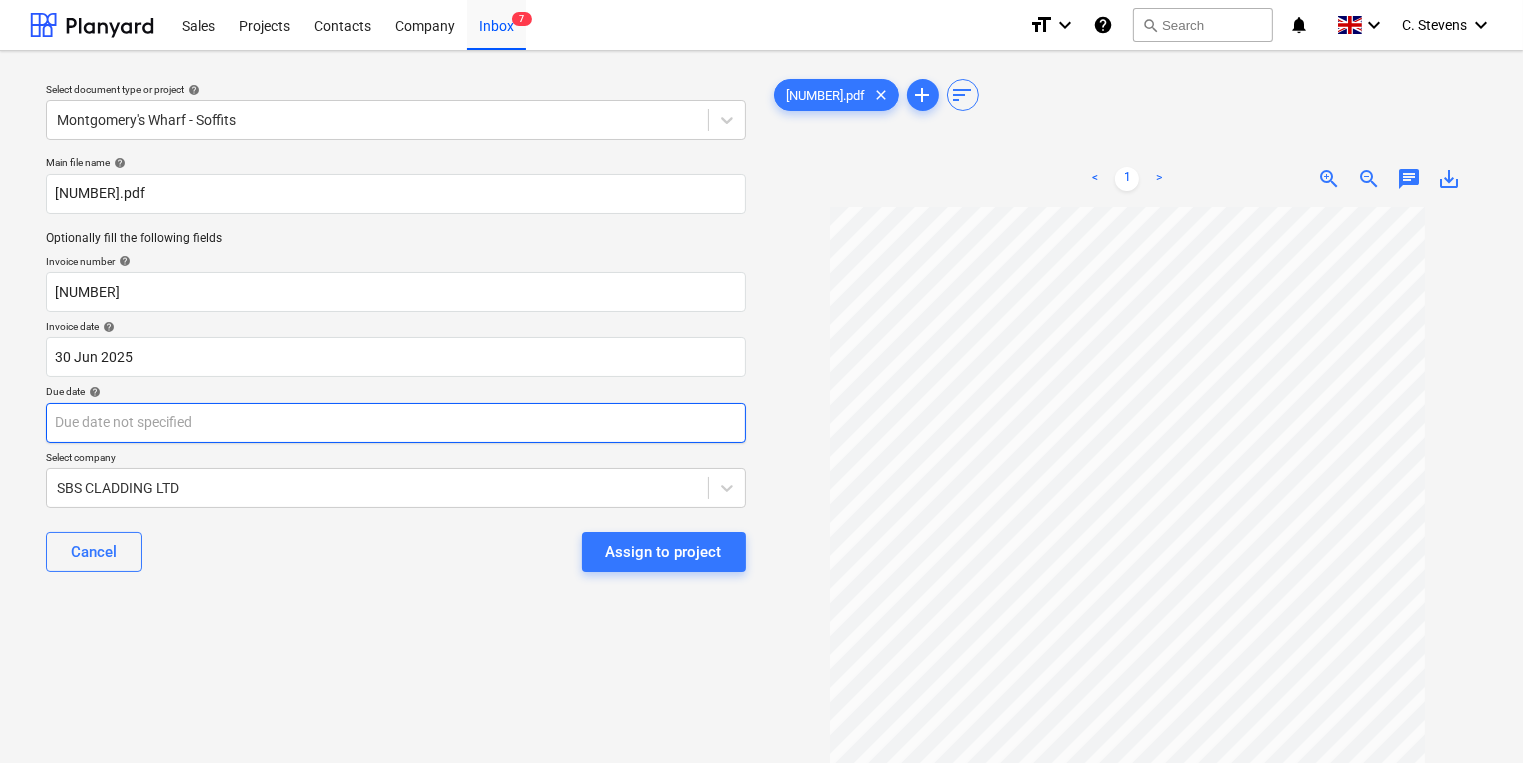 click on "Sales Projects Contacts Company Inbox 7 format_size keyboard_arrow_down help search Search notifications 0 keyboard_arrow_down C. Stevens keyboard_arrow_down Select document type or project help Montgomery's Wharf - Soffits Main file name help [NUMBER].pdf Optionally fill the following fields Invoice number help [NUMBER] Invoice date help [DD] [MONTH] [YYYY] [DD].[MM].[YYYY] Press the down arrow key to interact with the calendar and
select a date. Press the question mark key to get the keyboard shortcuts for changing dates. Due date help Press the down arrow key to interact with the calendar and
select a date. Press the question mark key to get the keyboard shortcuts for changing dates. Select company [COMPANY]   Cancel Assign to project [NUMBER].pdf clear add sort < 1 > zoom_in zoom_out chat 0 save_alt Files uploaded successfully Files uploaded successfully" at bounding box center (761, 381) 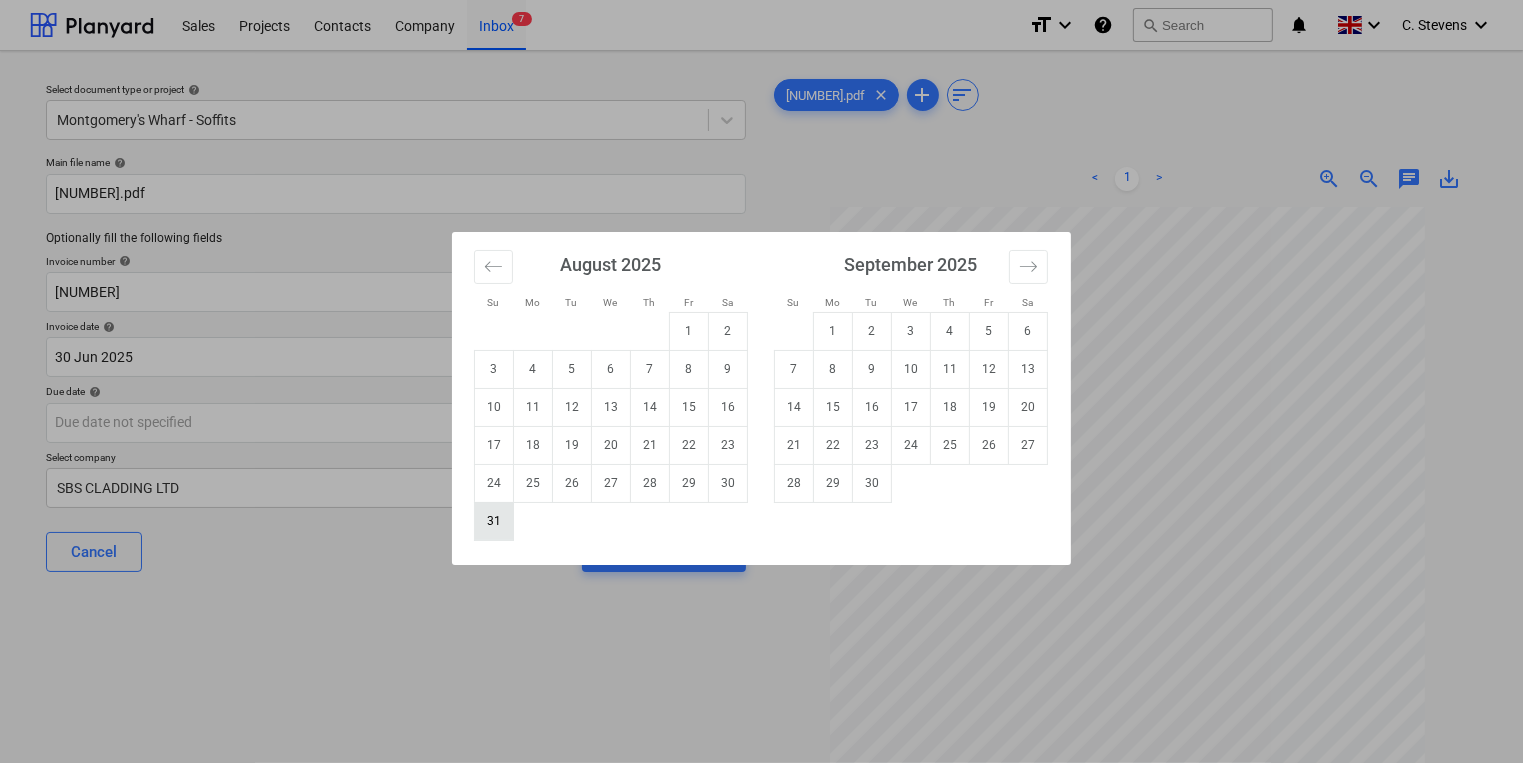click on "31" at bounding box center (494, 521) 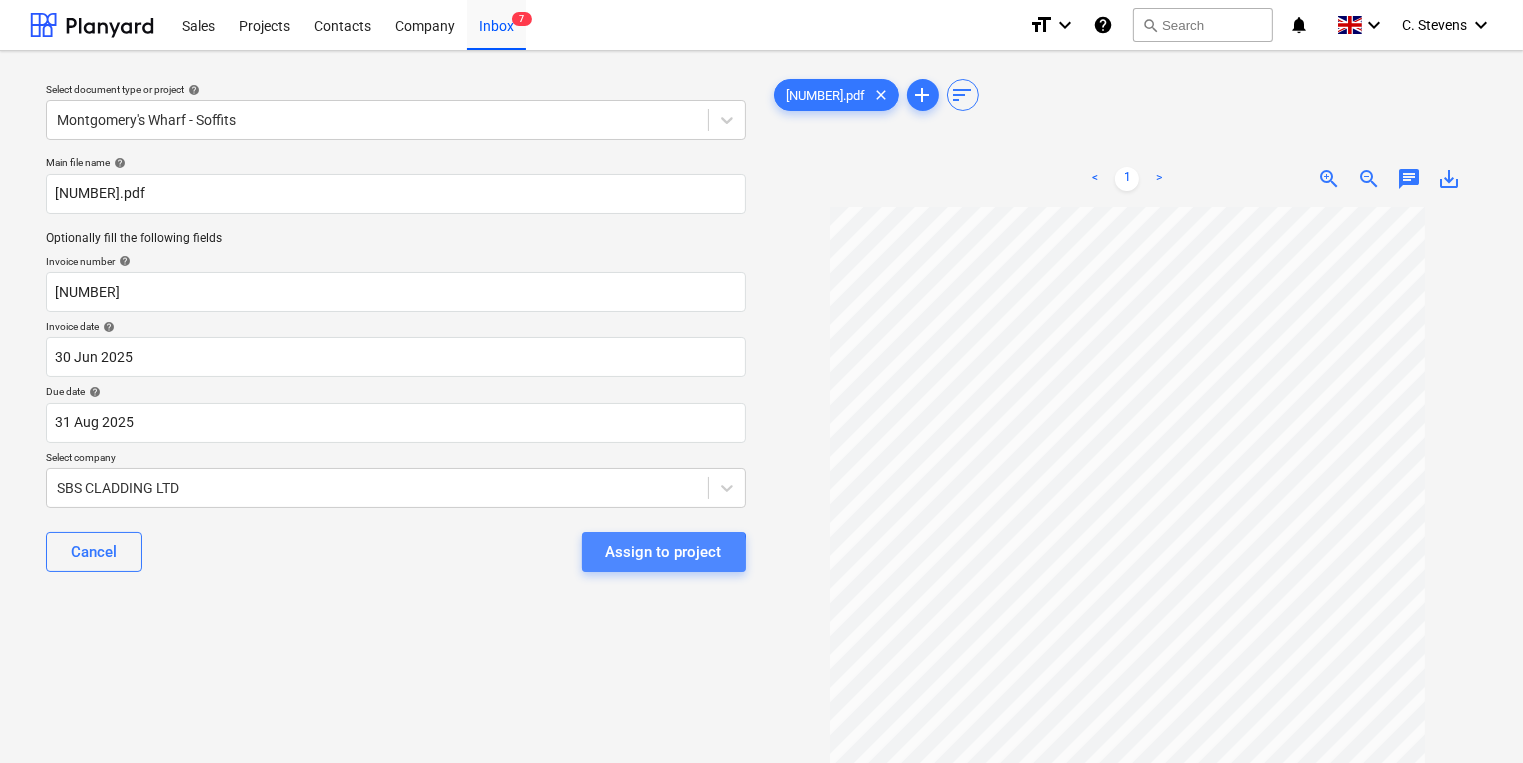 click on "Assign to project" at bounding box center (664, 552) 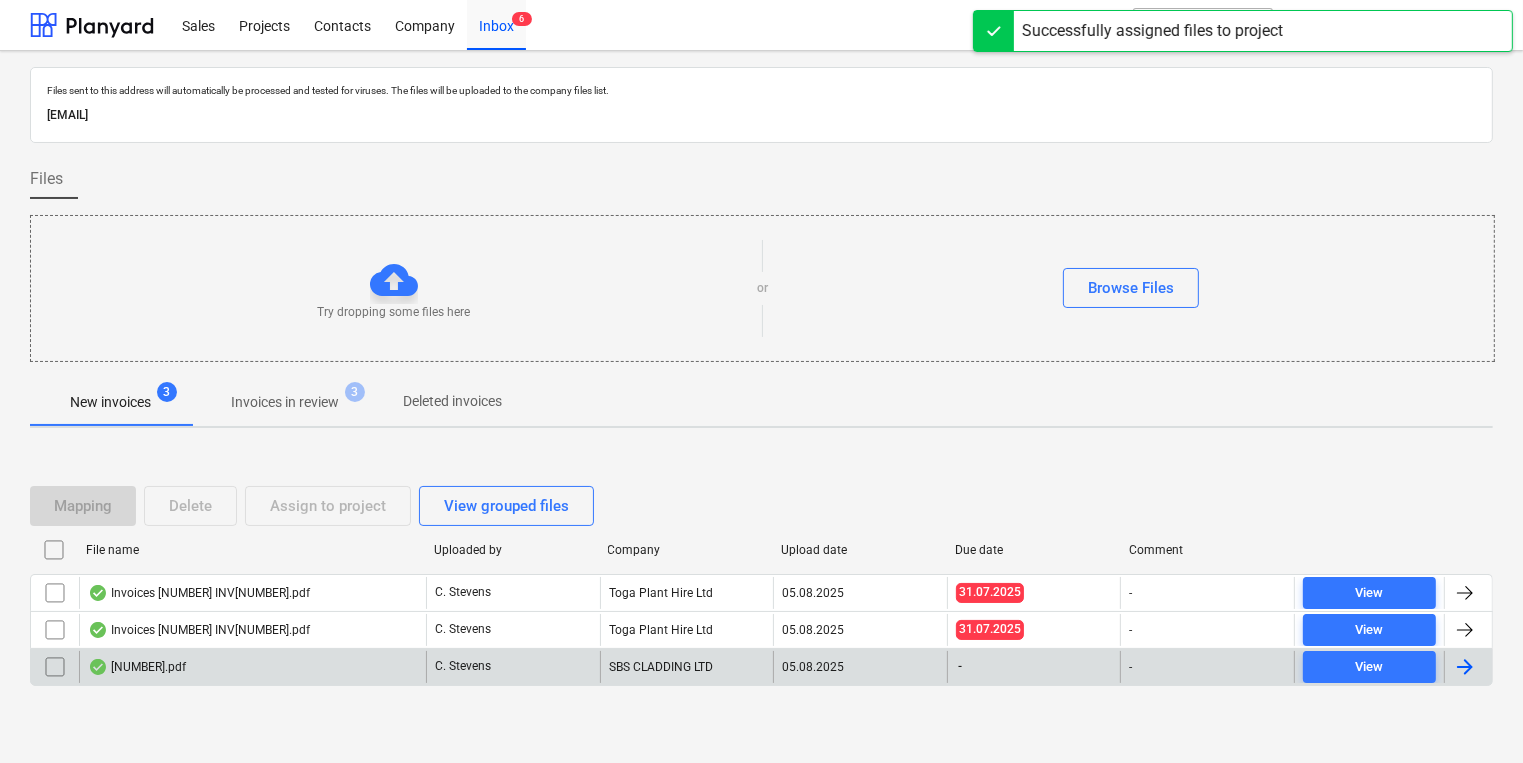 click on "[NUMBER].pdf" at bounding box center (252, 667) 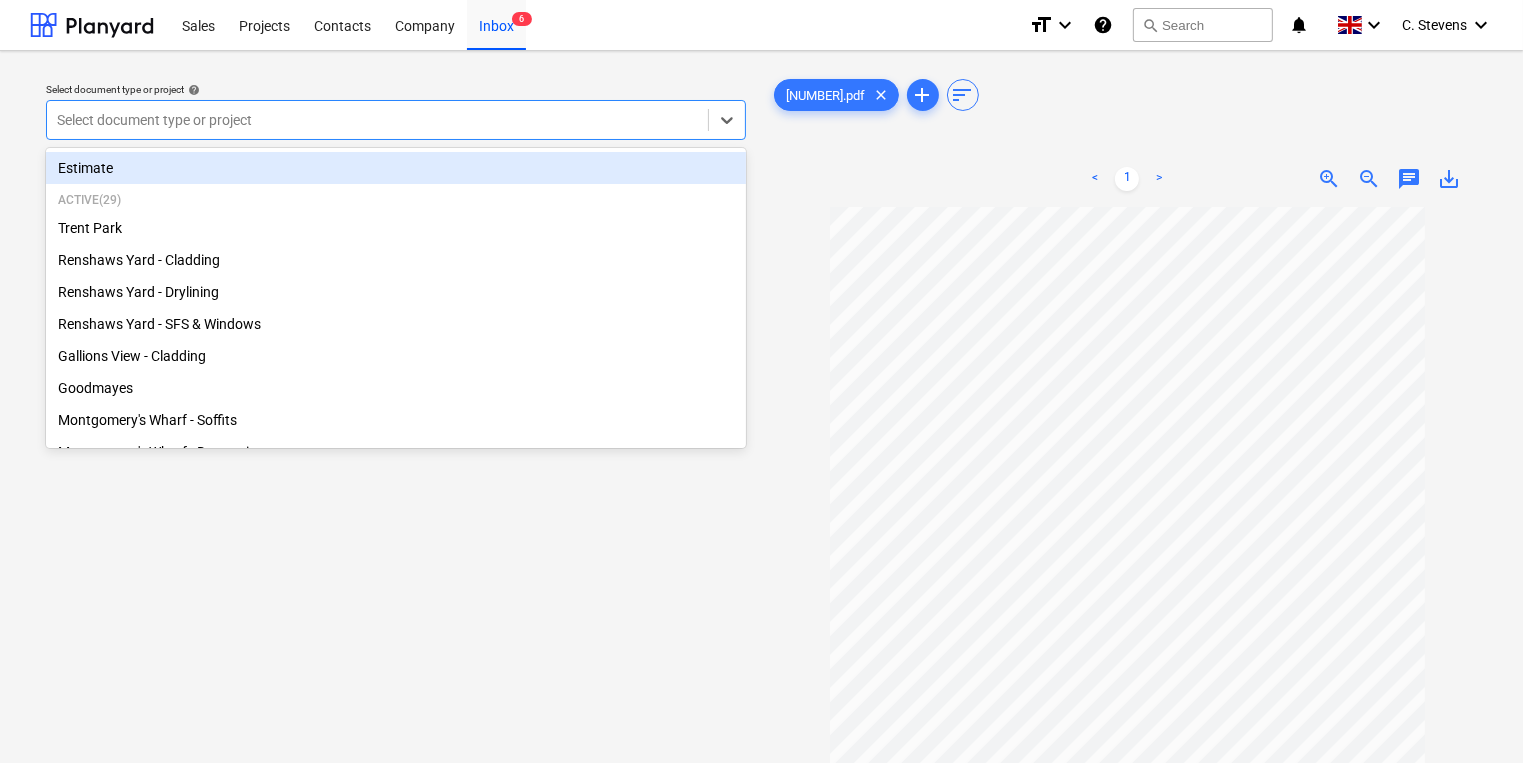 click on "Select document type or project" at bounding box center (377, 120) 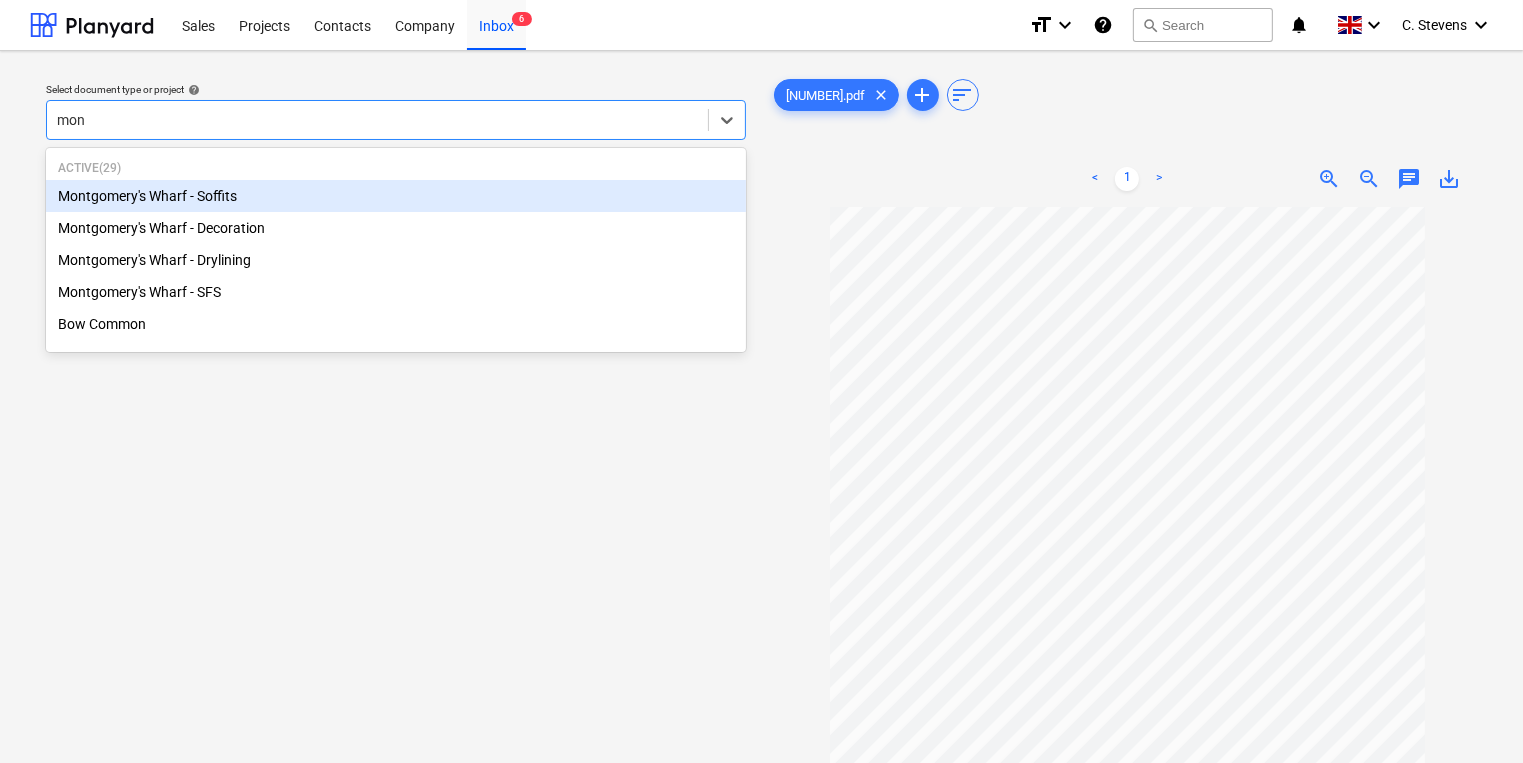 type on "mont" 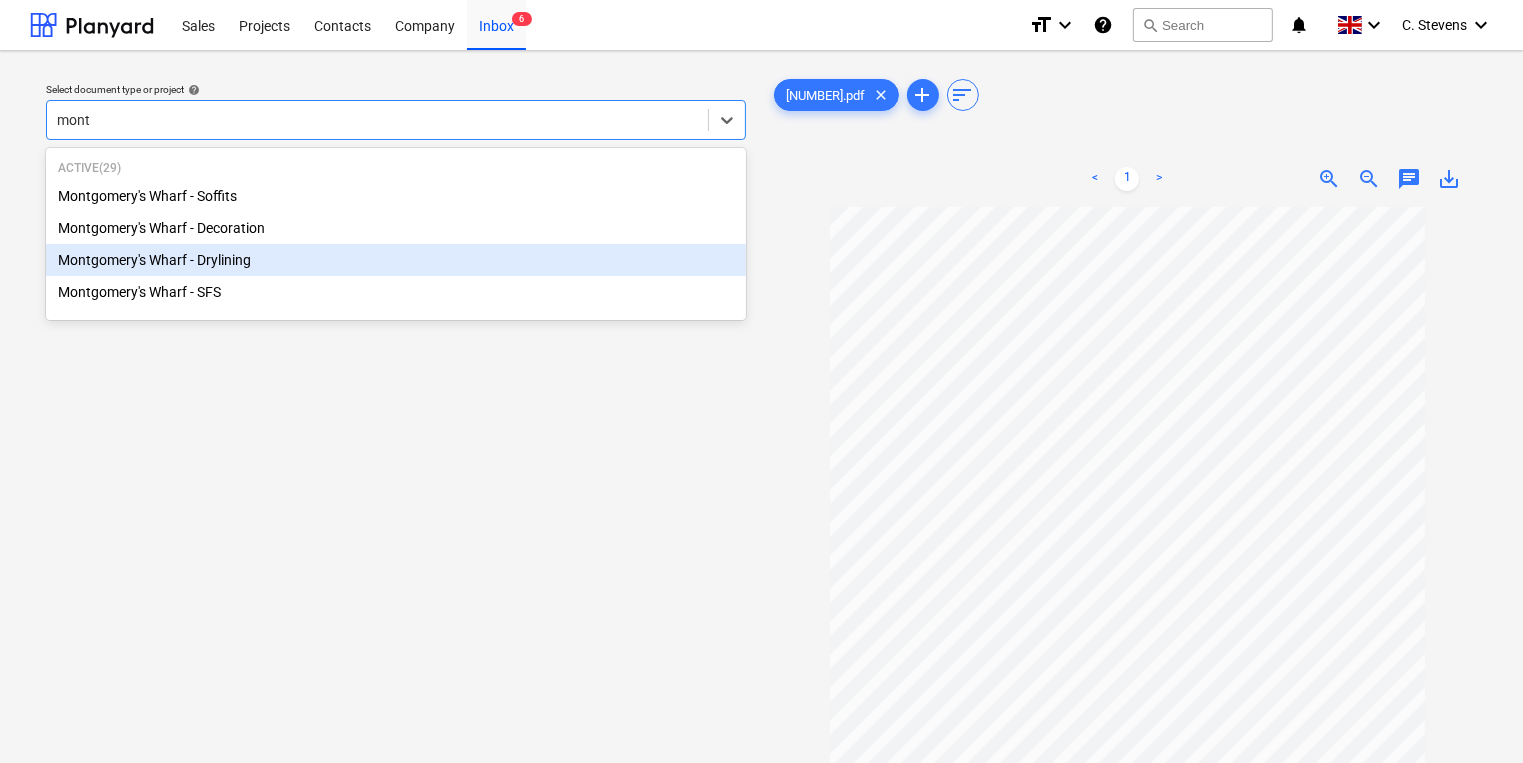 type 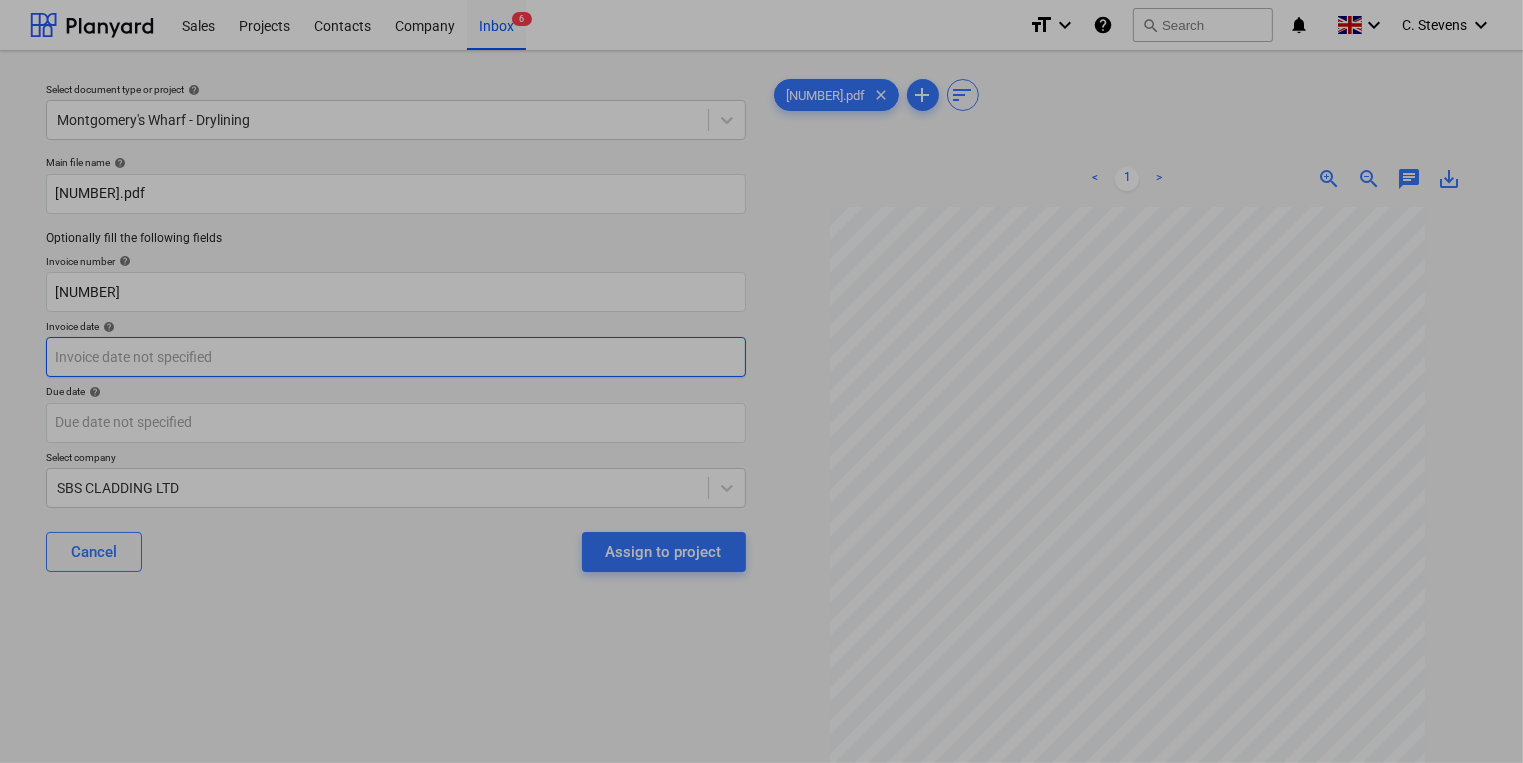 click on "Sales Projects Contacts Company Inbox 6 format_size keyboard_arrow_down help search Search notifications 0 keyboard_arrow_down C. Stevens keyboard_arrow_down Select document type or project help Montgomery's Wharf - Drylining Main file name help [NUMBER].pdf Optionally fill the following fields Invoice number help [NUMBER] Invoice date help Press the down arrow key to interact with the calendar and
select a date. Press the question mark key to get the keyboard shortcuts for changing dates. Due date help Press the down arrow key to interact with the calendar and
select a date. Press the question mark key to get the keyboard shortcuts for changing dates. Select company [COMPANY]   Cancel Assign to project [NUMBER].pdf clear add sort < 1 > zoom_in zoom_out chat 0 save_alt Files uploaded successfully Files uploaded successfully
Su Mo Tu We Th Fr Sa Su Mo Tu We Th Fr Sa July [YEAR] 1 2 3 4 5 6 7 8 9 10 11 12 13 14 15 16 17 18 19 20 21 22 23 24 25 26 27 28 29 30 31 August [YEAR] 1 2 3 4 5 6 7" at bounding box center (761, 381) 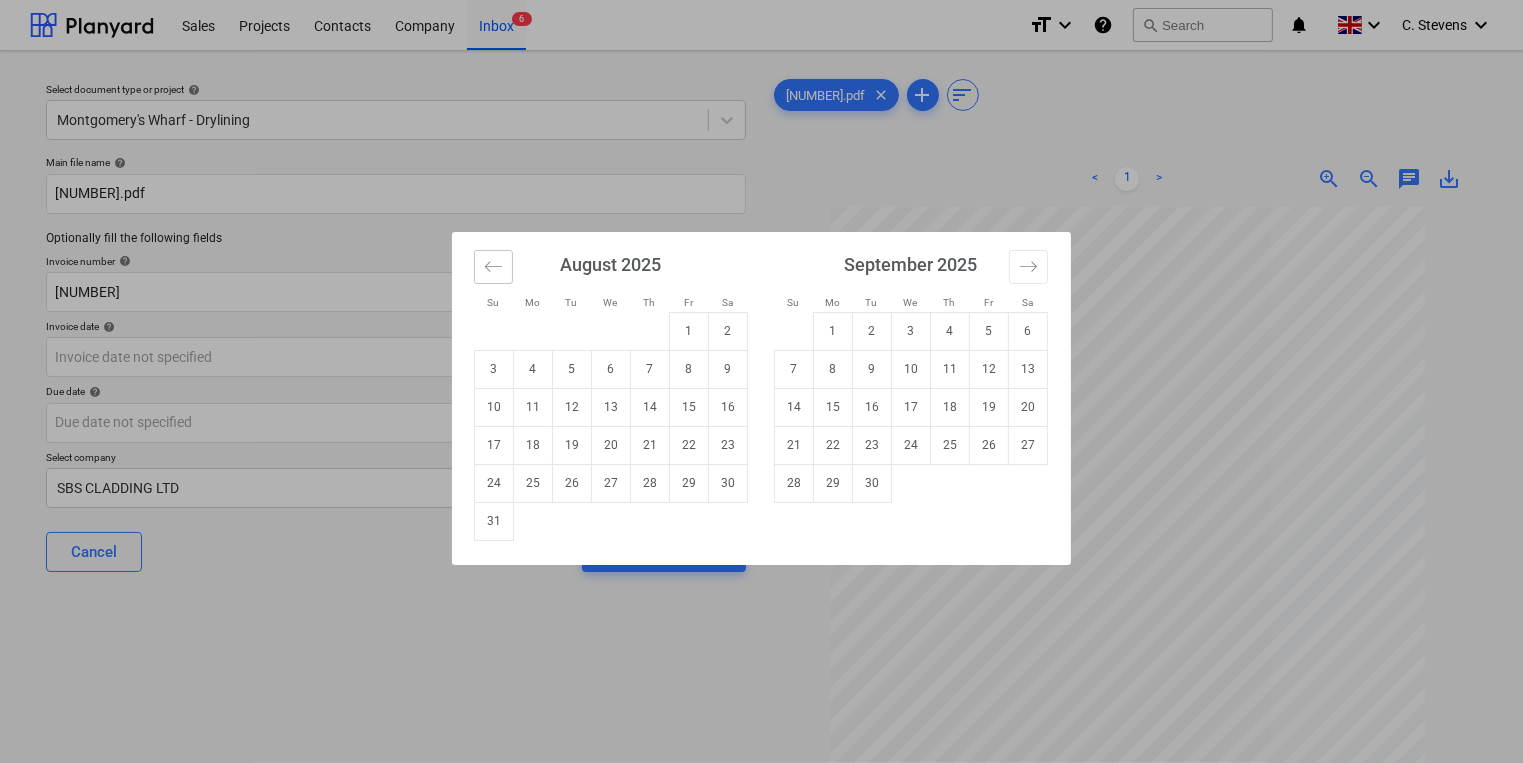 click 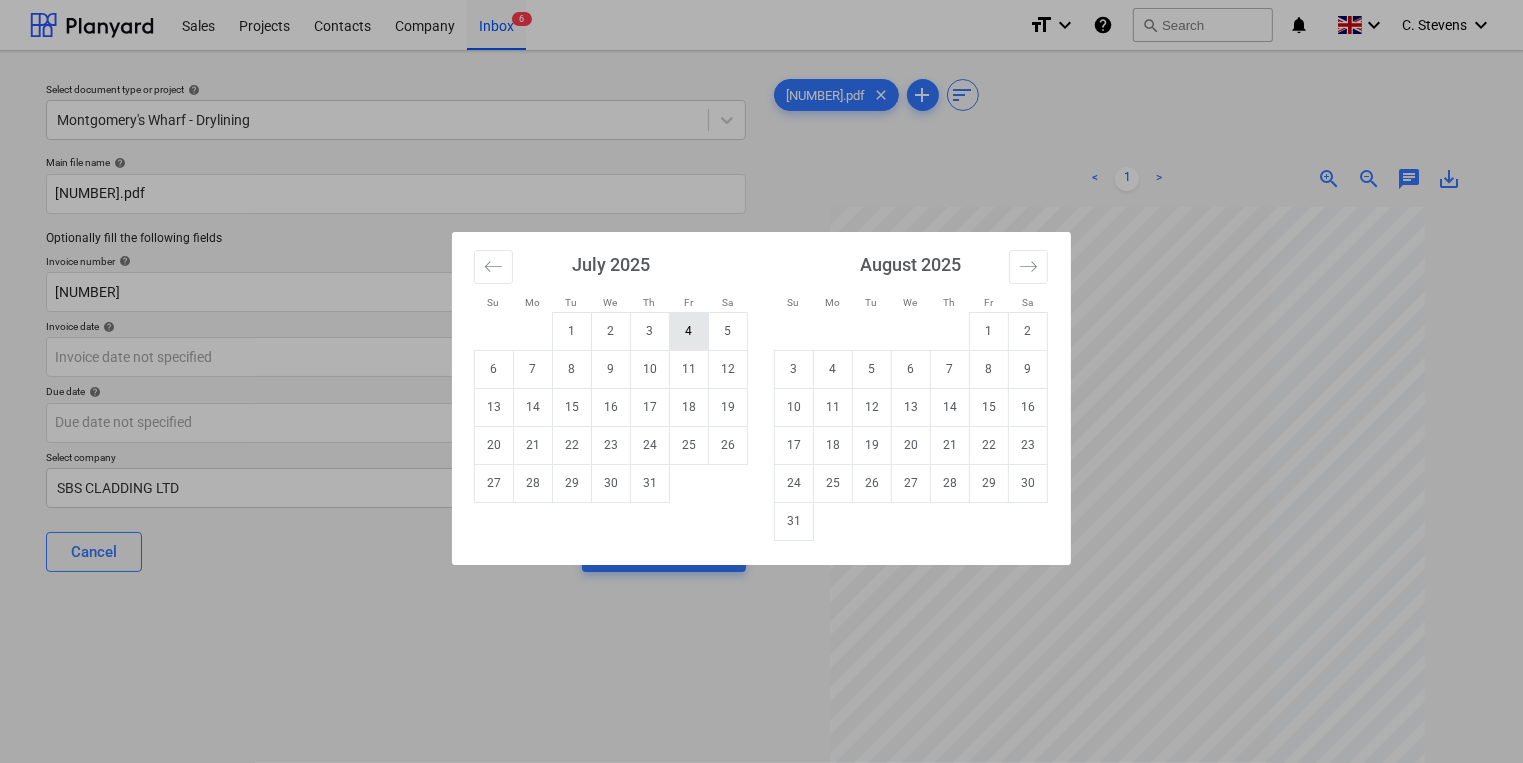 click on "4" at bounding box center (689, 331) 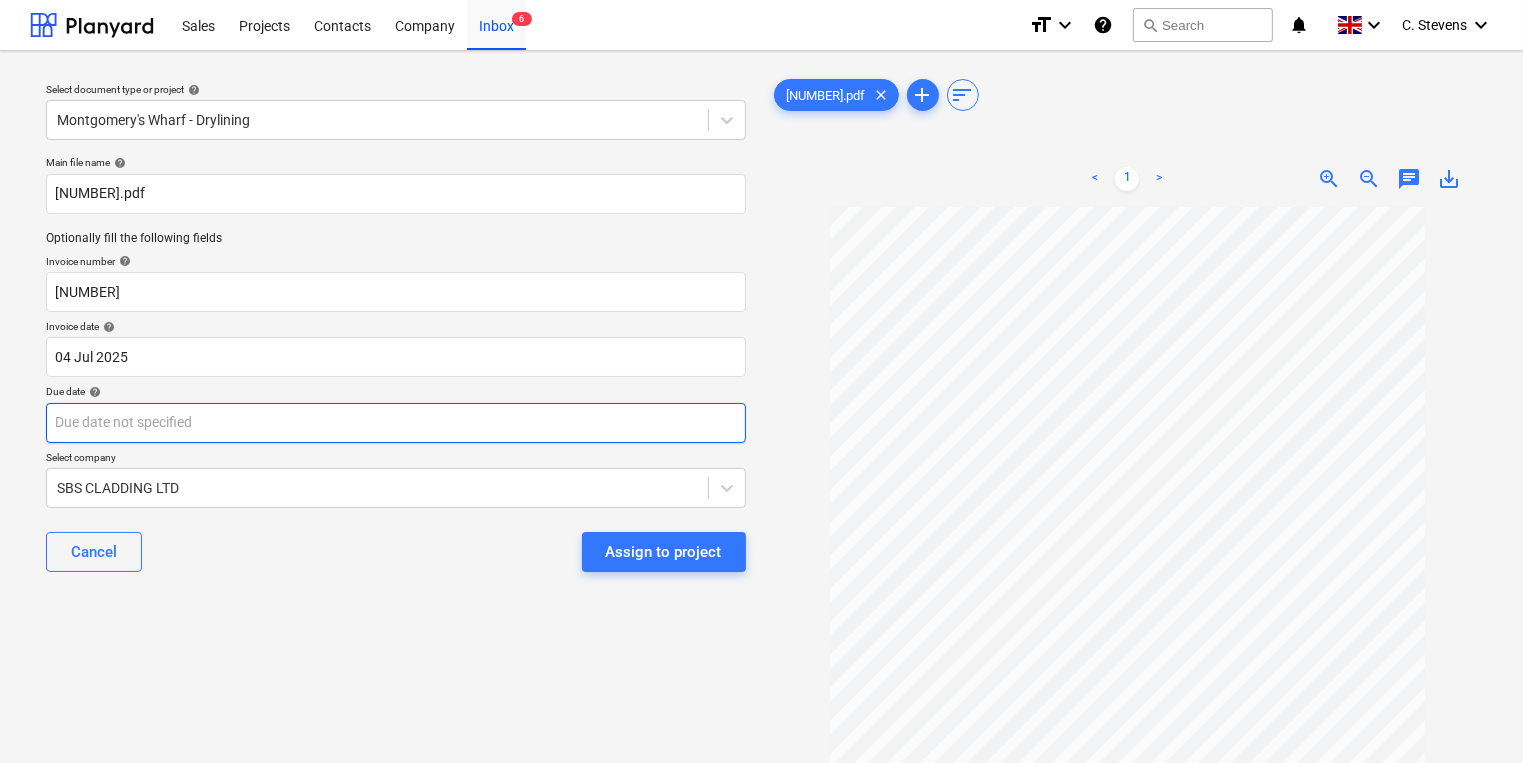 click on "Sales Projects Contacts Company Inbox 6 format_size keyboard_arrow_down help search Search notifications 0 keyboard_arrow_down C. Stevens keyboard_arrow_down Select document type or project help Montgomery's Wharf - Drylining Main file name help [NUMBER].pdf Optionally fill the following fields Invoice number help [NUMBER] Invoice date help [DD] [MONTH] [YYYY] [DD].[MM].[YYYY] Press the down arrow key to interact with the calendar and
select a date. Press the question mark key to get the keyboard shortcuts for changing dates. Due date help Press the down arrow key to interact with the calendar and
select a date. Press the question mark key to get the keyboard shortcuts for changing dates. Select company [COMPANY]   Cancel Assign to project [NUMBER].pdf clear add sort < 1 > zoom_in zoom_out chat 0 save_alt Files uploaded successfully Files uploaded successfully" at bounding box center (761, 381) 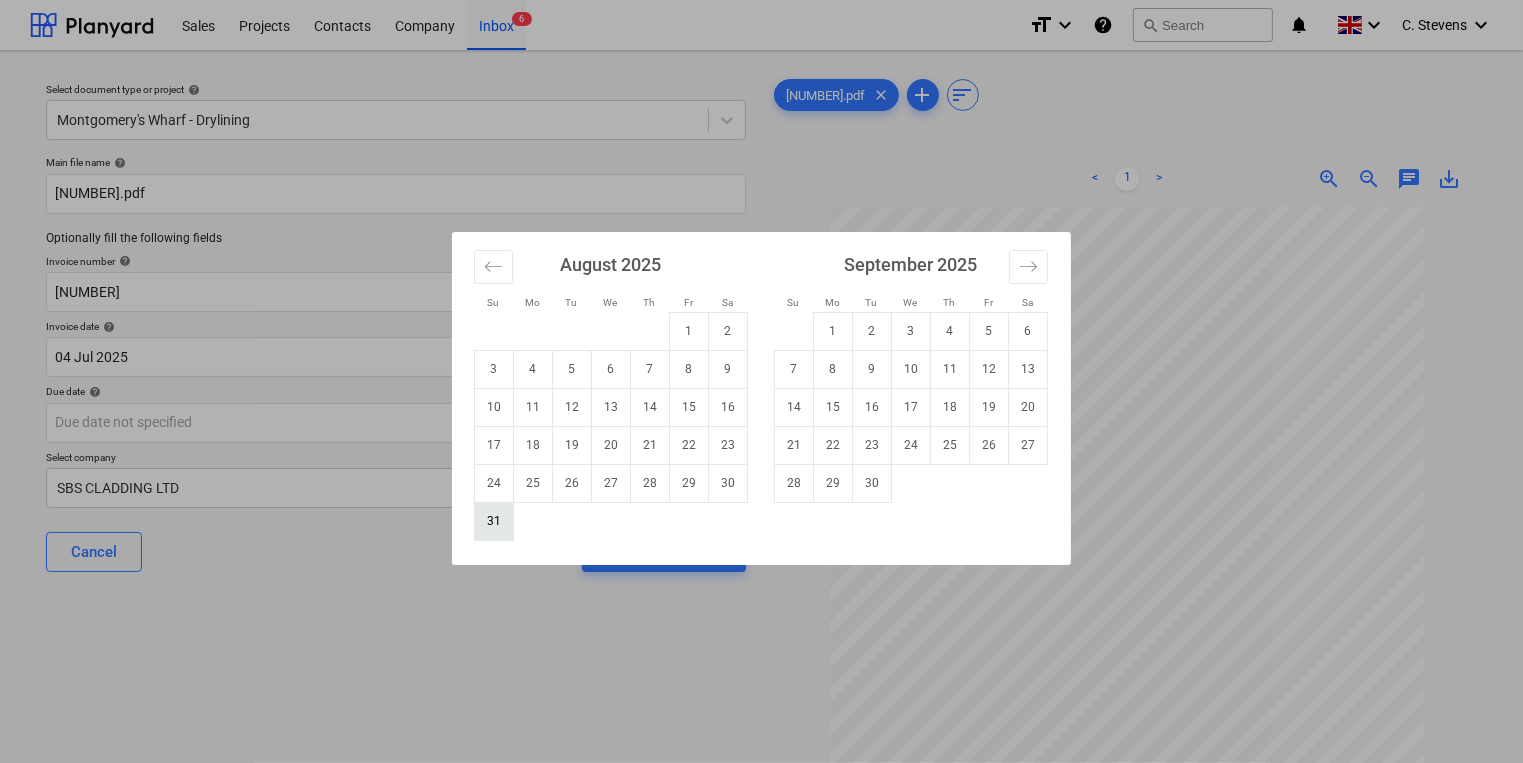 click on "31" at bounding box center [494, 521] 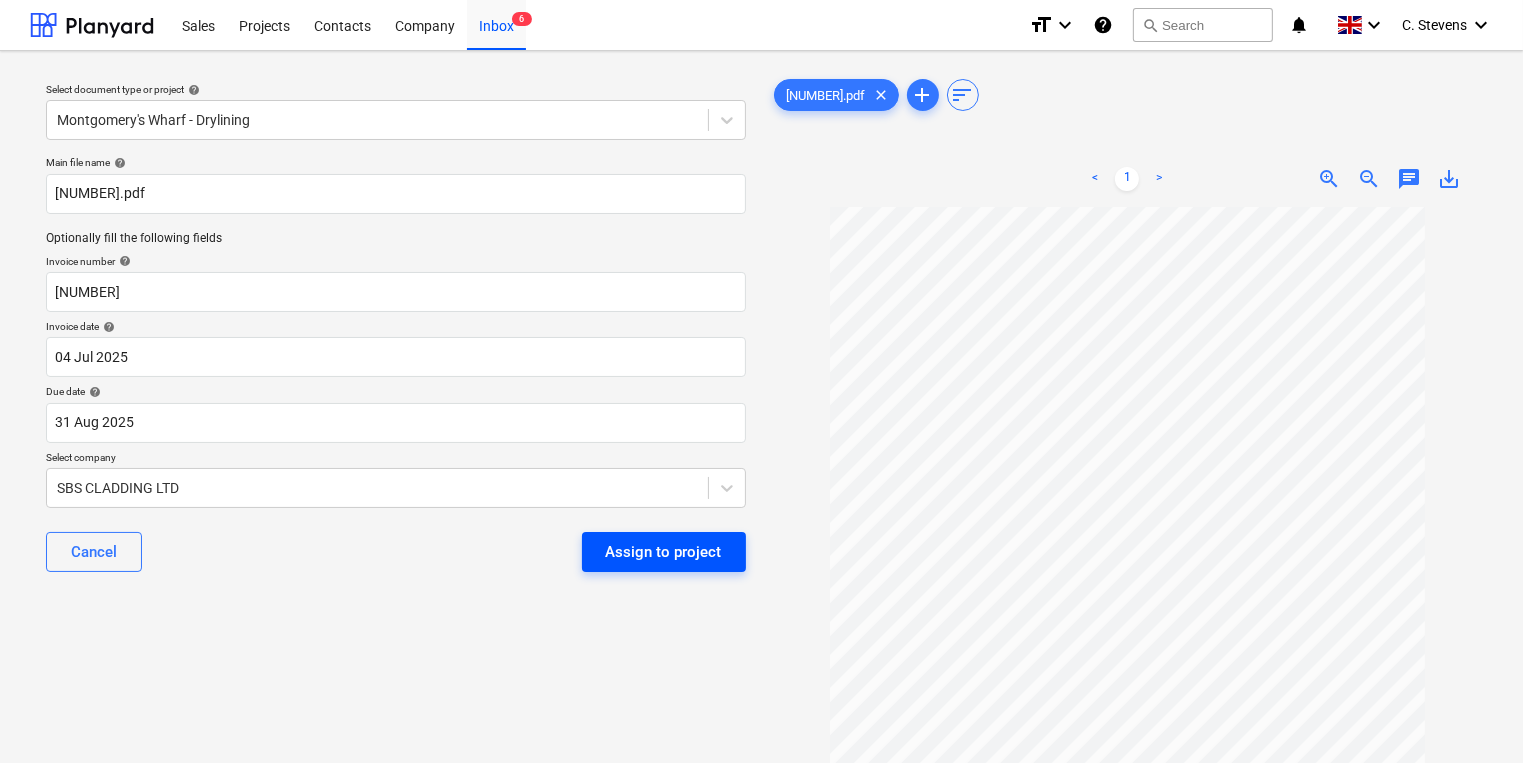 click on "Assign to project" at bounding box center [664, 552] 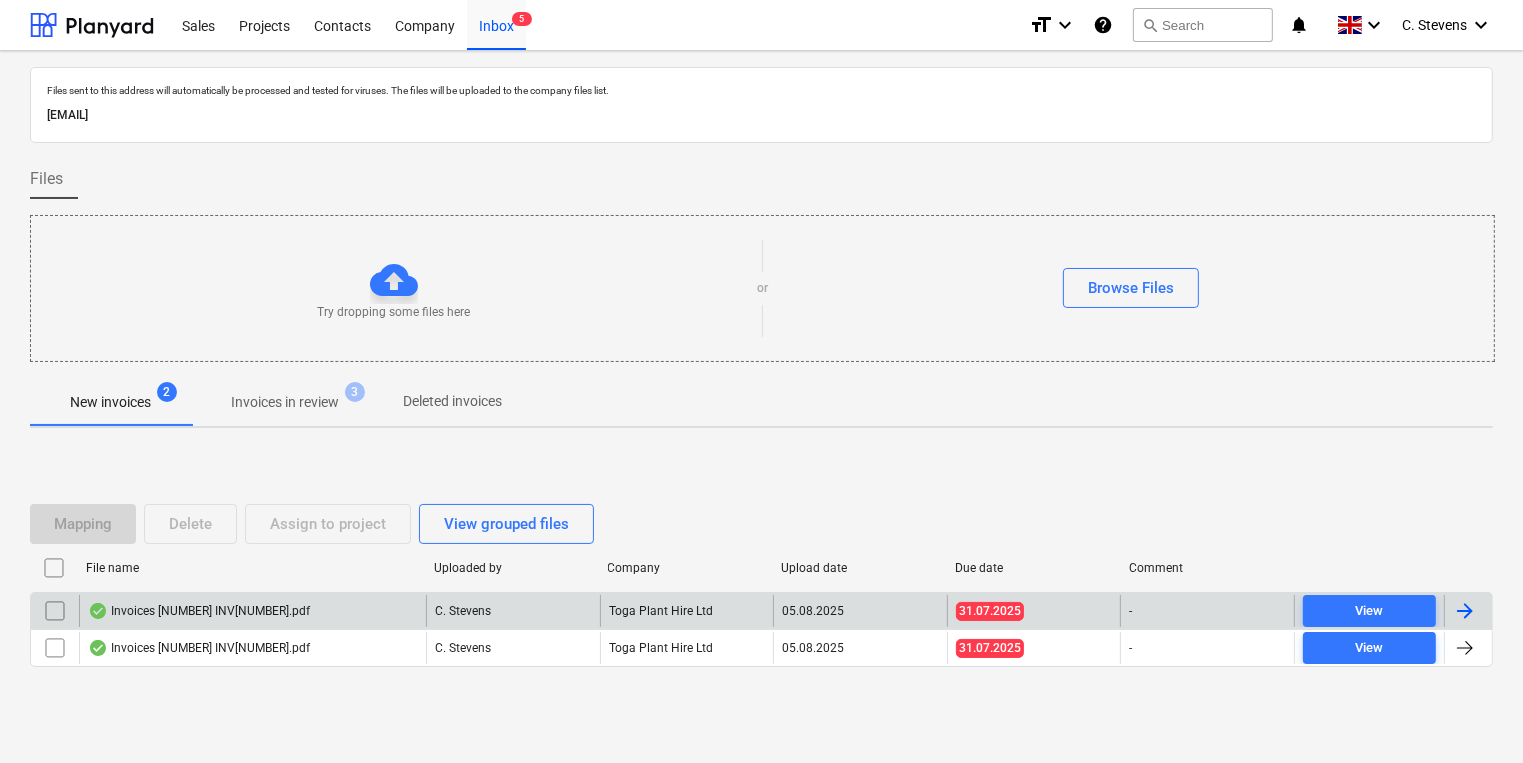 click on "Invoices [NUMBER] INV[NUMBER].pdf" at bounding box center [252, 611] 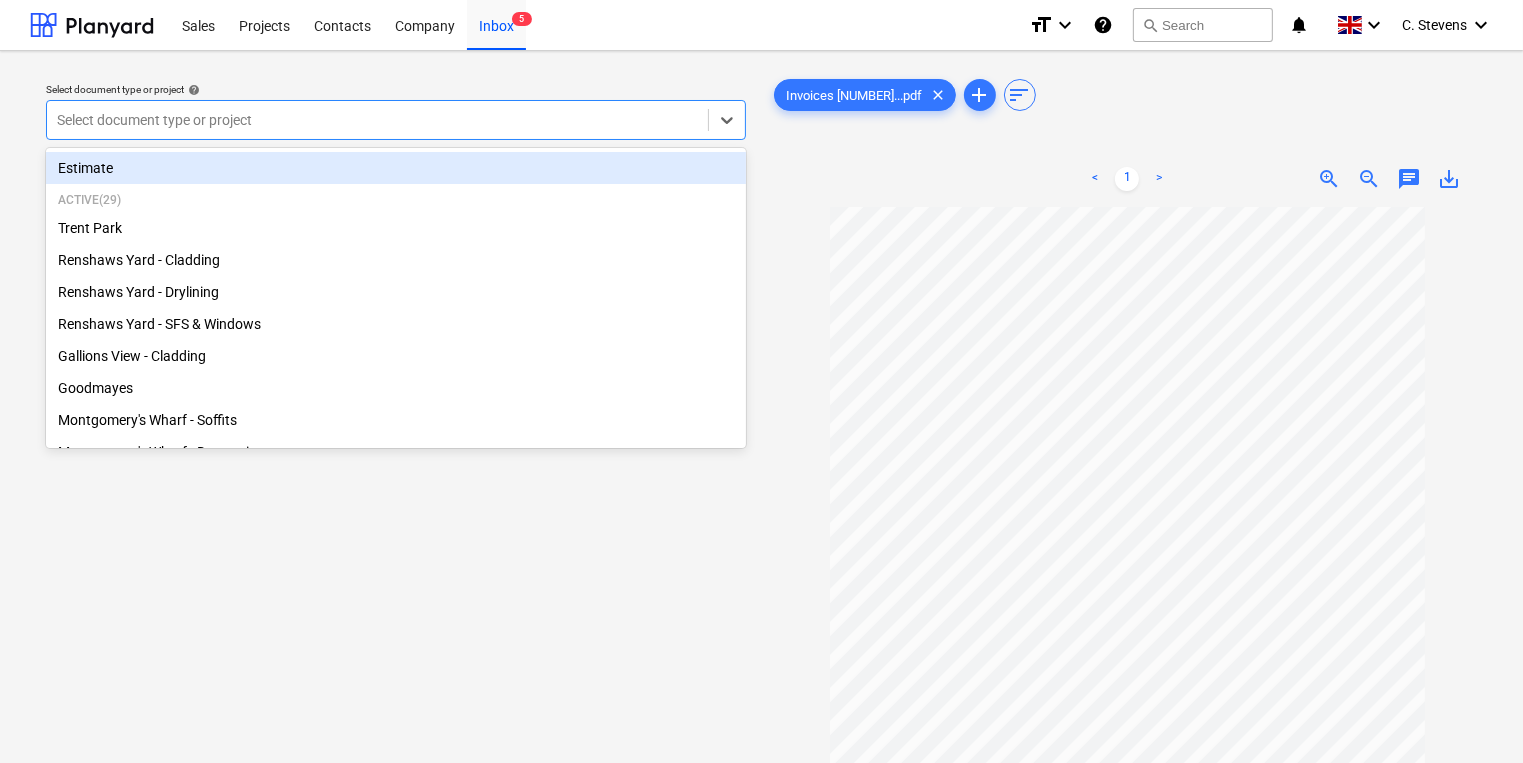 click at bounding box center (377, 120) 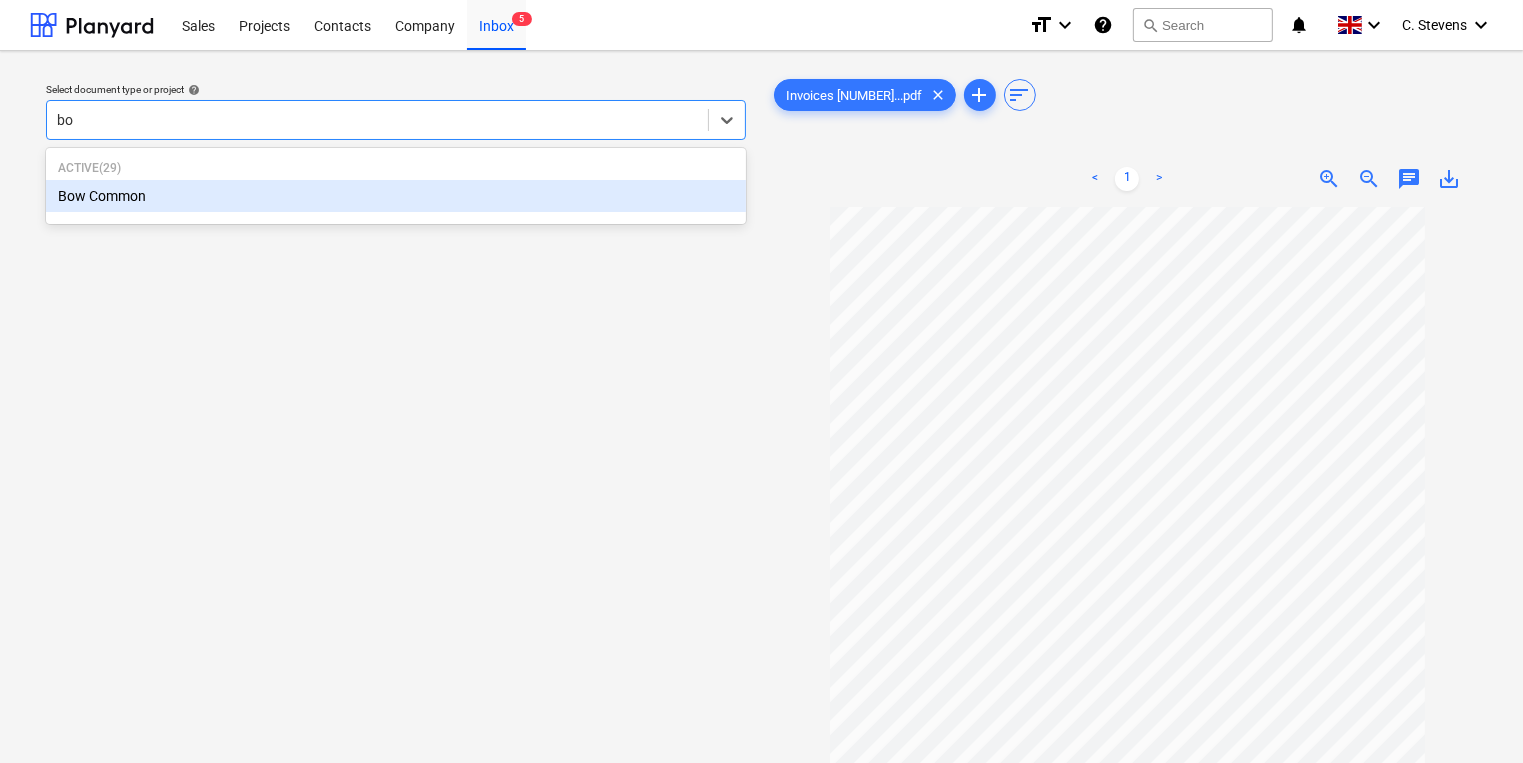 type on "bow" 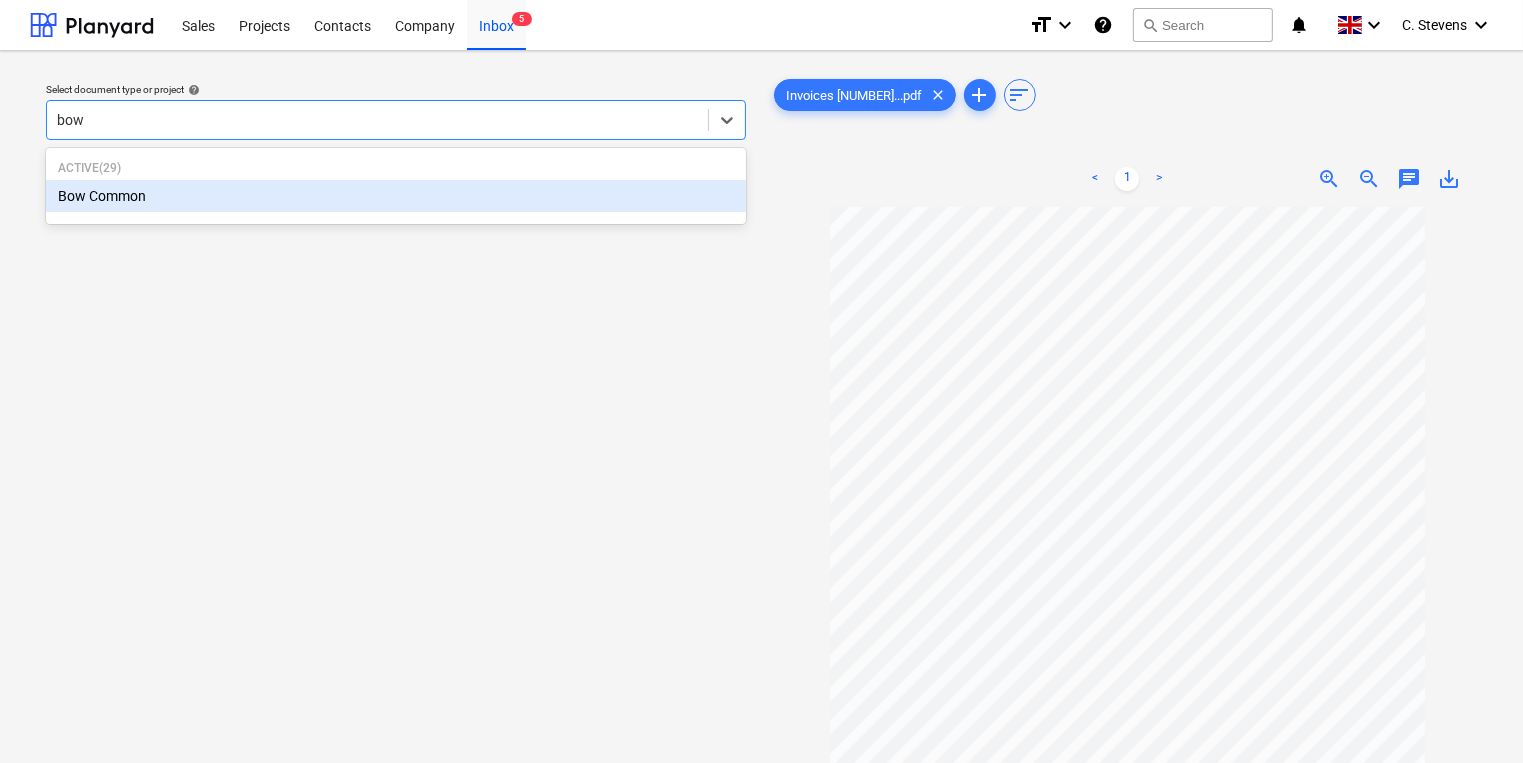 type 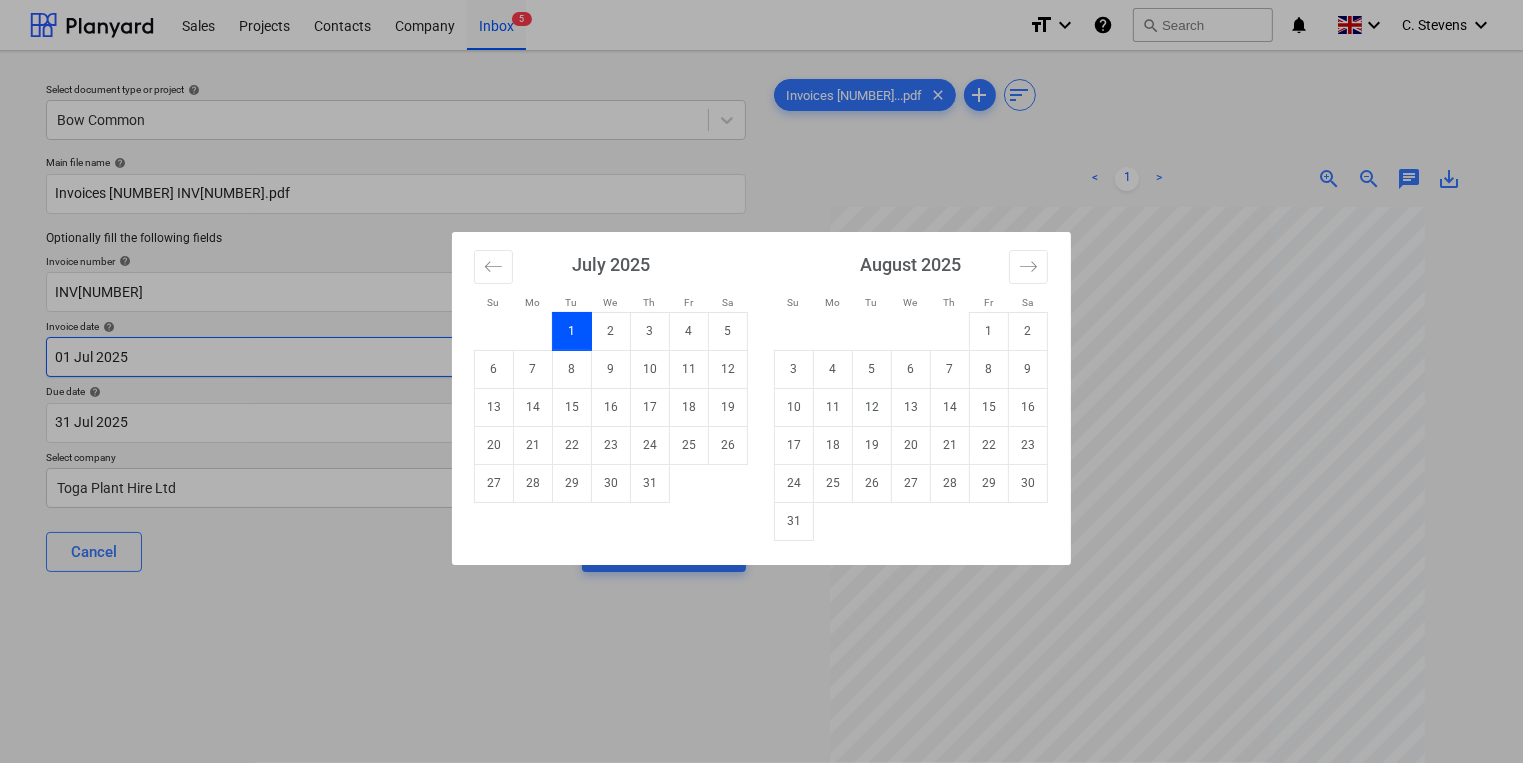 click on "Sales Projects Contacts Company Inbox 5 format_size keyboard_arrow_down help search Search notifications 0 keyboard_arrow_down C. Stevens keyboard_arrow_down Select document type or project help Bow Common Main file name help Invoices [NUMBER] INV[NUMBER].pdf Optionally fill the following fields Invoice number help INV[NUMBER] Invoice date help [DD] [MONTH] [YYYY] [DD].[MM].[YYYY] Press the down arrow key to interact with the calendar and
select a date. Press the question mark key to get the keyboard shortcuts for changing dates. Due date help [DD] [MONTH] [YYYY] [DD].[MM].[YYYY] Press the down arrow key to interact with the calendar and
select a date. Press the question mark key to get the keyboard shortcuts for changing dates. Select company [COMPANY]   Cancel Assign to project Invoices [NUMBER]...pdf clear add sort < 1 > zoom_in zoom_out chat 0 save_alt Files uploaded successfully Files uploaded successfully
Su Mo Tu We Th Fr Sa Su Mo Tu We Th Fr Sa June [YEAR] 1 2 3 4 5 6 7 8 9 10 11 12 13 14 15 16 17 18 19 20 21" at bounding box center (761, 381) 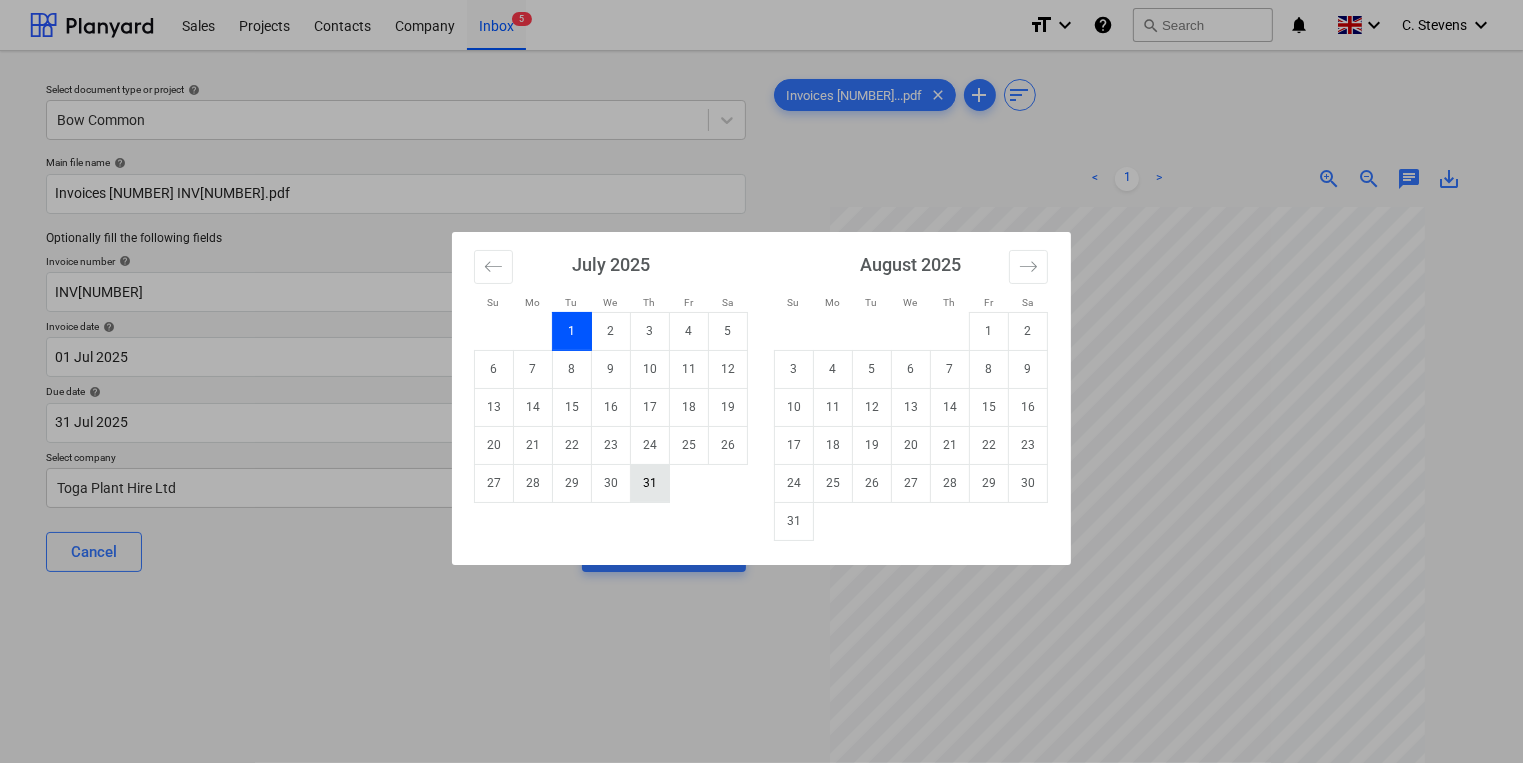 click on "31" at bounding box center (650, 483) 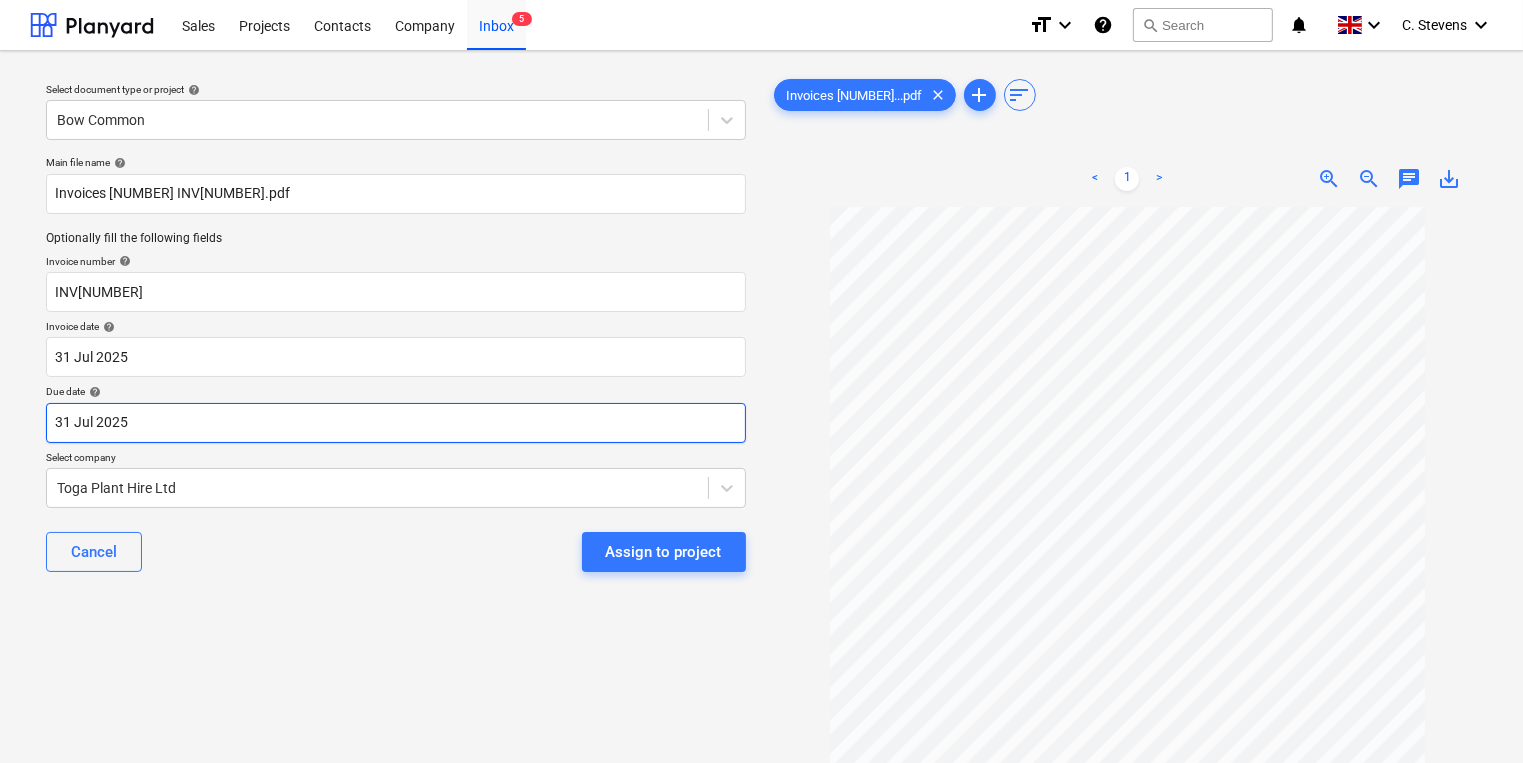 click on "Sales Projects Contacts Company Inbox 5 format_size keyboard_arrow_down help search Search notifications 0 keyboard_arrow_down C. Stevens keyboard_arrow_down Select document type or project help Bow Common Main file name help Invoices [NUMBER] INV[NUMBER].pdf Optionally fill the following fields Invoice number help INV[NUMBER] Invoice date help [DD] [MONTH] [YYYY] [DD].[MM].[YYYY] Press the down arrow key to interact with the calendar and
select a date. Press the question mark key to get the keyboard shortcuts for changing dates. Due date help [DD] [MONTH] [YYYY] [DD].[MM].[YYYY] Press the down arrow key to interact with the calendar and
select a date. Press the question mark key to get the keyboard shortcuts for changing dates. Select company [COMPANY]   Cancel Assign to project Invoices [NUMBER]...pdf clear add sort < 1 > zoom_in zoom_out chat 0 save_alt Files uploaded successfully Files uploaded successfully" at bounding box center (761, 381) 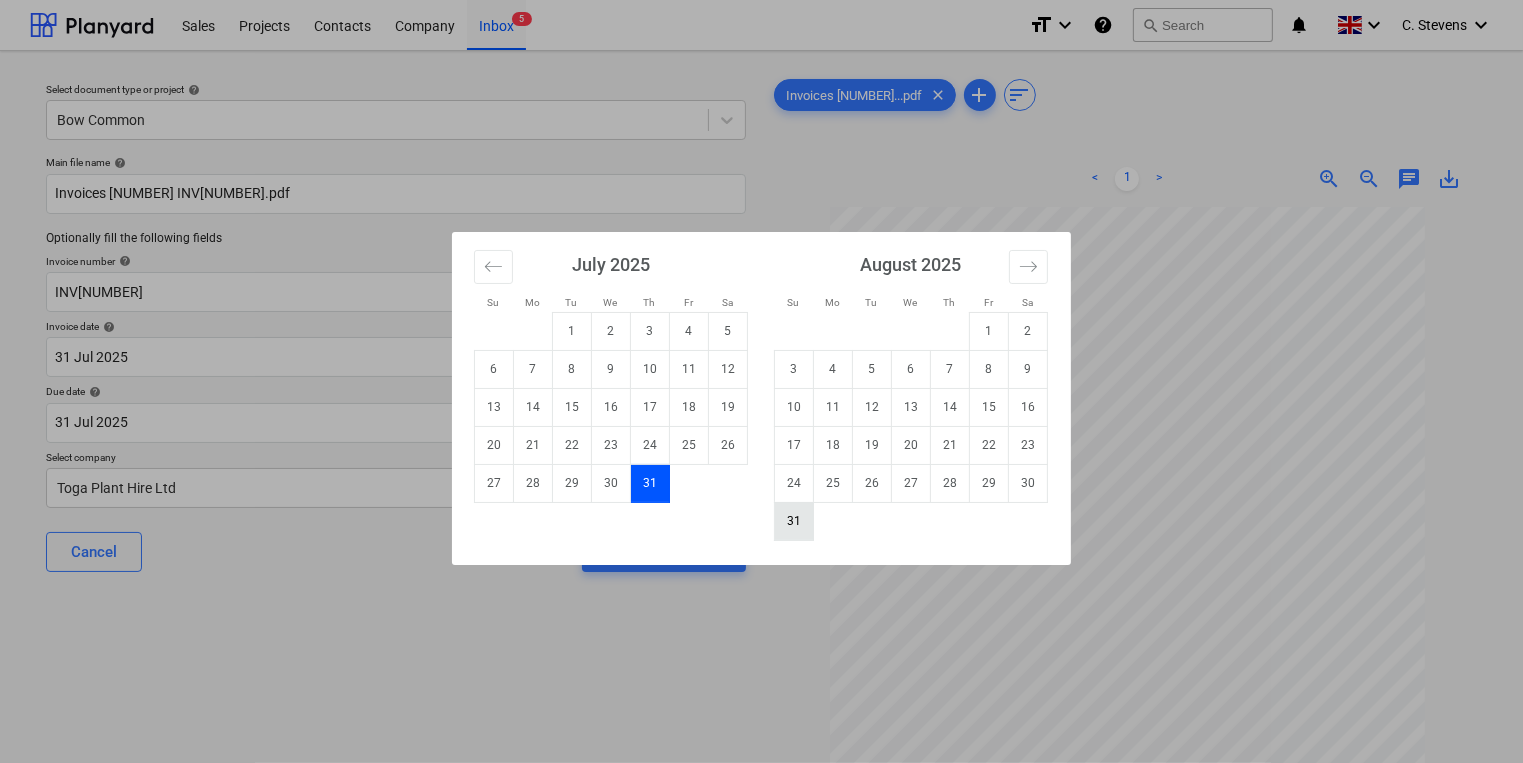 click on "31" at bounding box center [794, 521] 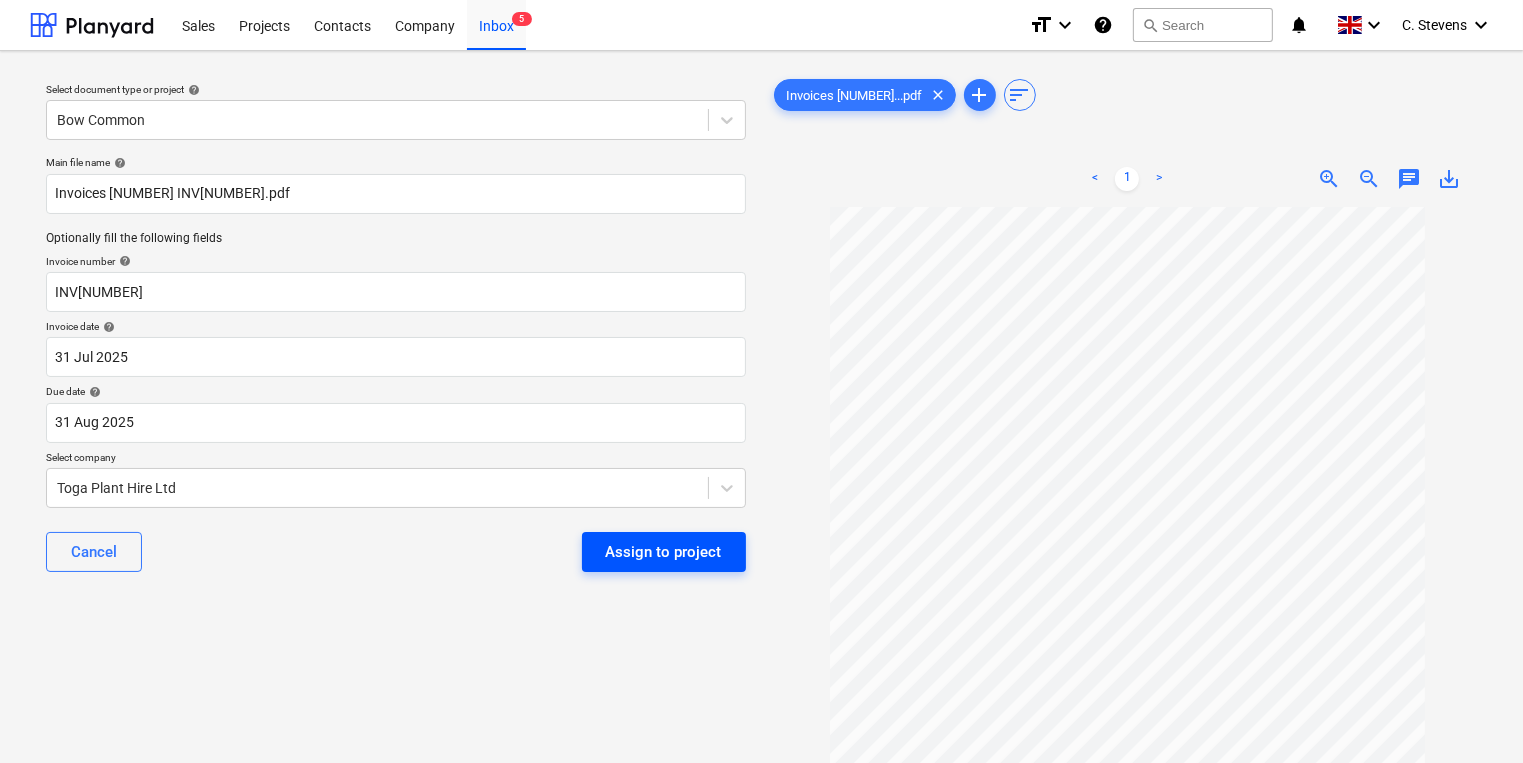 click on "Assign to project" at bounding box center [664, 552] 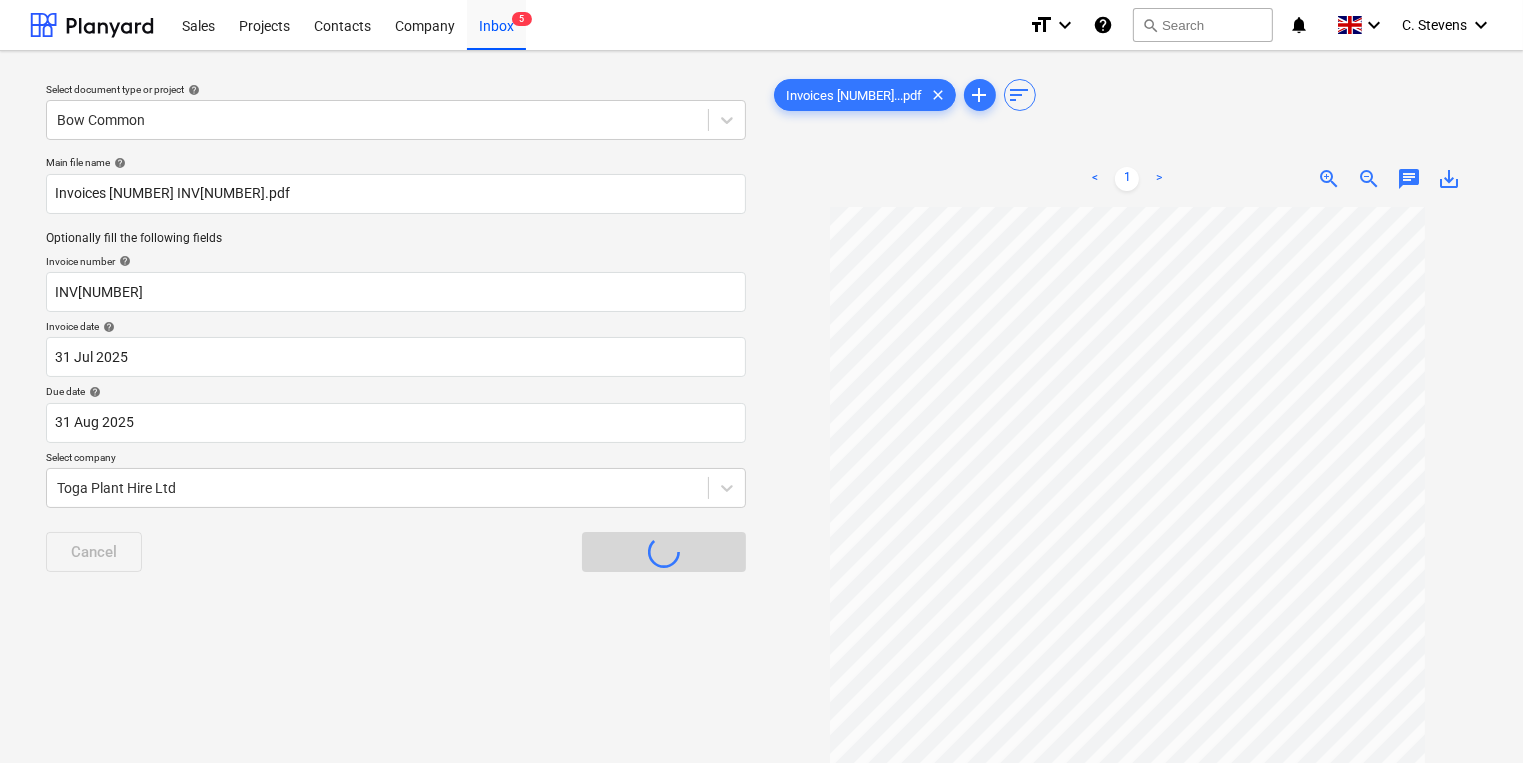 click on "Assign to project" at bounding box center (664, 552) 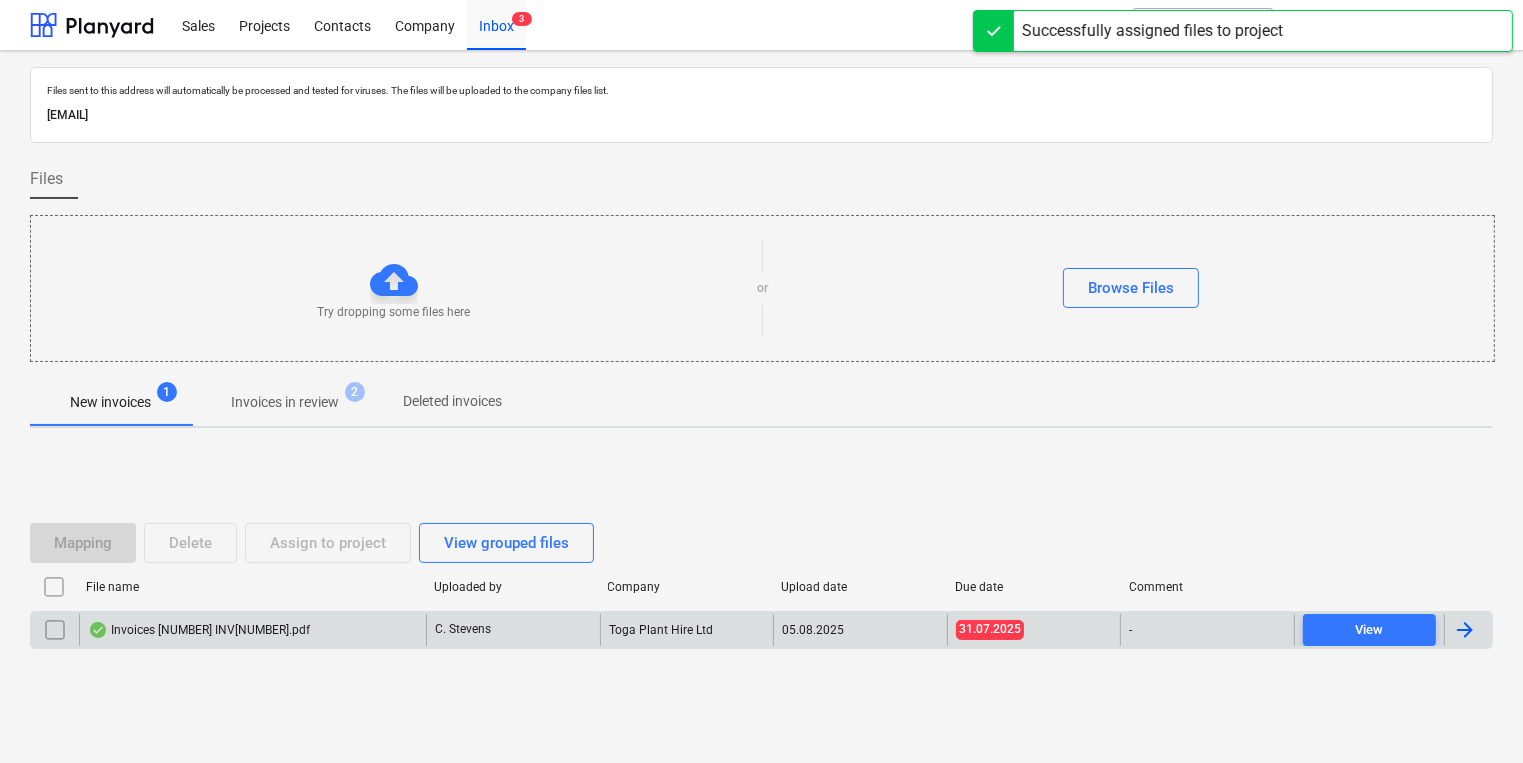 click on "Invoices [NUMBER] INV[NUMBER].pdf" at bounding box center (252, 630) 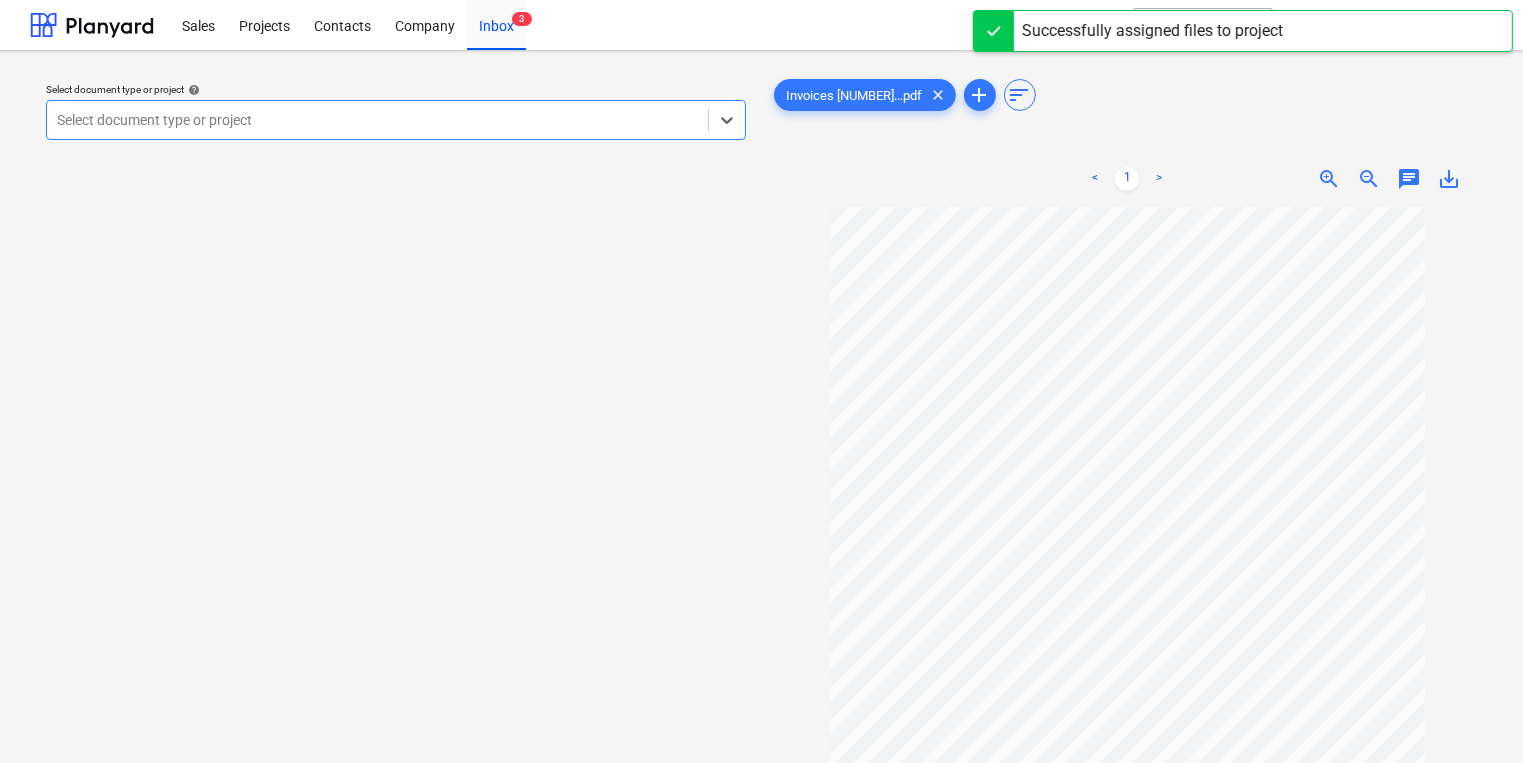 click at bounding box center [377, 120] 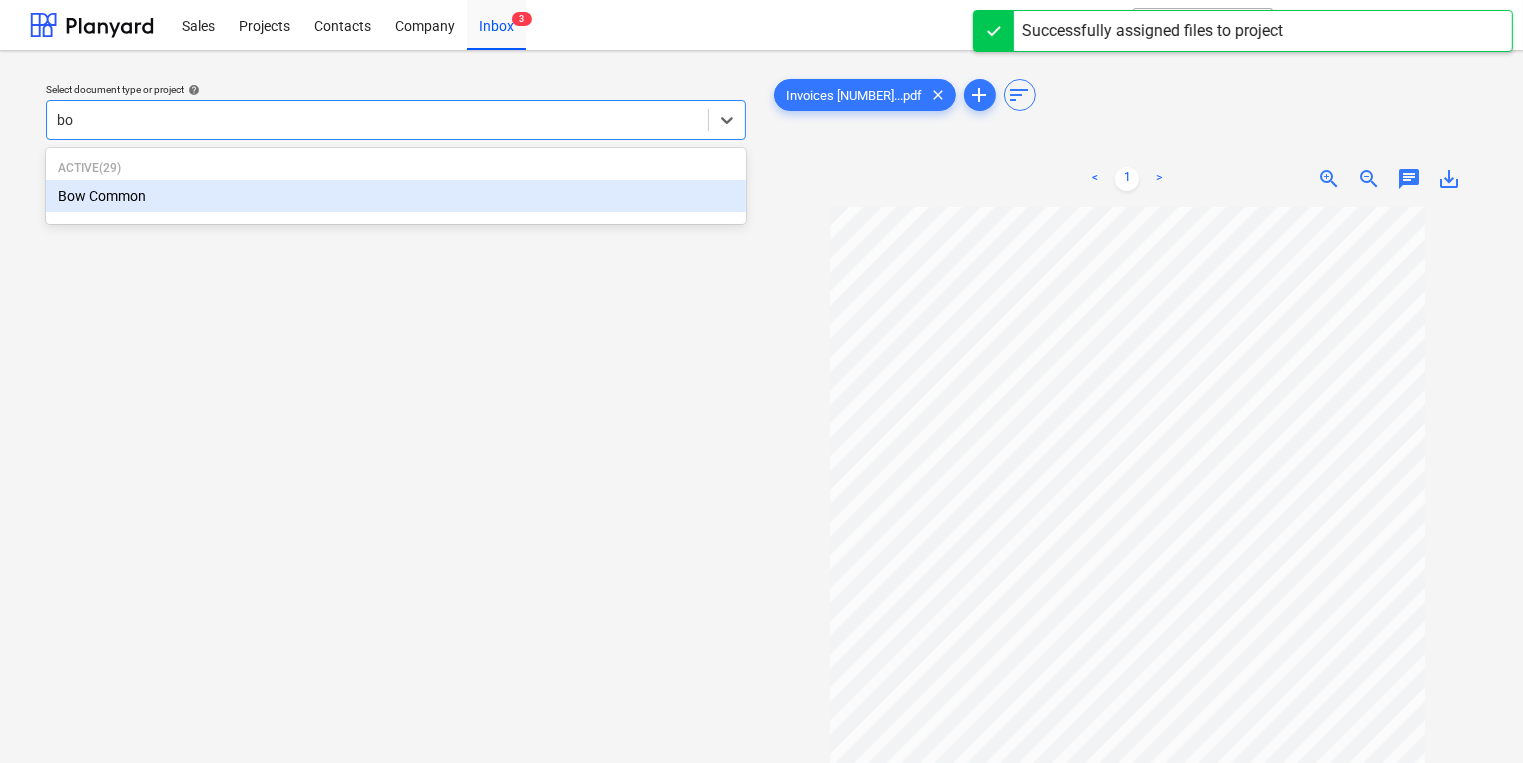 type on "bow" 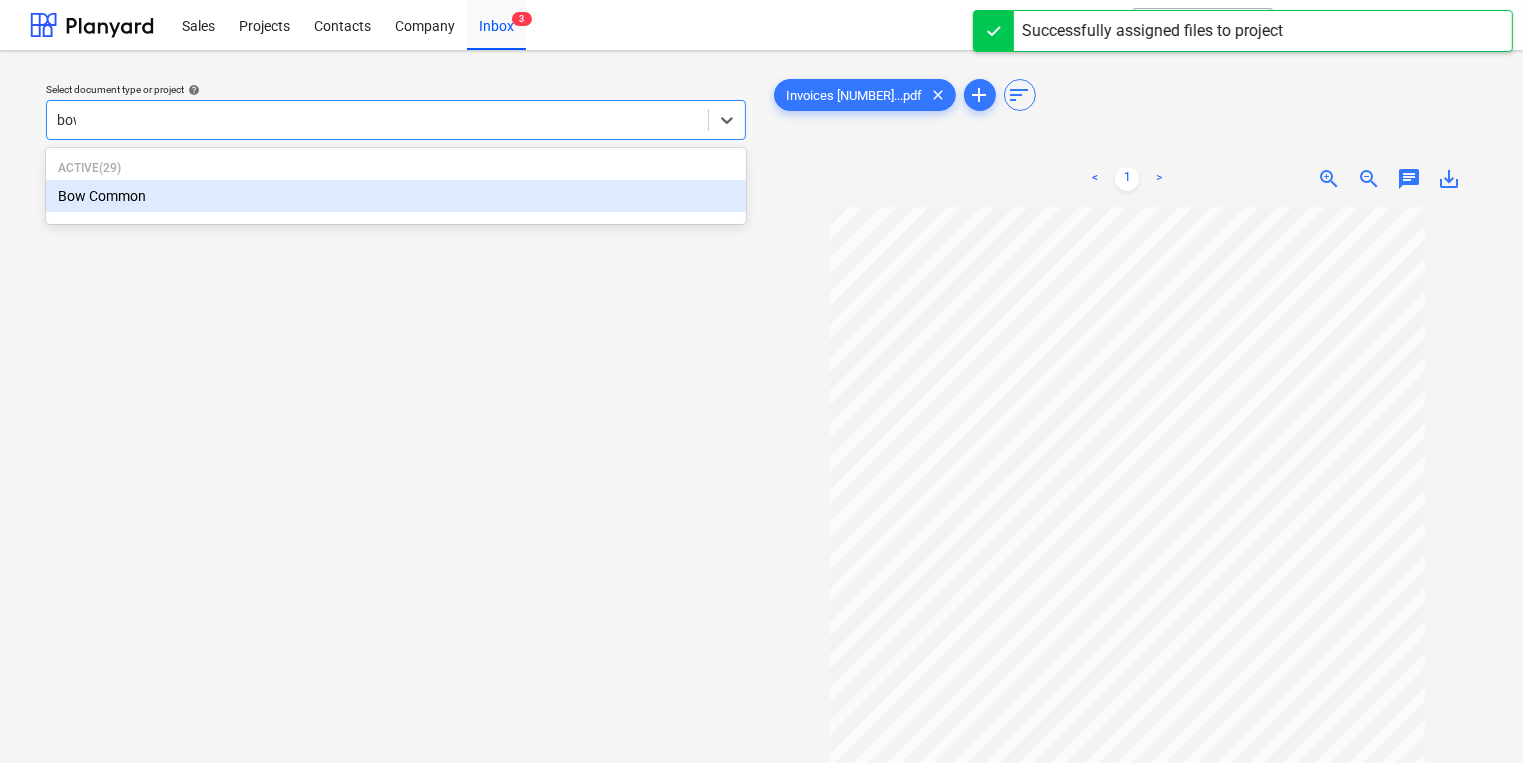 type 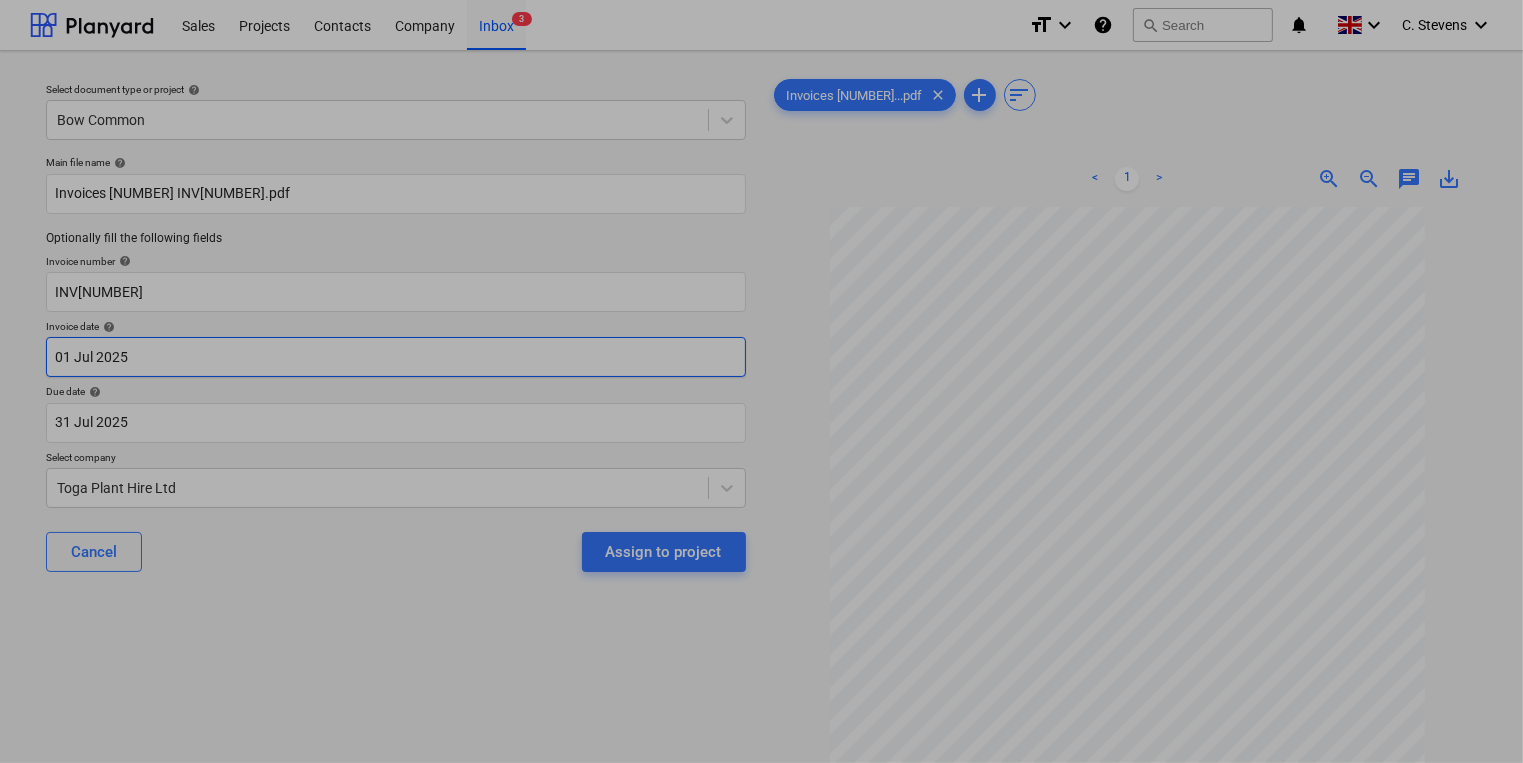drag, startPoint x: 248, startPoint y: 368, endPoint x: 289, endPoint y: 406, distance: 55.9017 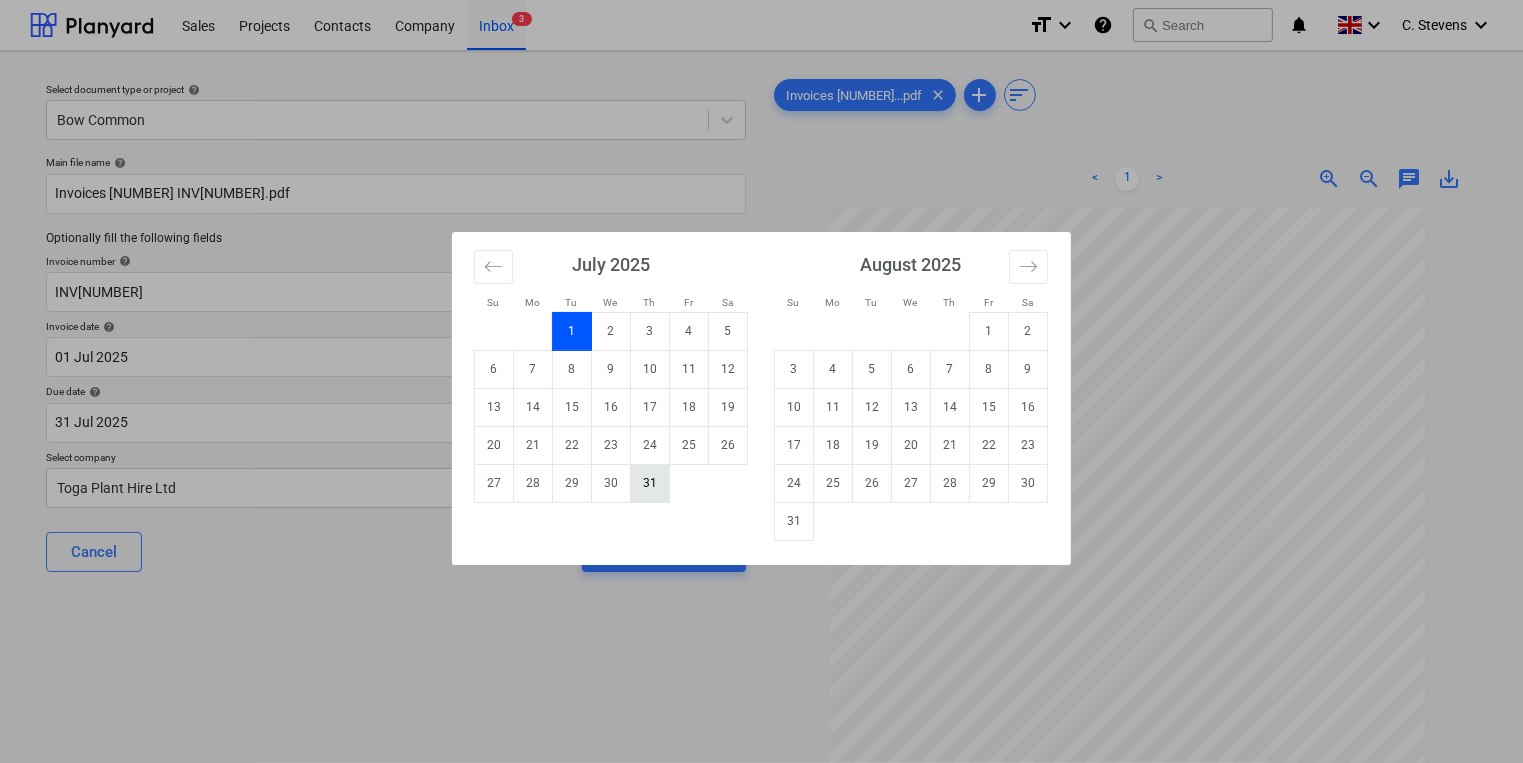 click on "31" at bounding box center (650, 483) 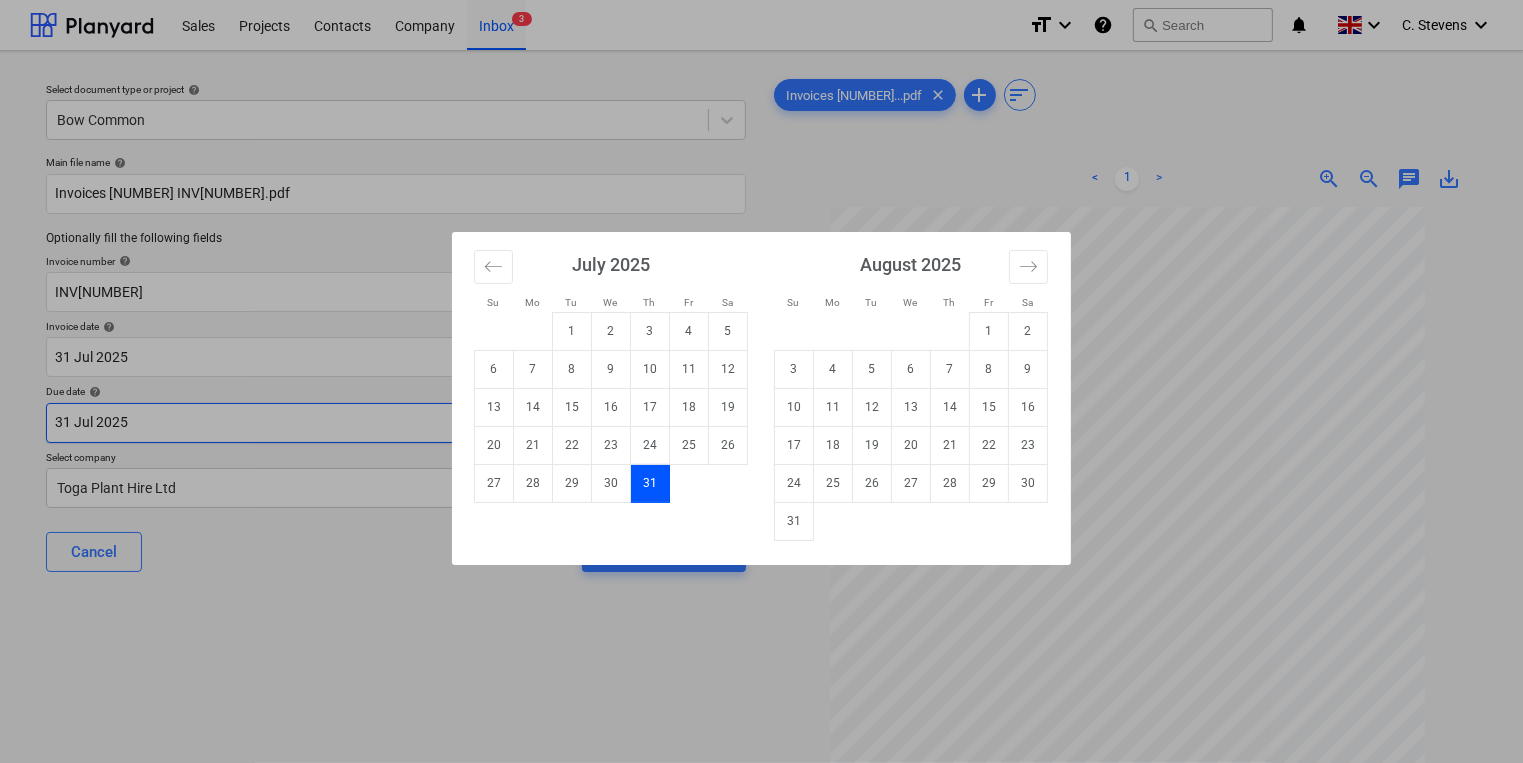 click on "Sales Projects Contacts Company Inbox 3 format_size keyboard_arrow_down help search Search notifications 0 keyboard_arrow_down C. Stevens keyboard_arrow_down Select document type or project help Bow Common Main file name help Invoices [NUMBER] INV[NUMBER].pdf Optionally fill the following fields Invoice number help INV[NUMBER] Invoice date help [DD] [MONTH] [YYYY] [DD].[MM].[YYYY] Press the down arrow key to interact with the calendar and
select a date. Press the question mark key to get the keyboard shortcuts for changing dates. Due date help [DD] [MONTH] [YYYY] [DD].[MM].[YYYY] Press the down arrow key to interact with the calendar and
select a date. Press the question mark key to get the keyboard shortcuts for changing dates. Select company [COMPANY]   Cancel Assign to project Invoices [NUMBER]...pdf clear add sort < 1 > zoom_in zoom_out chat 0 save_alt Files uploaded successfully Files uploaded successfully
Su Mo Tu We Th Fr Sa Su Mo Tu We Th Fr Sa June [YEAR] 1 2 3 4 5 6 7 8 9 10 11 12 13 14 15 16 17 18 19 20 21" at bounding box center [761, 381] 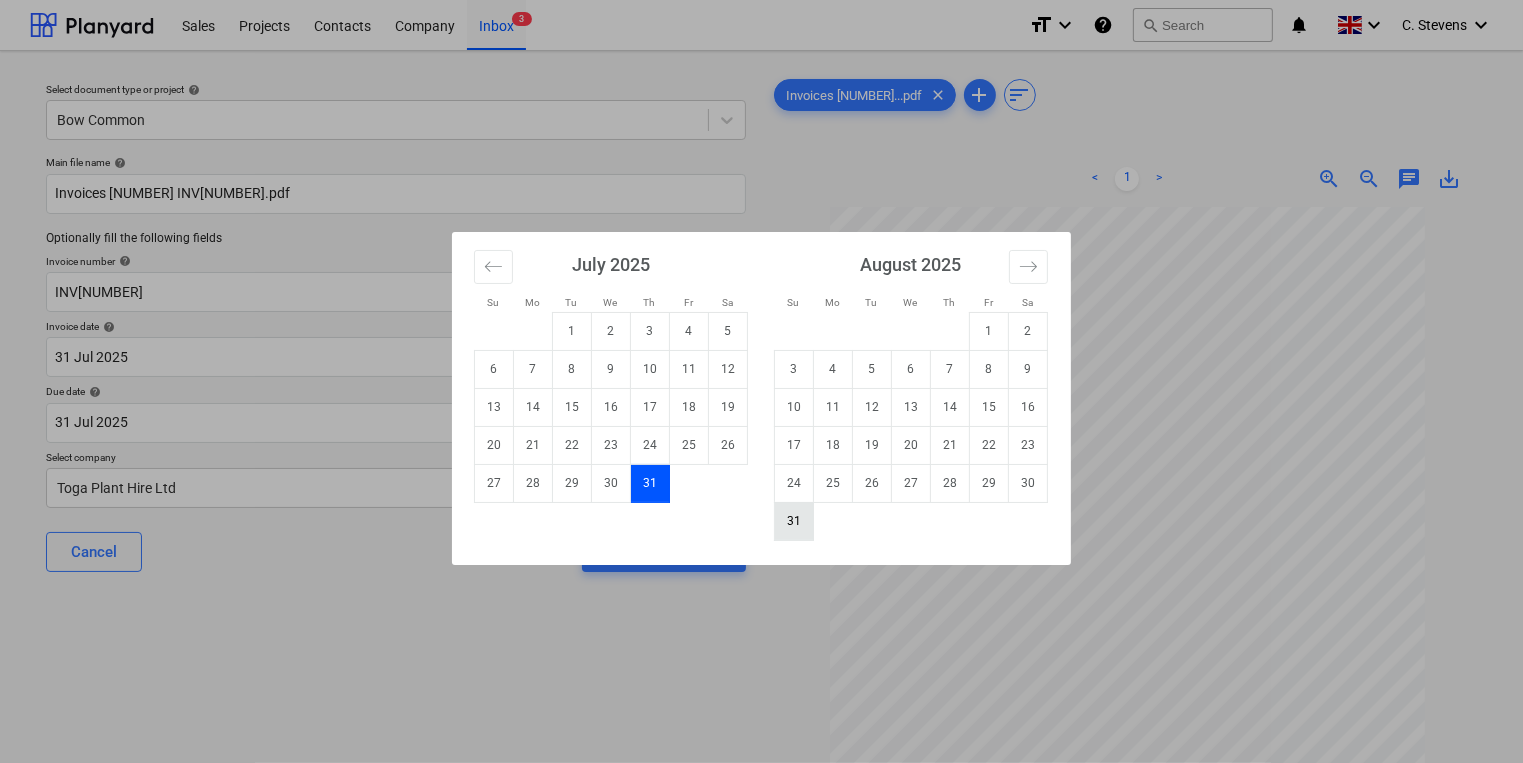 click on "31" at bounding box center (794, 521) 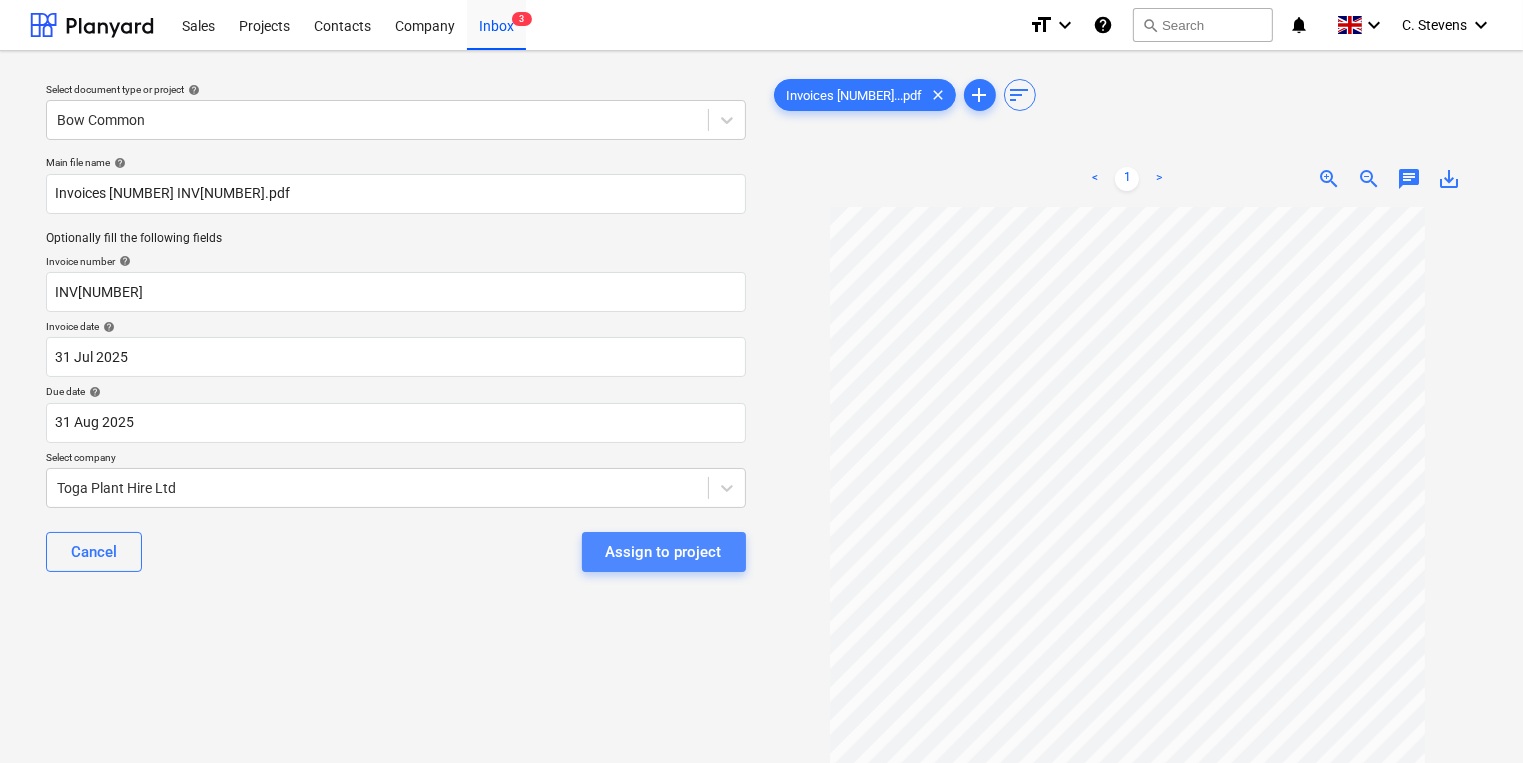 click on "Assign to project" at bounding box center [664, 552] 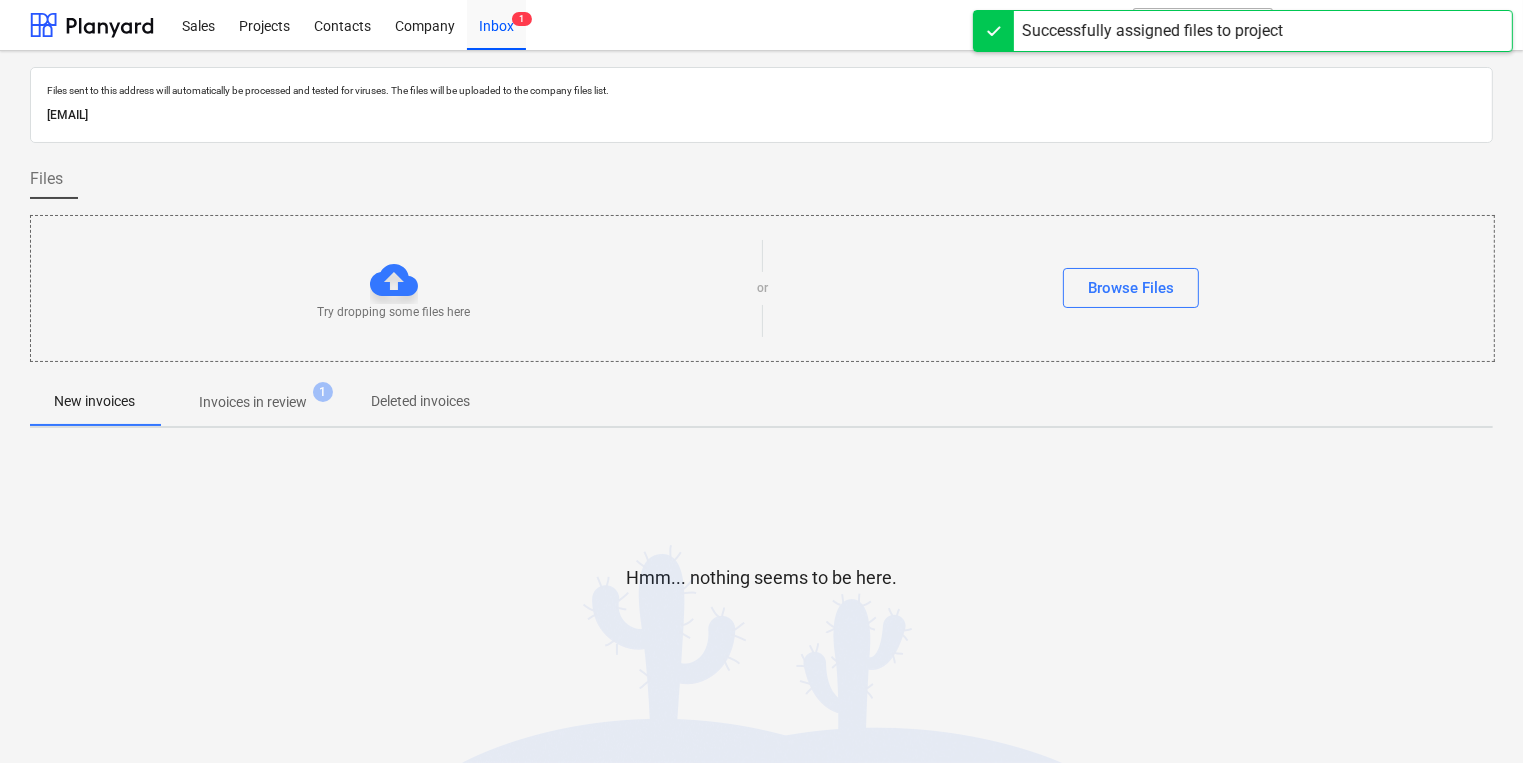 click on "Invoices in review" at bounding box center (253, 402) 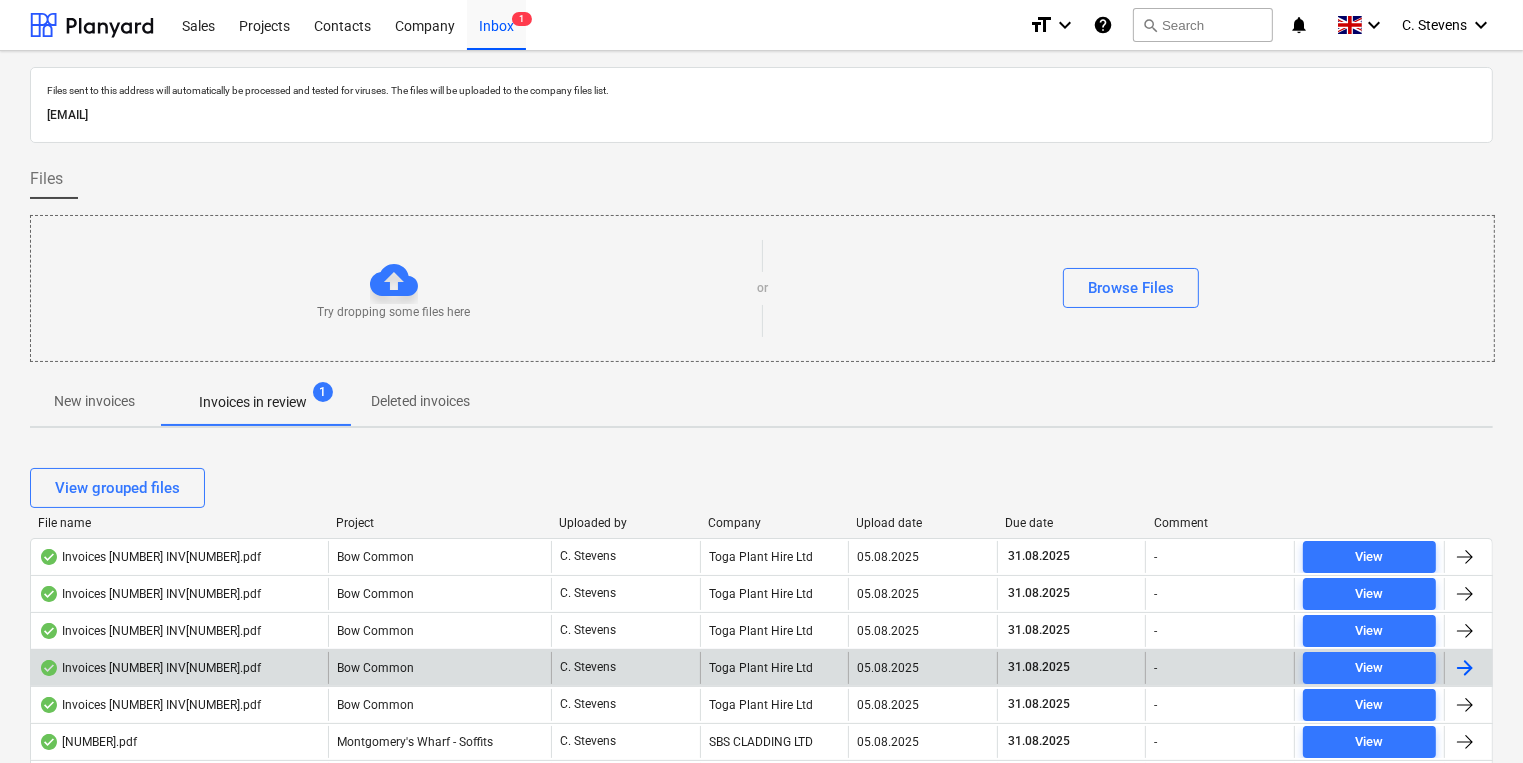 scroll, scrollTop: 400, scrollLeft: 0, axis: vertical 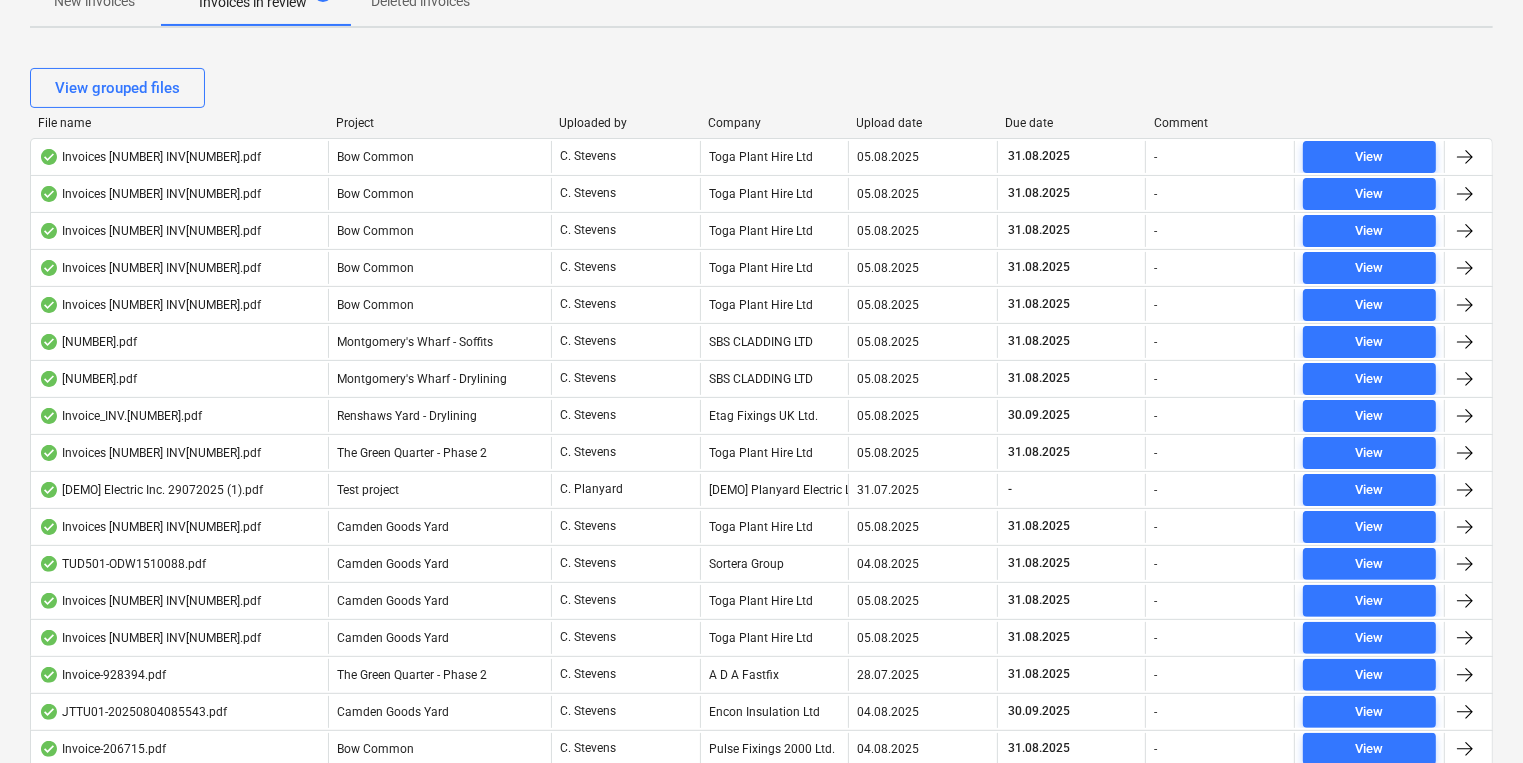 click on "Company" at bounding box center [774, 123] 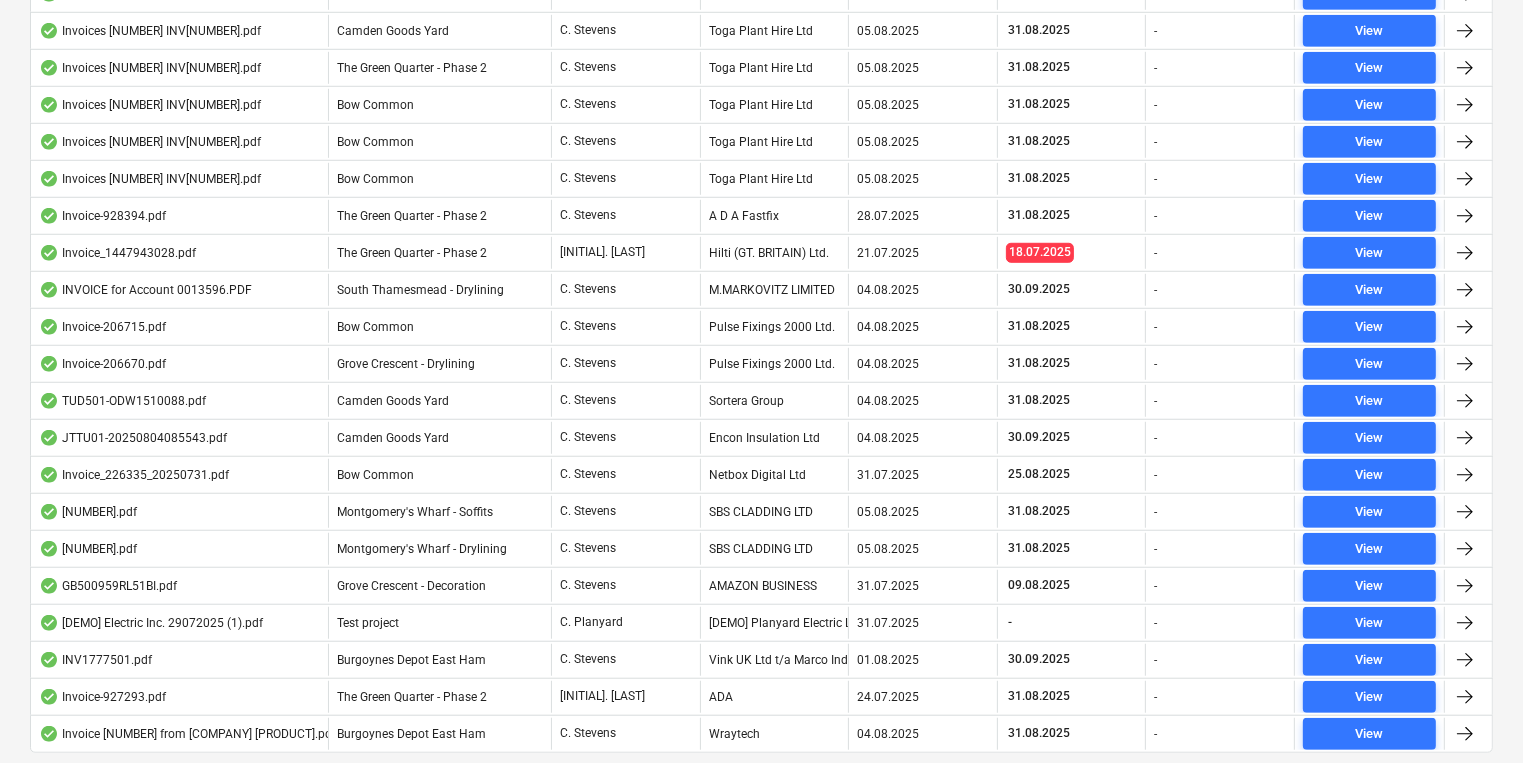 scroll, scrollTop: 1428, scrollLeft: 0, axis: vertical 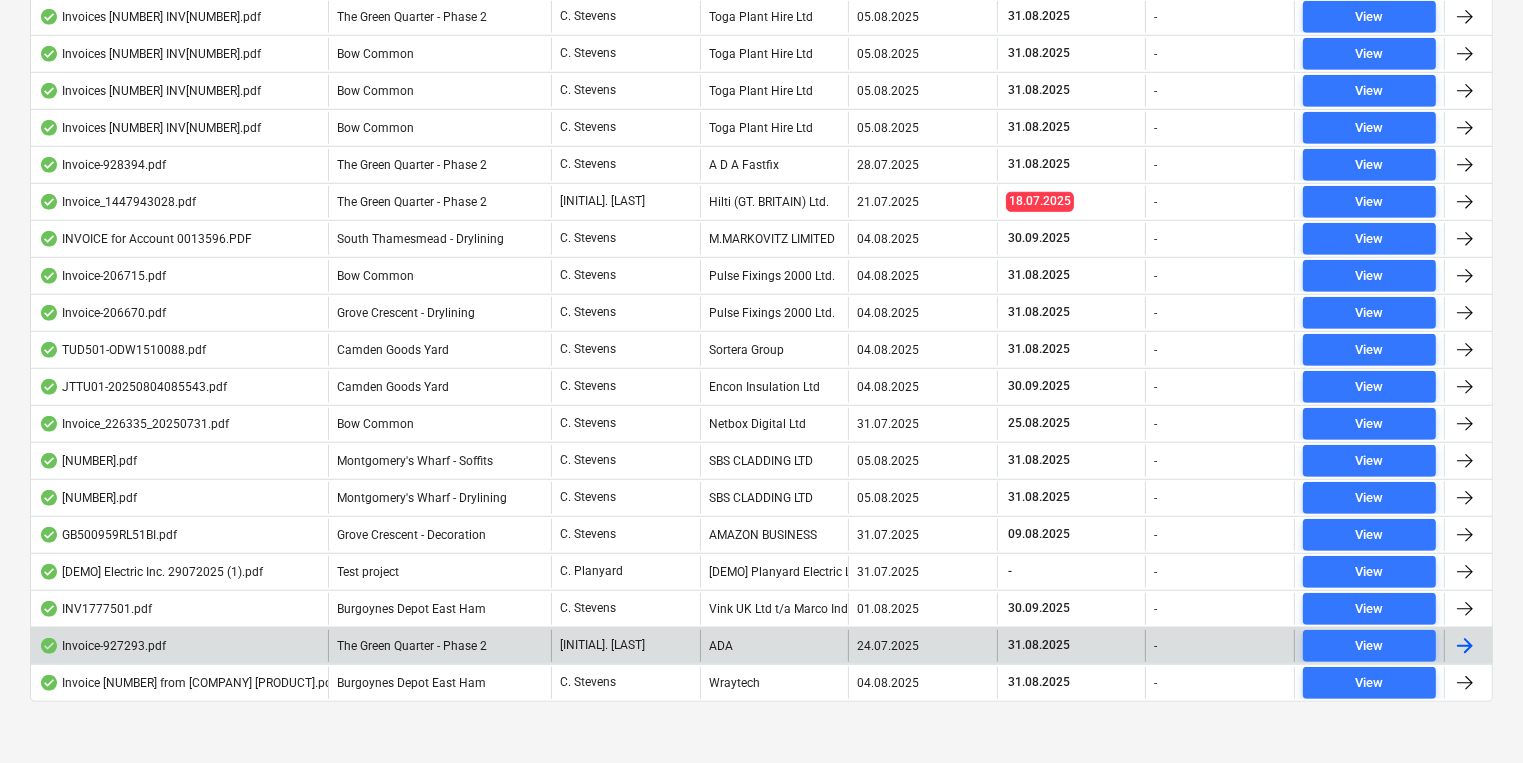 click on "ADA" at bounding box center (774, 646) 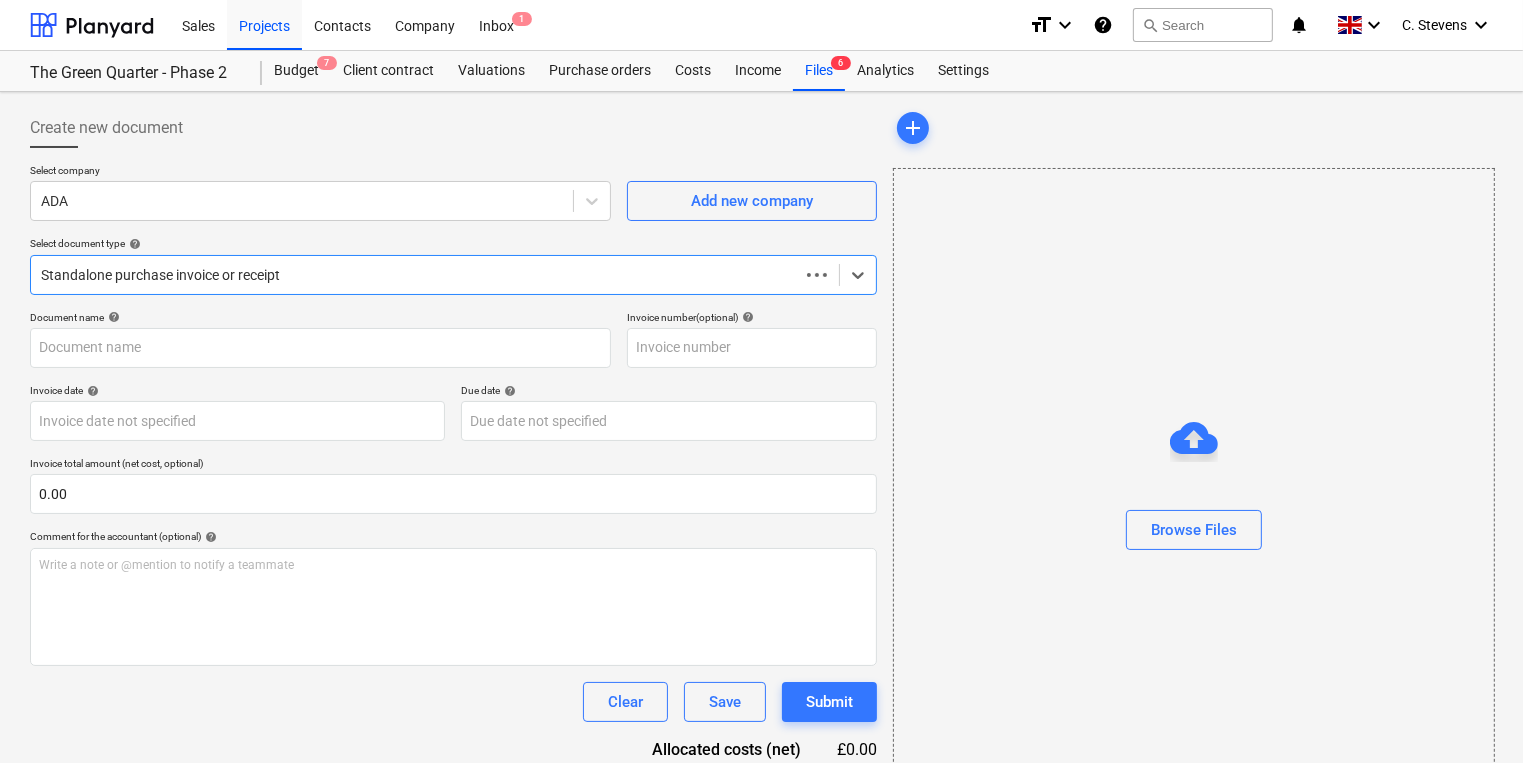 type on "[NUMBER]" 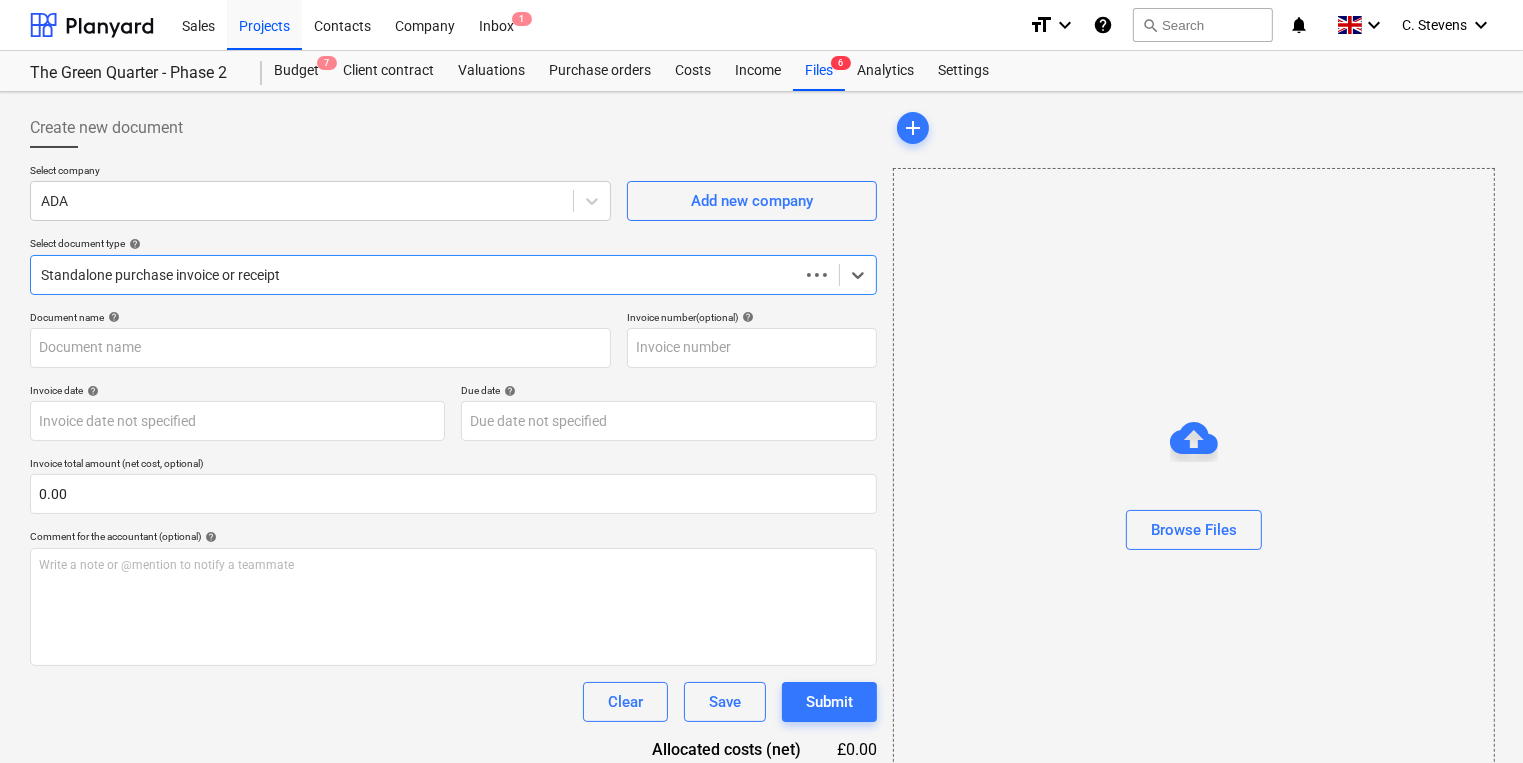 type on "[NUMBER]" 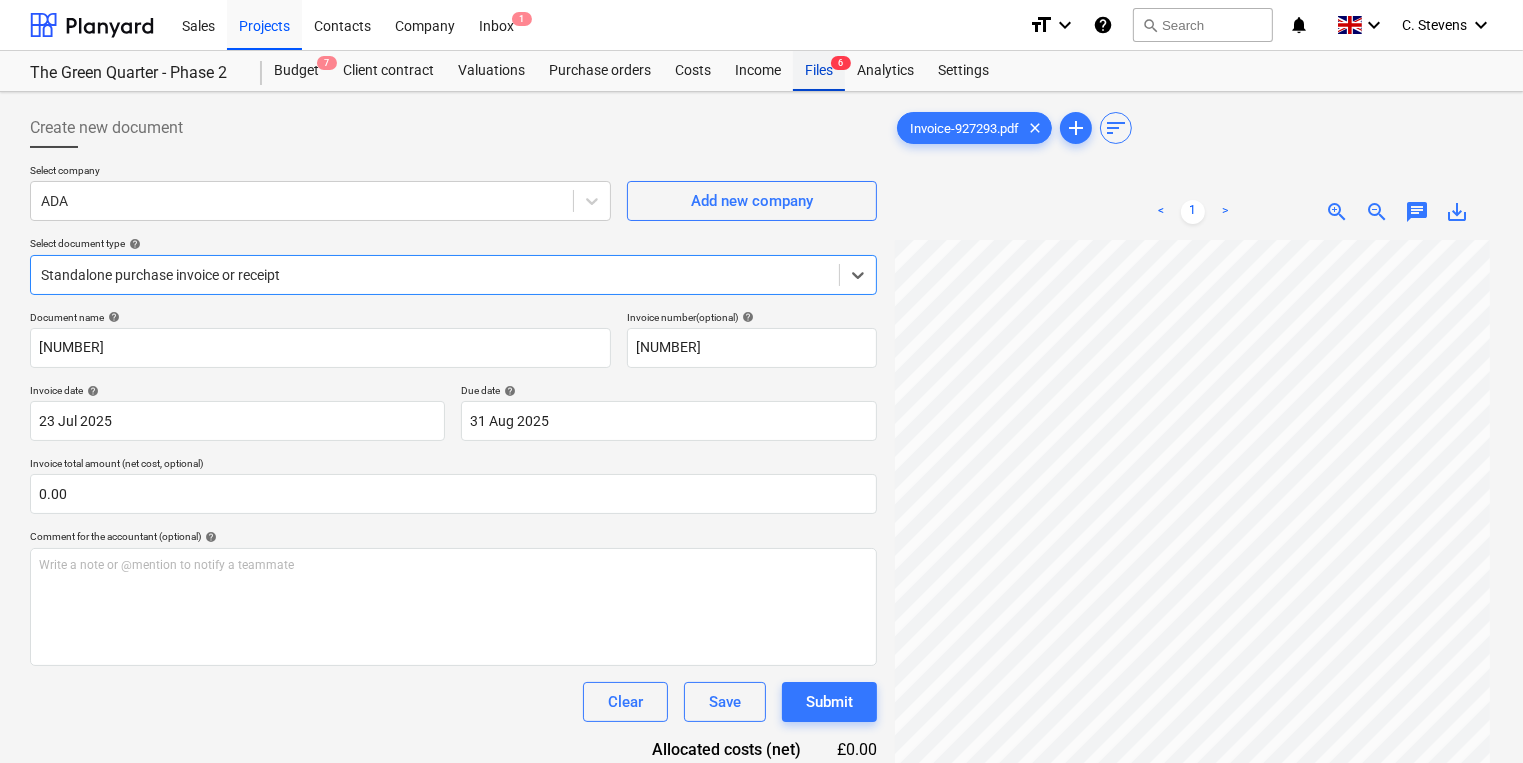 click on "Files 6" at bounding box center (819, 71) 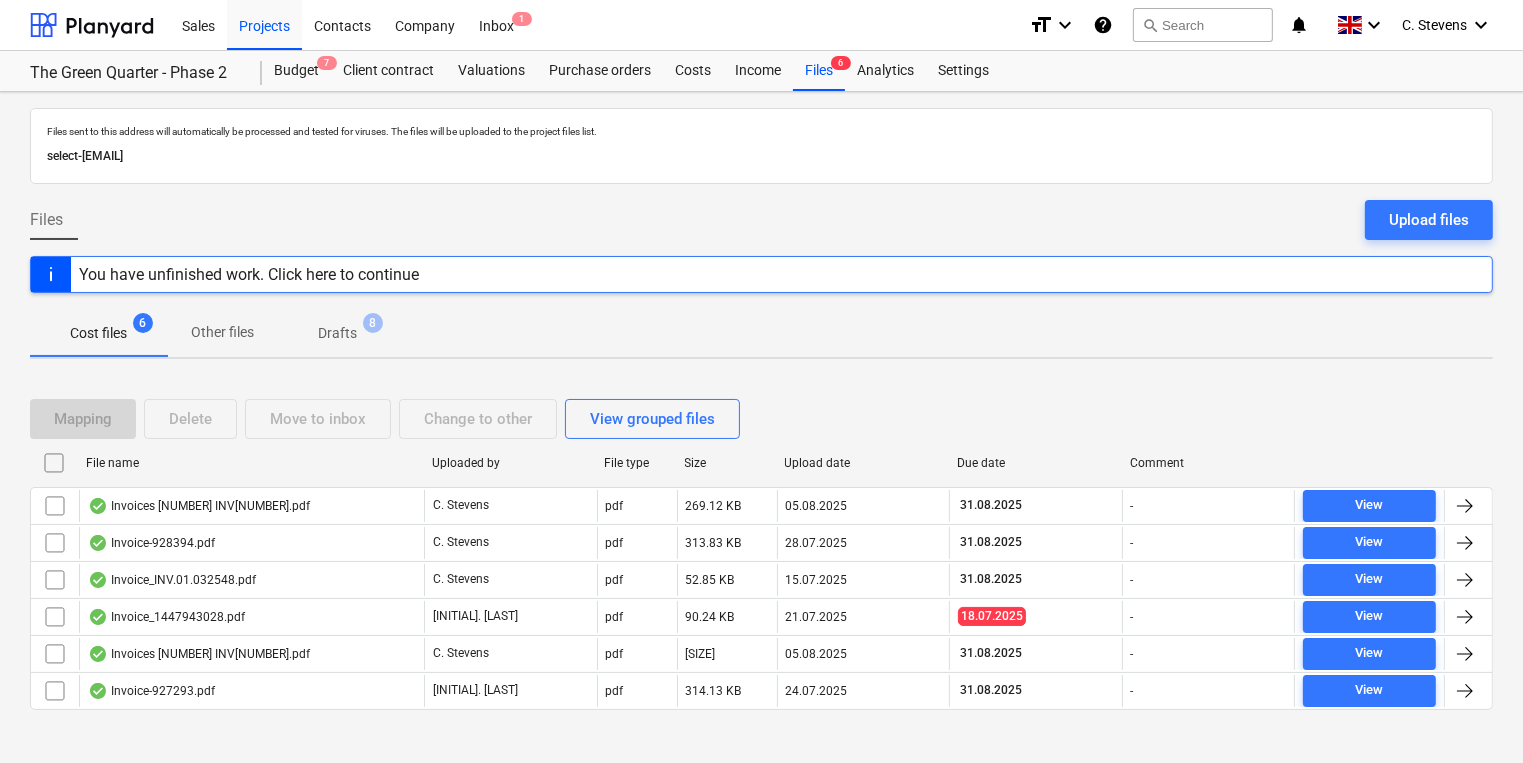 click on "Mapping Delete Move to inbox Change to other View grouped files" at bounding box center [389, 419] 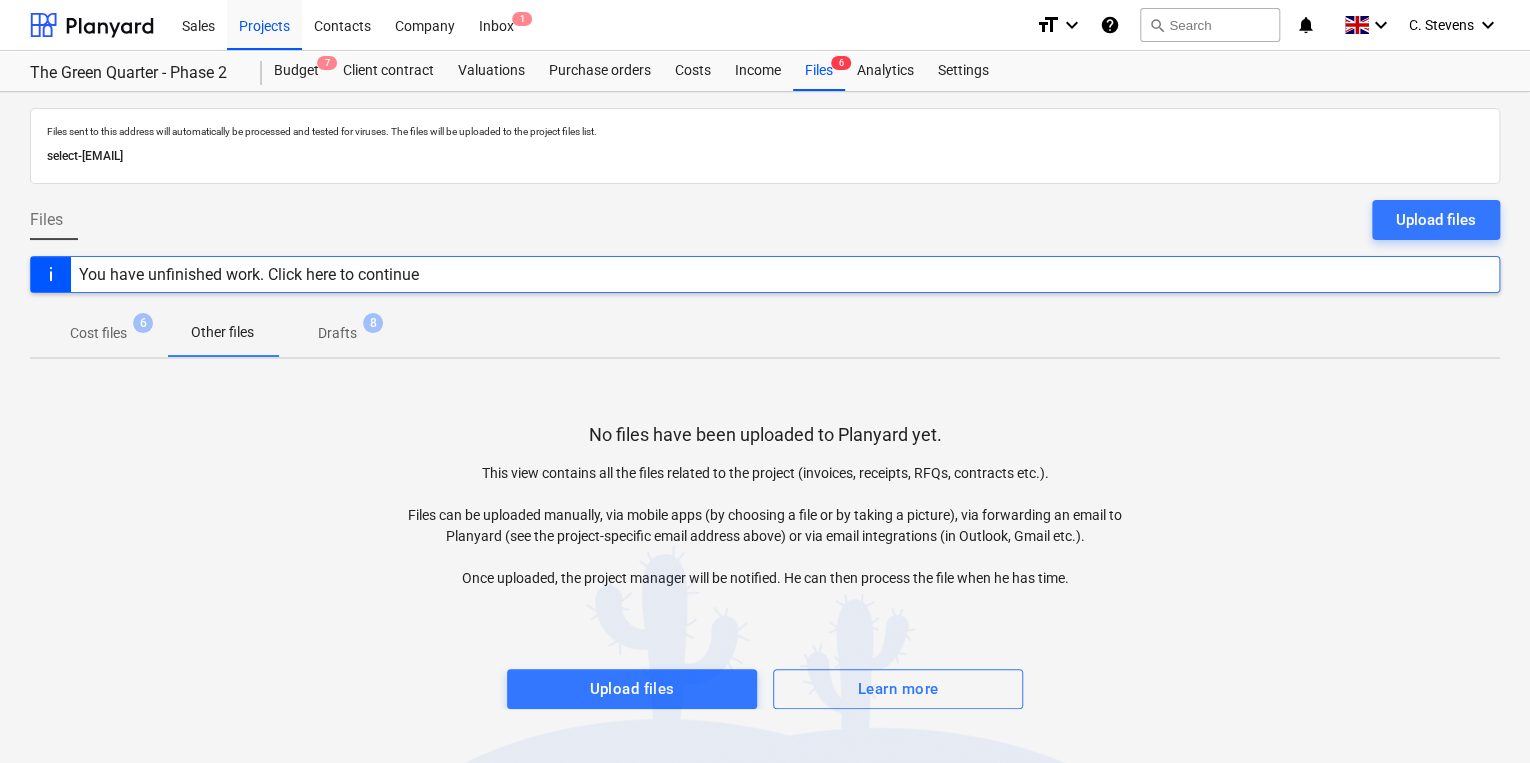 click on "Drafts" at bounding box center (337, 333) 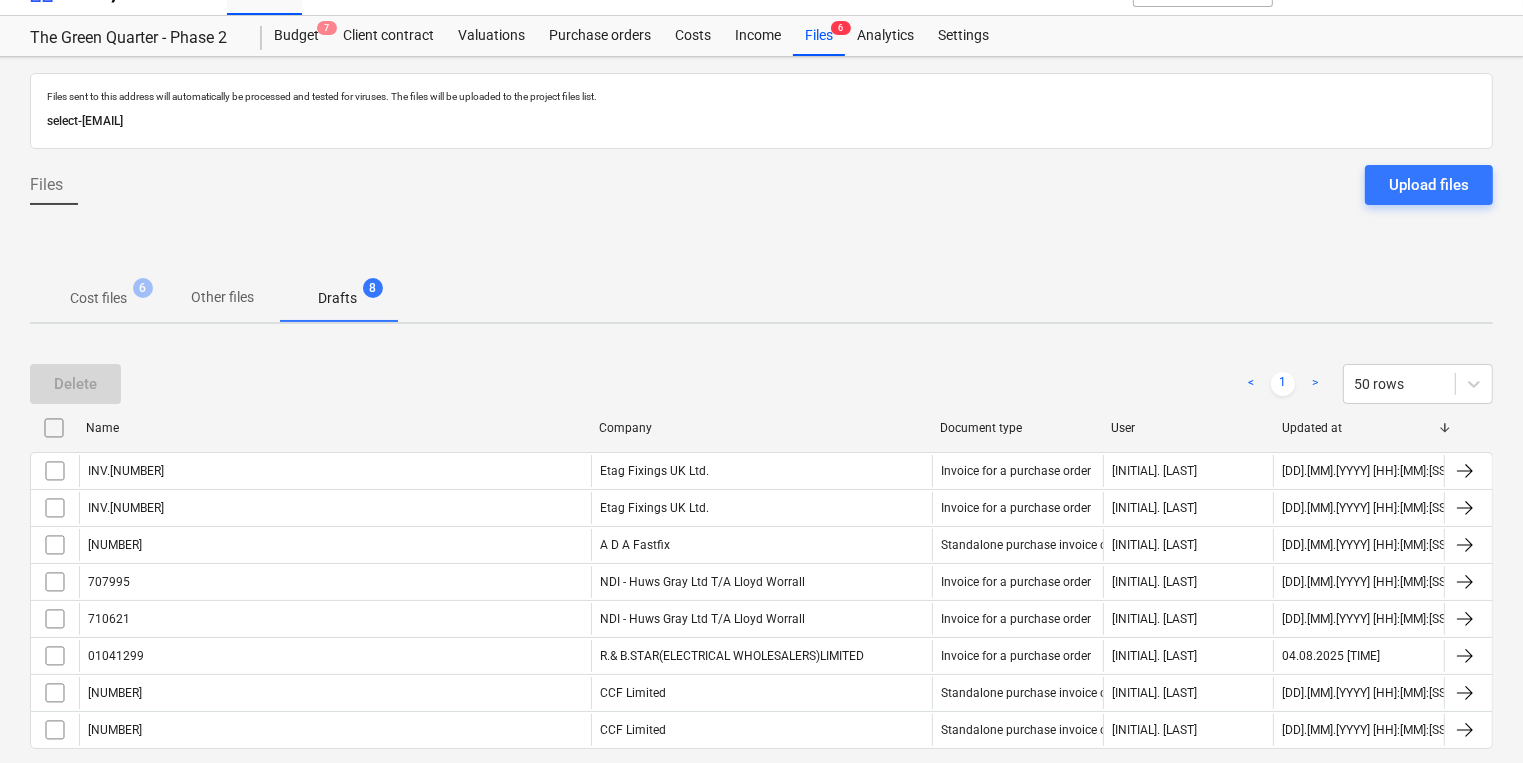 scroll, scrollTop: 0, scrollLeft: 0, axis: both 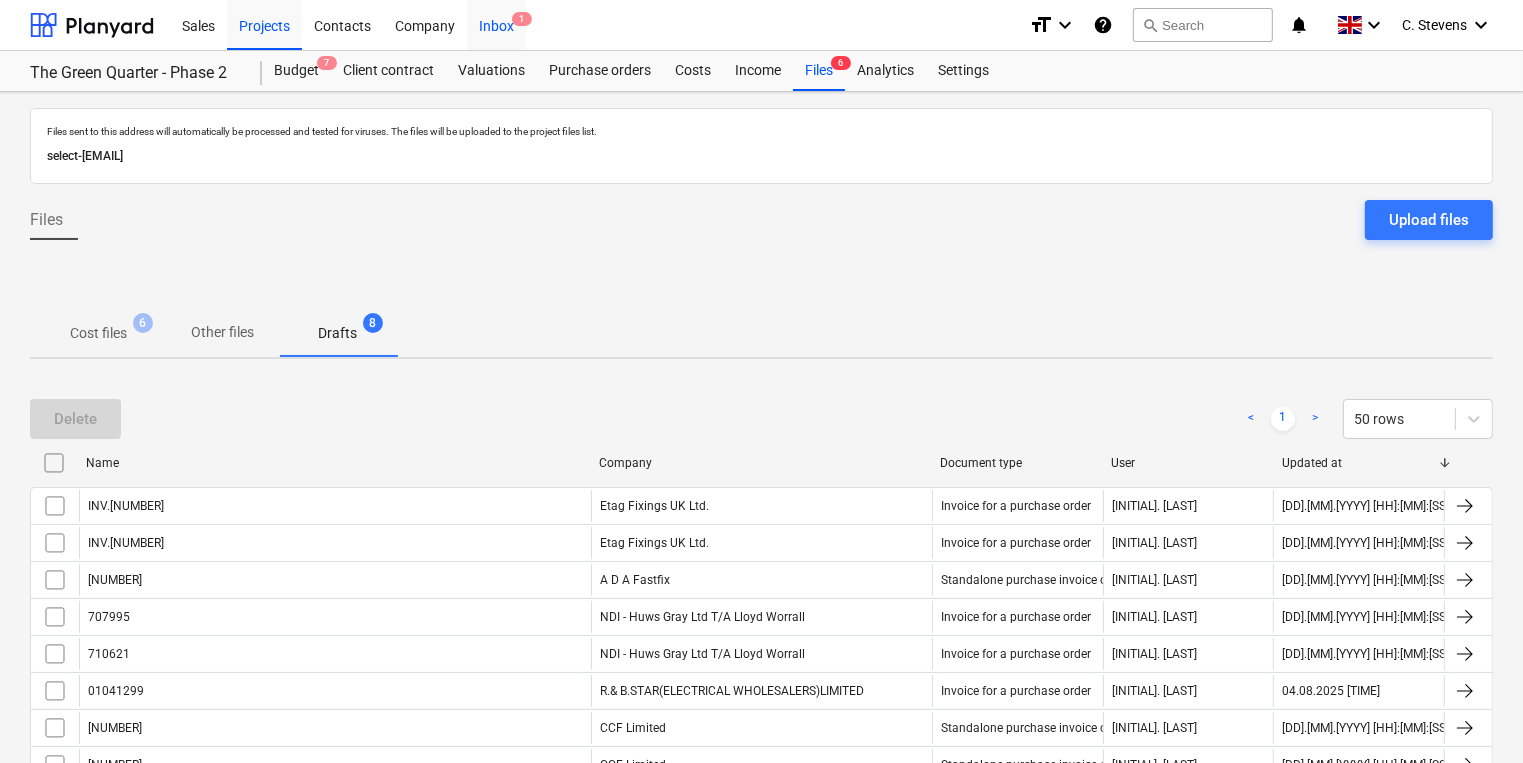 click on "Inbox 1" at bounding box center [496, 24] 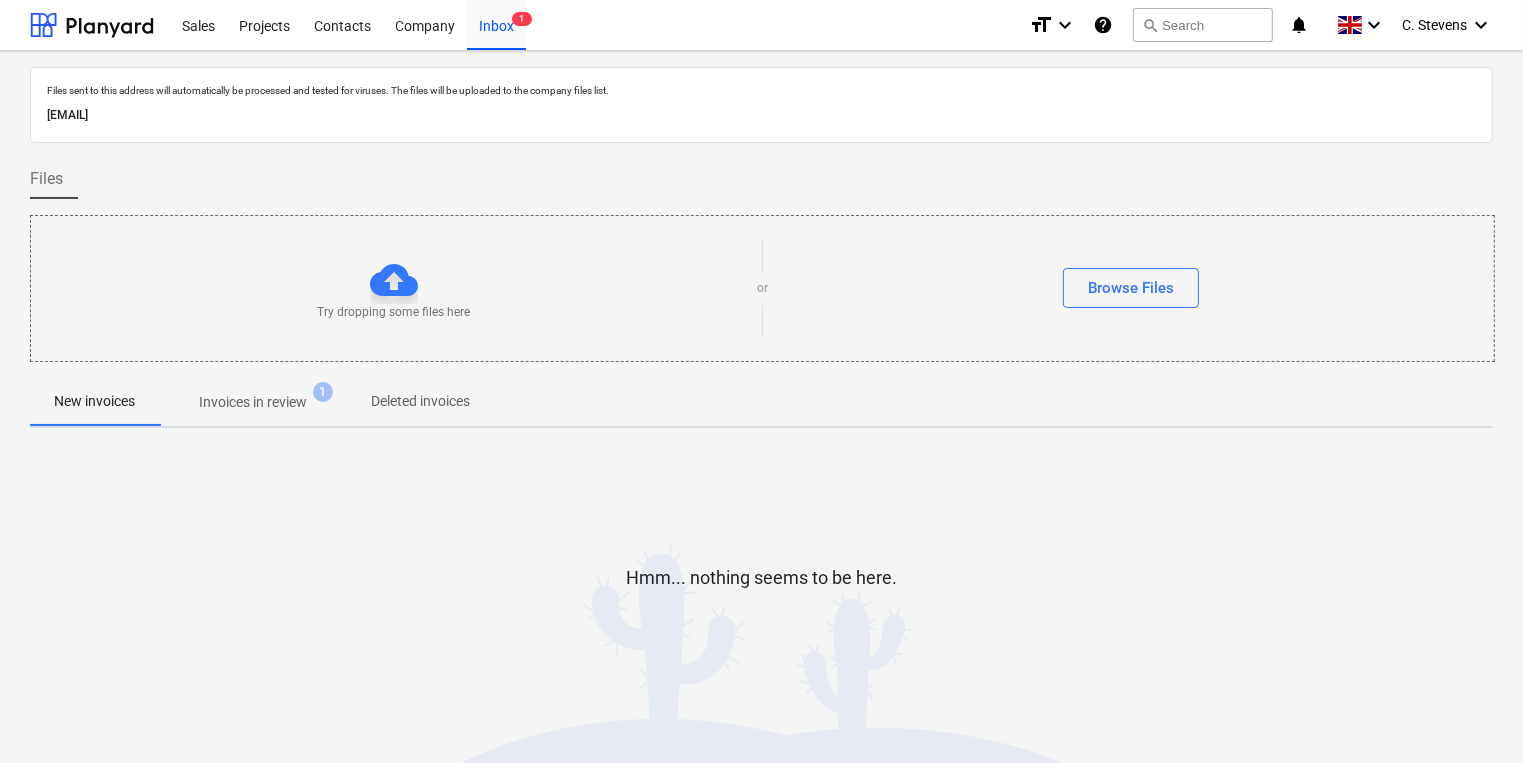click on "Invoices in review" at bounding box center (253, 402) 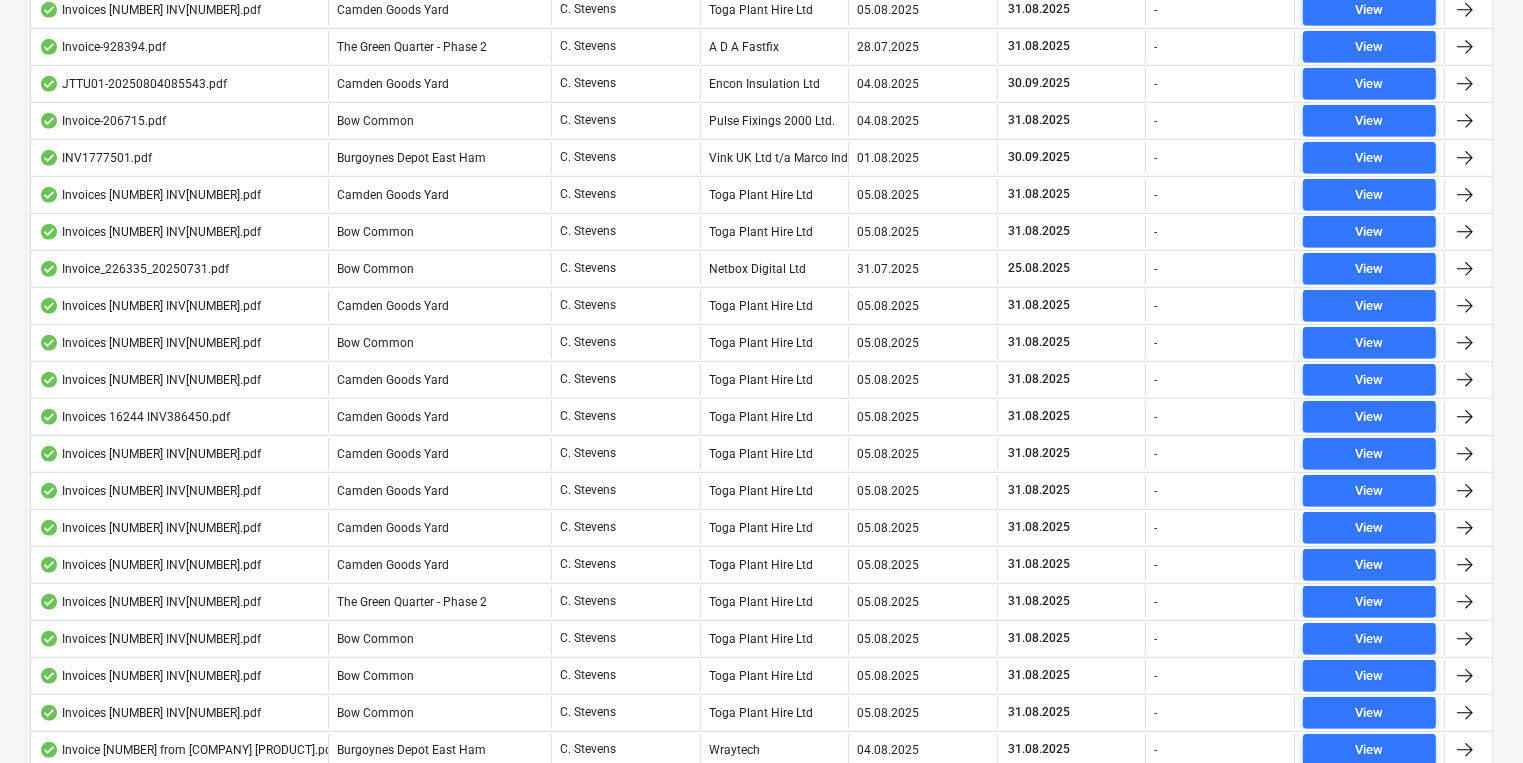 scroll, scrollTop: 628, scrollLeft: 0, axis: vertical 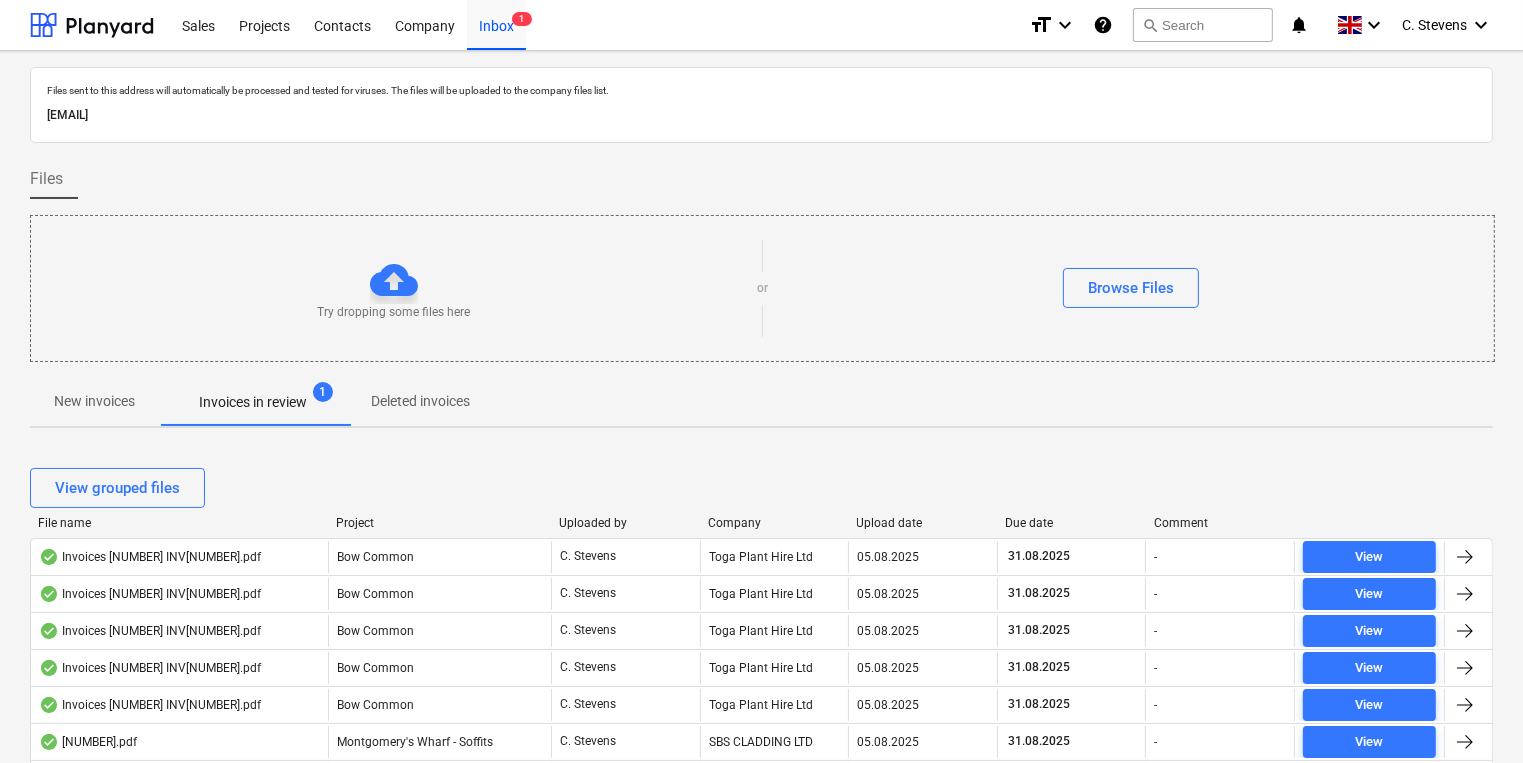 click on "New invoices" at bounding box center [94, 401] 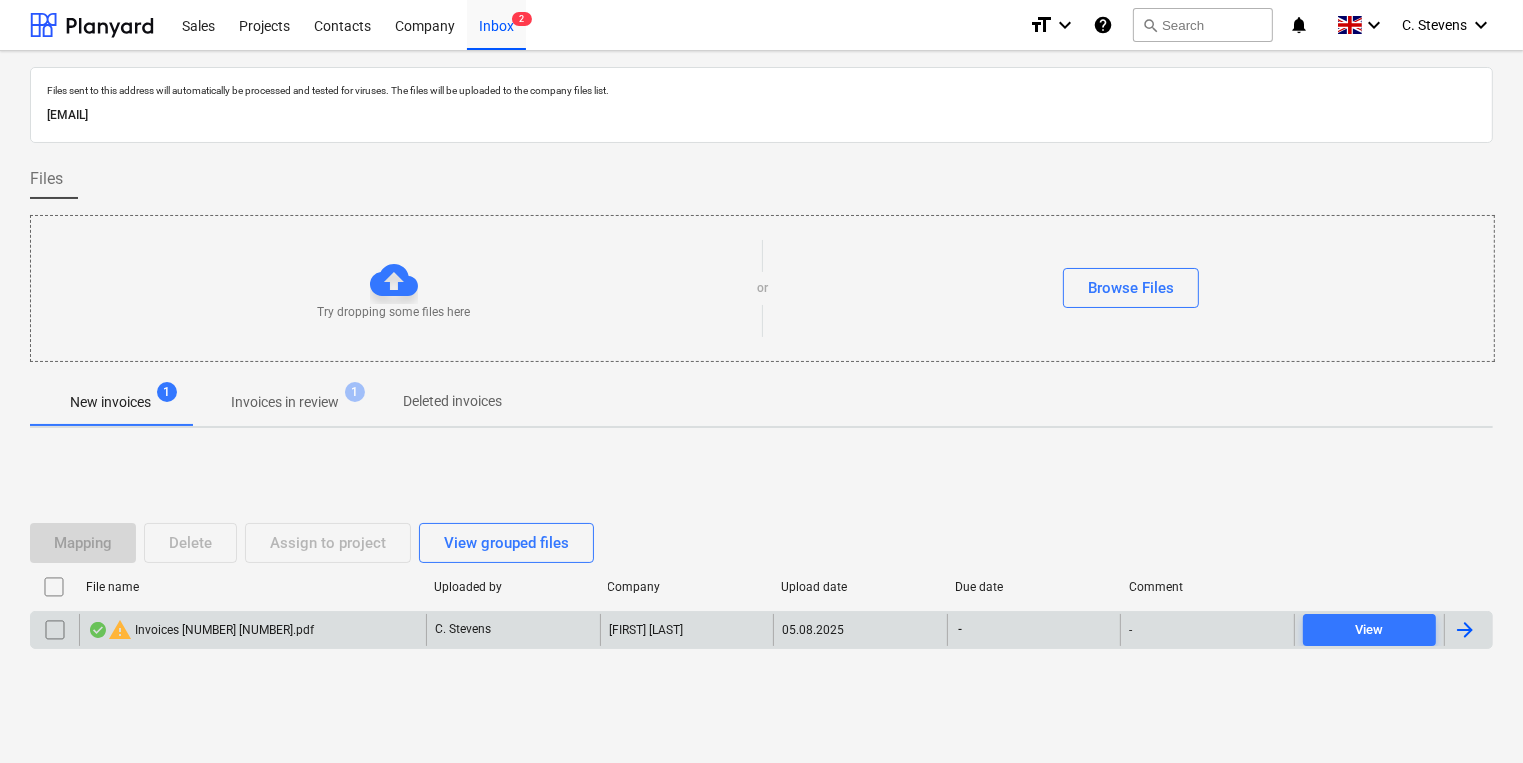 drag, startPoint x: 55, startPoint y: 632, endPoint x: 83, endPoint y: 609, distance: 36.23534 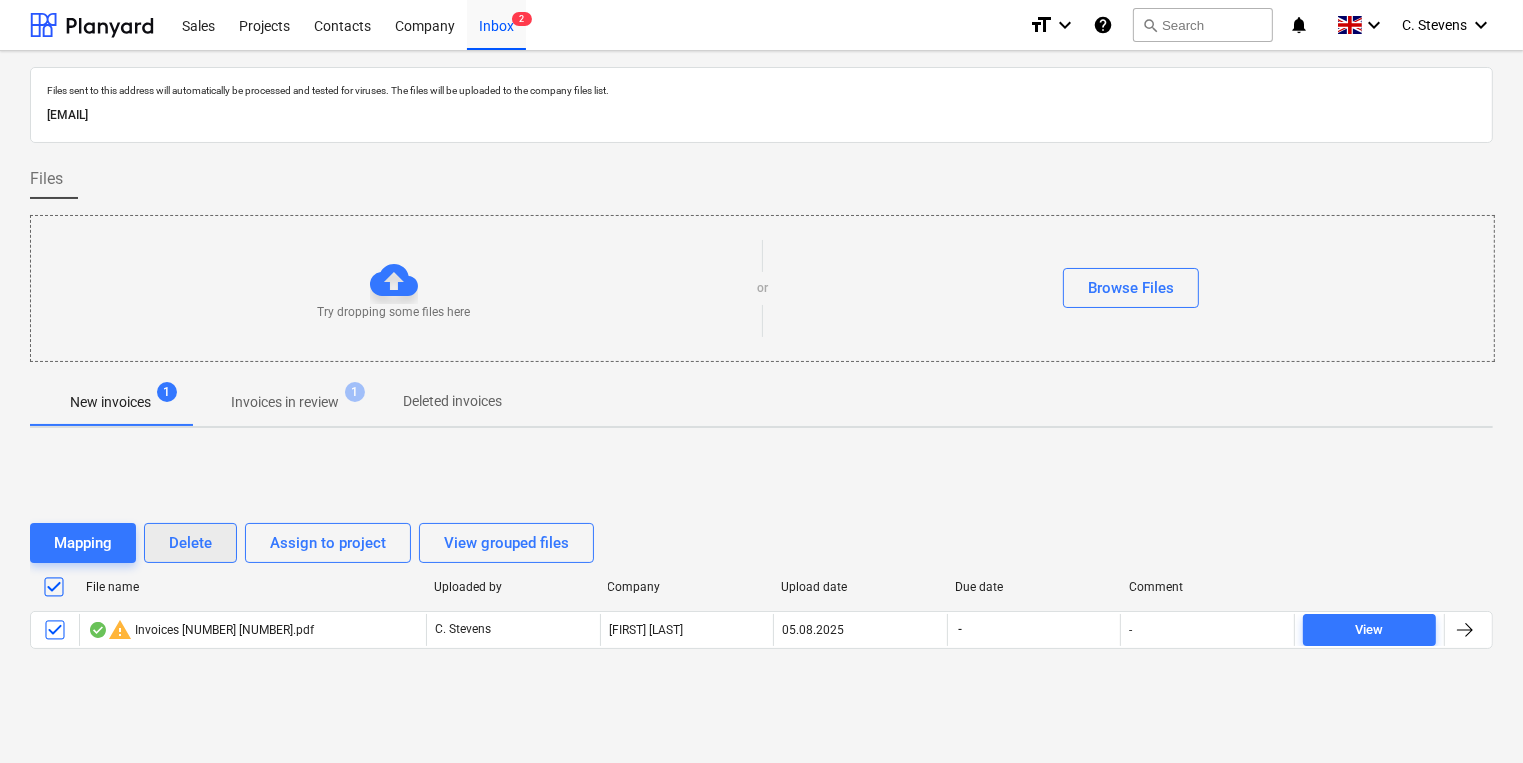 click on "Delete" at bounding box center (190, 543) 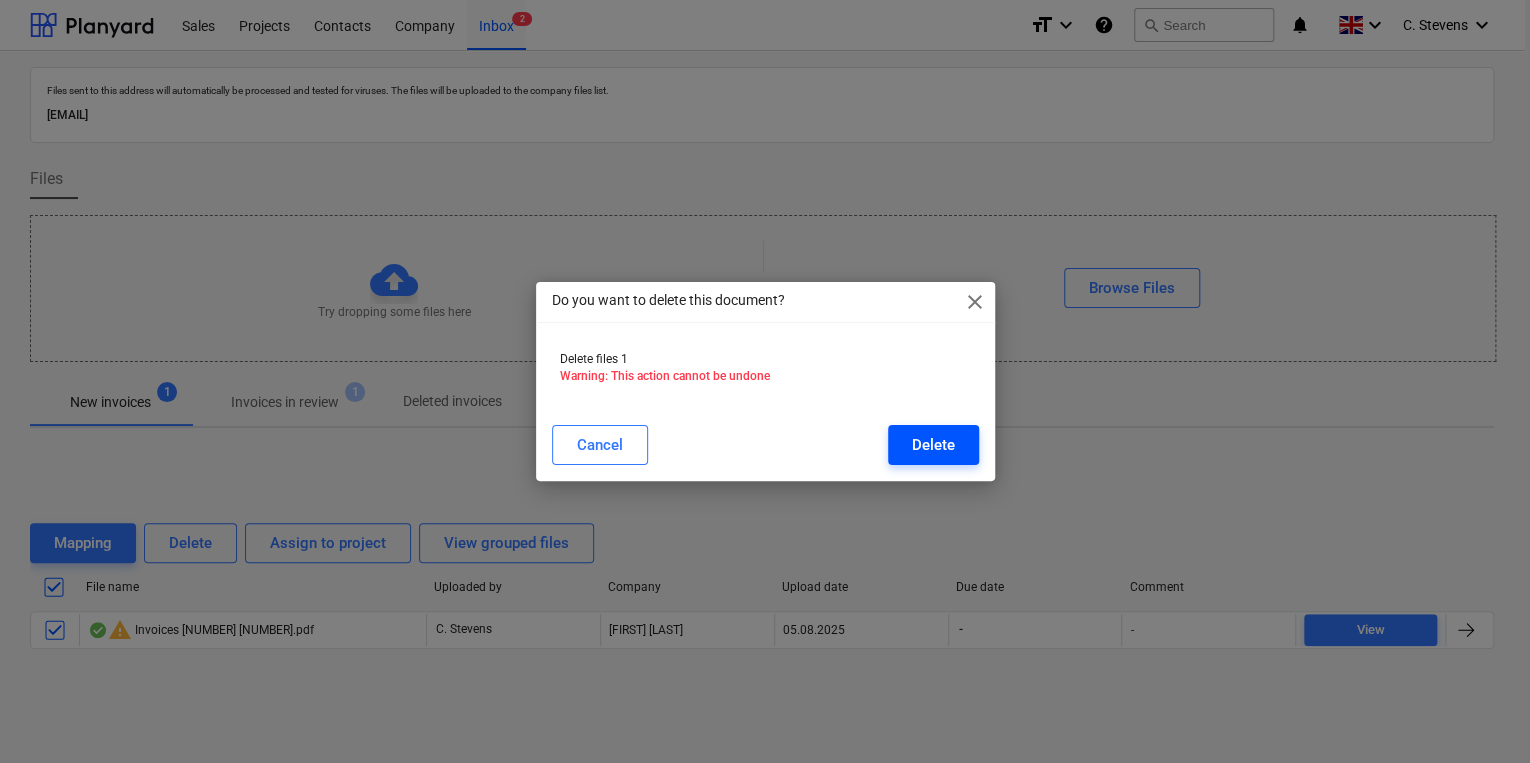 click on "Delete" at bounding box center [933, 445] 